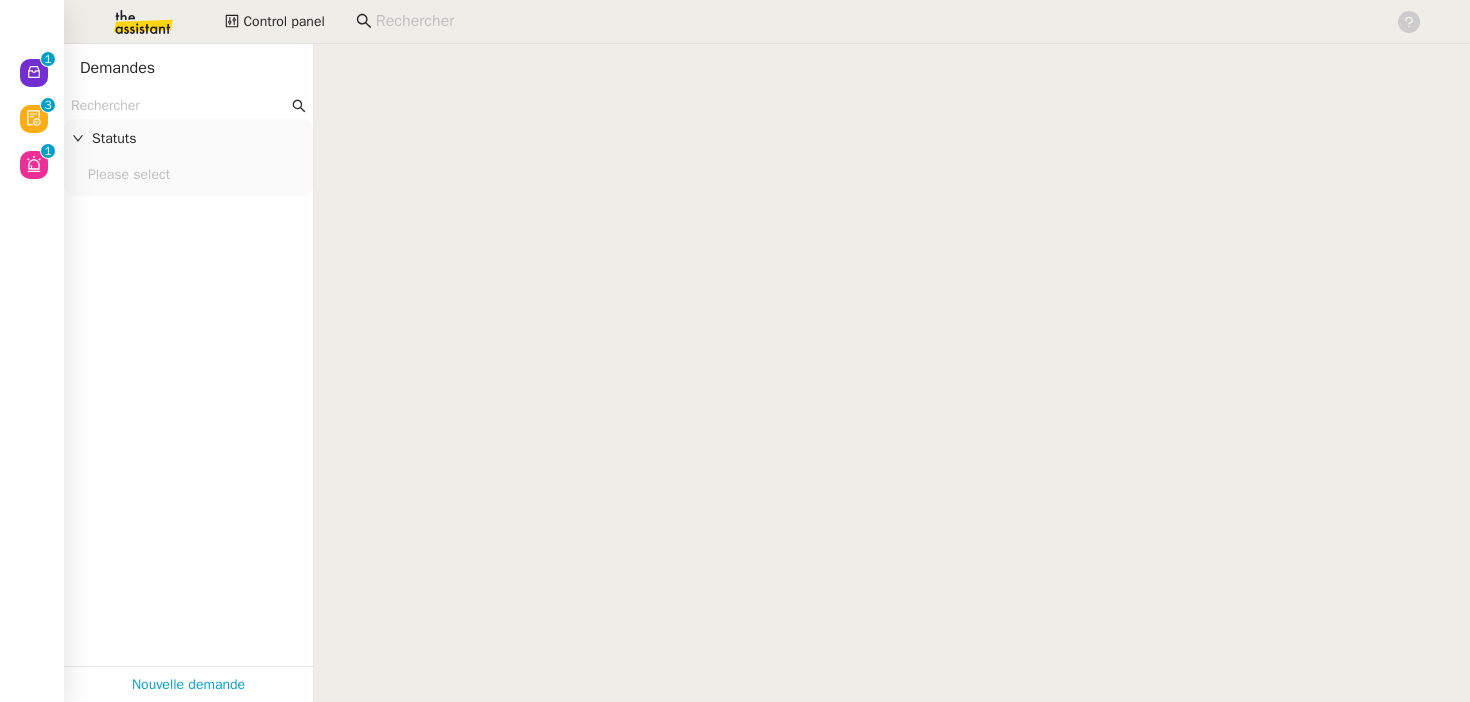 scroll, scrollTop: 0, scrollLeft: 0, axis: both 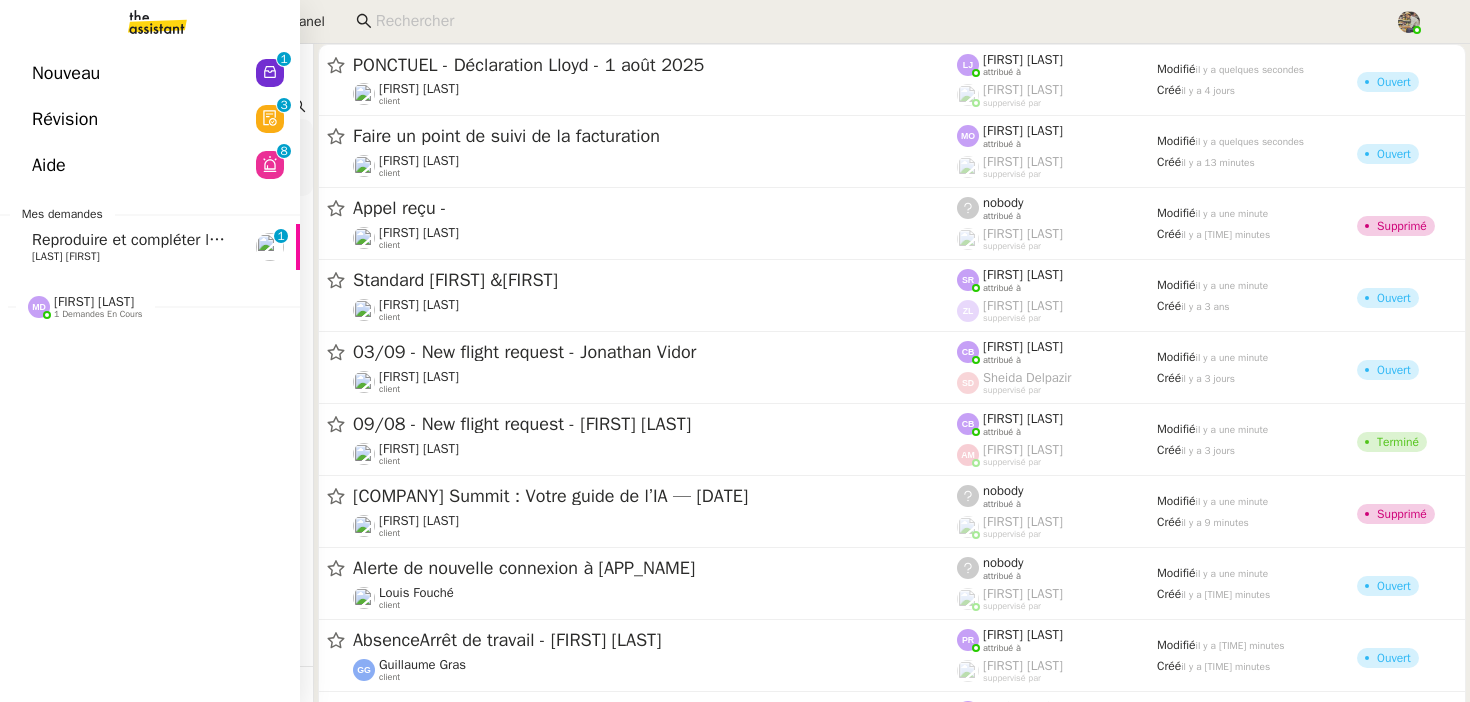 click on "[LAST] [FIRST]" 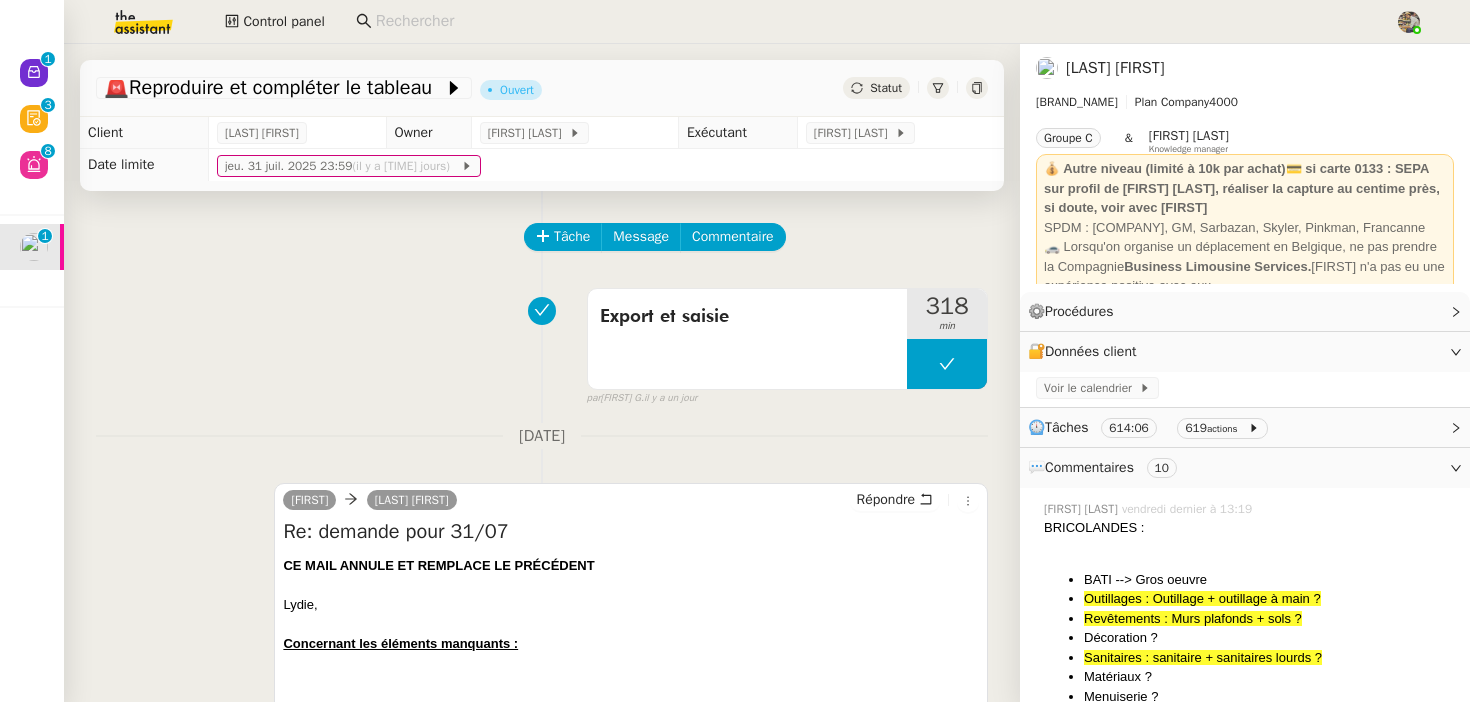 click 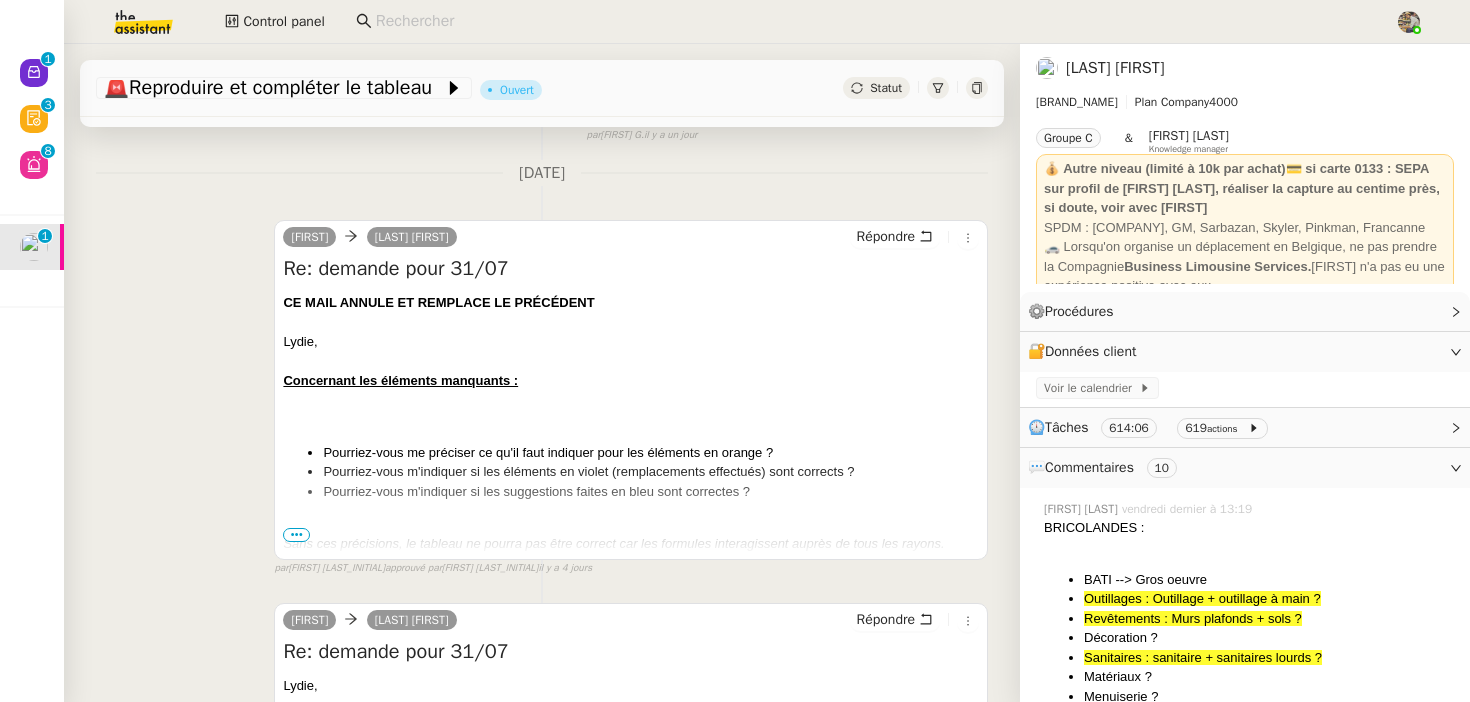 scroll, scrollTop: 265, scrollLeft: 0, axis: vertical 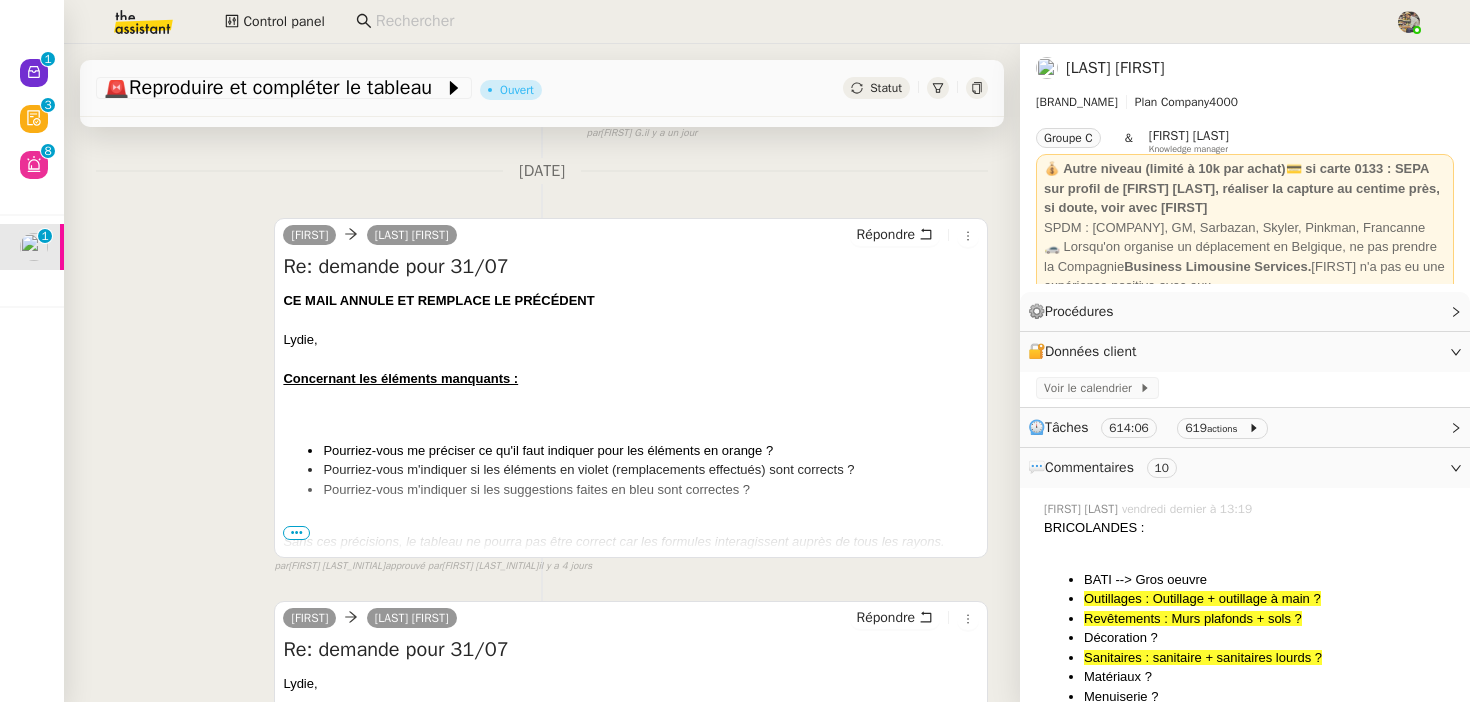 click on "•••" at bounding box center [296, 533] 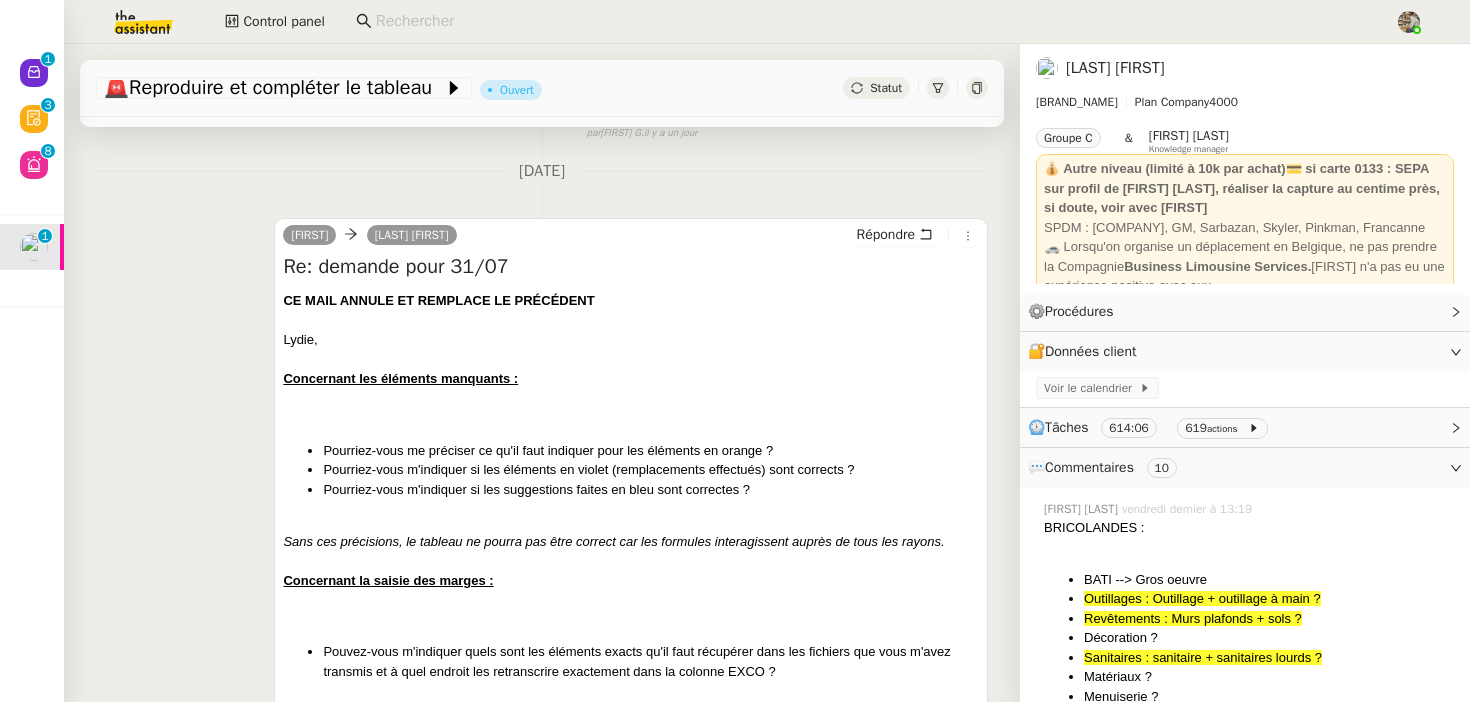 click 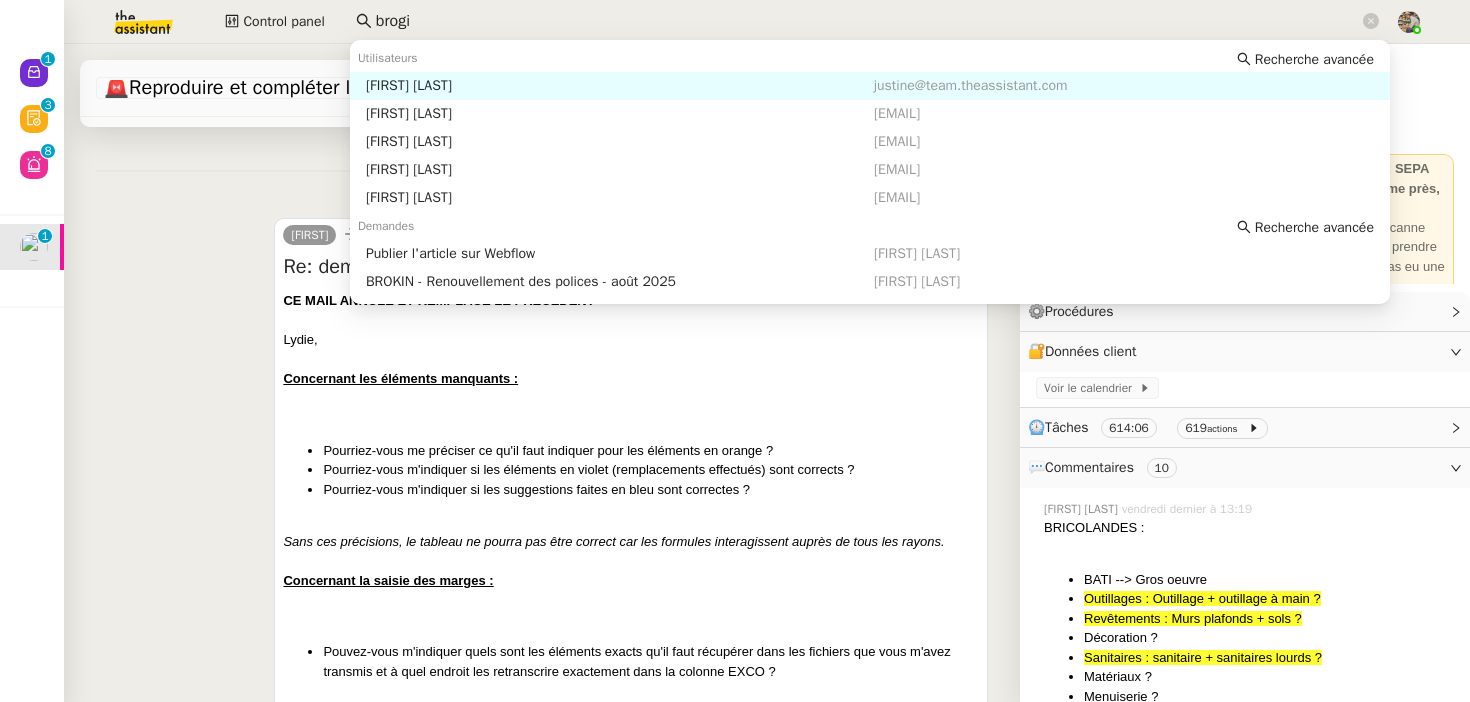 click on "Justine Brogi" at bounding box center (620, 86) 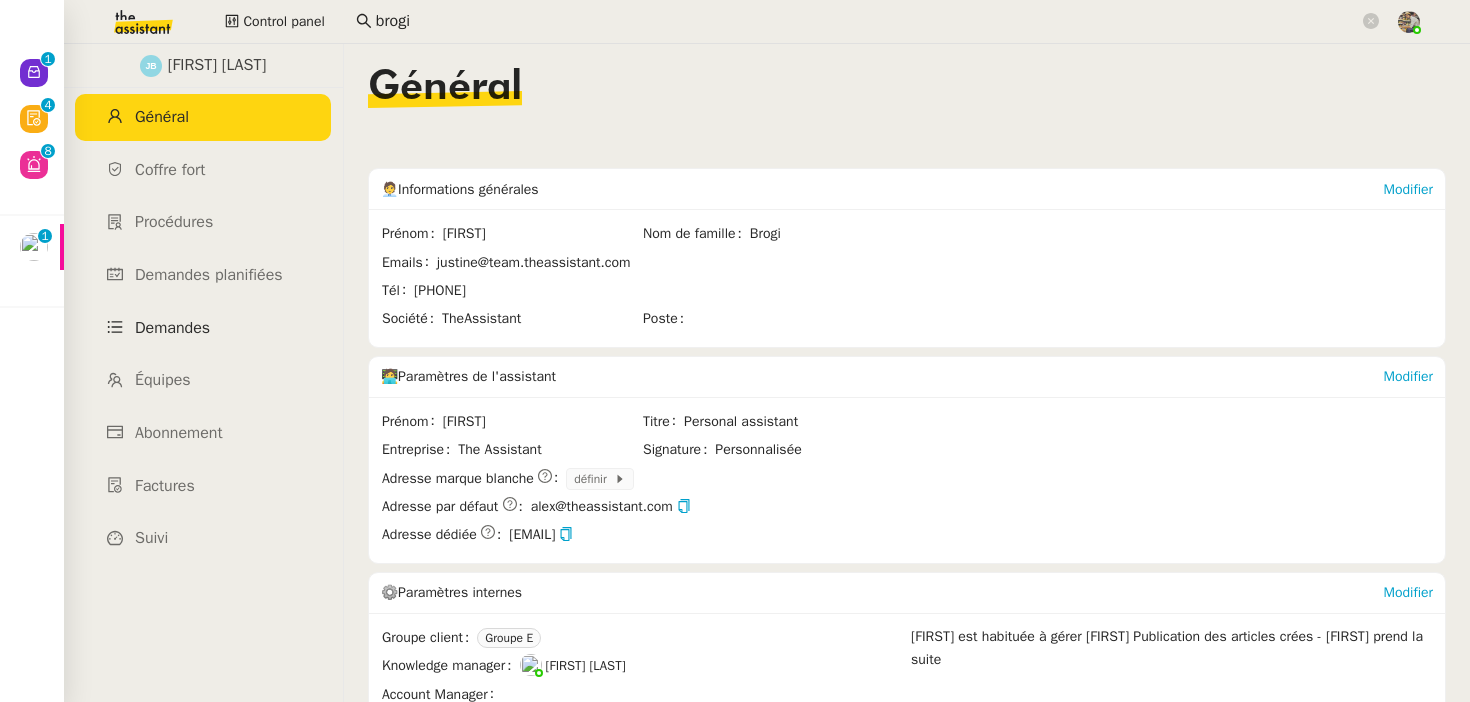 click on "Demandes" 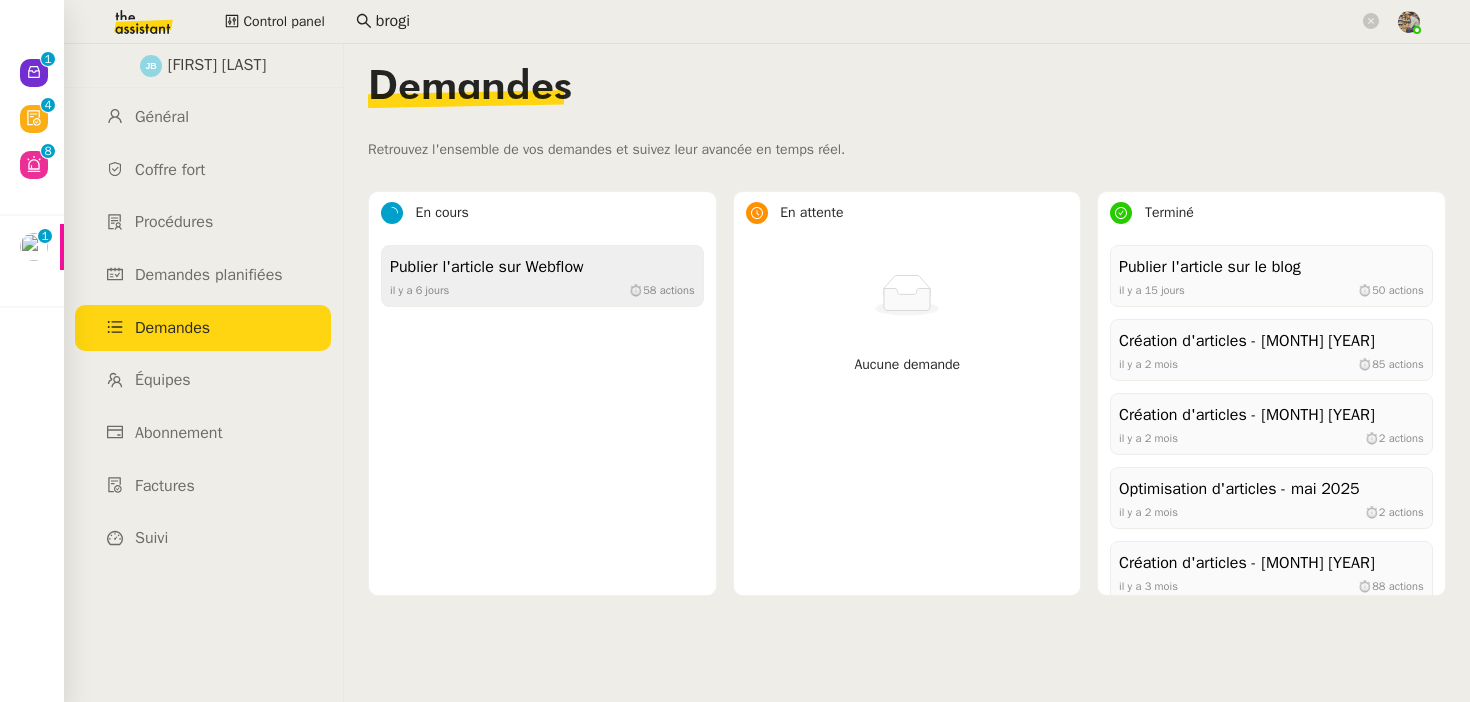 click on "Publier l'article sur Webflow" 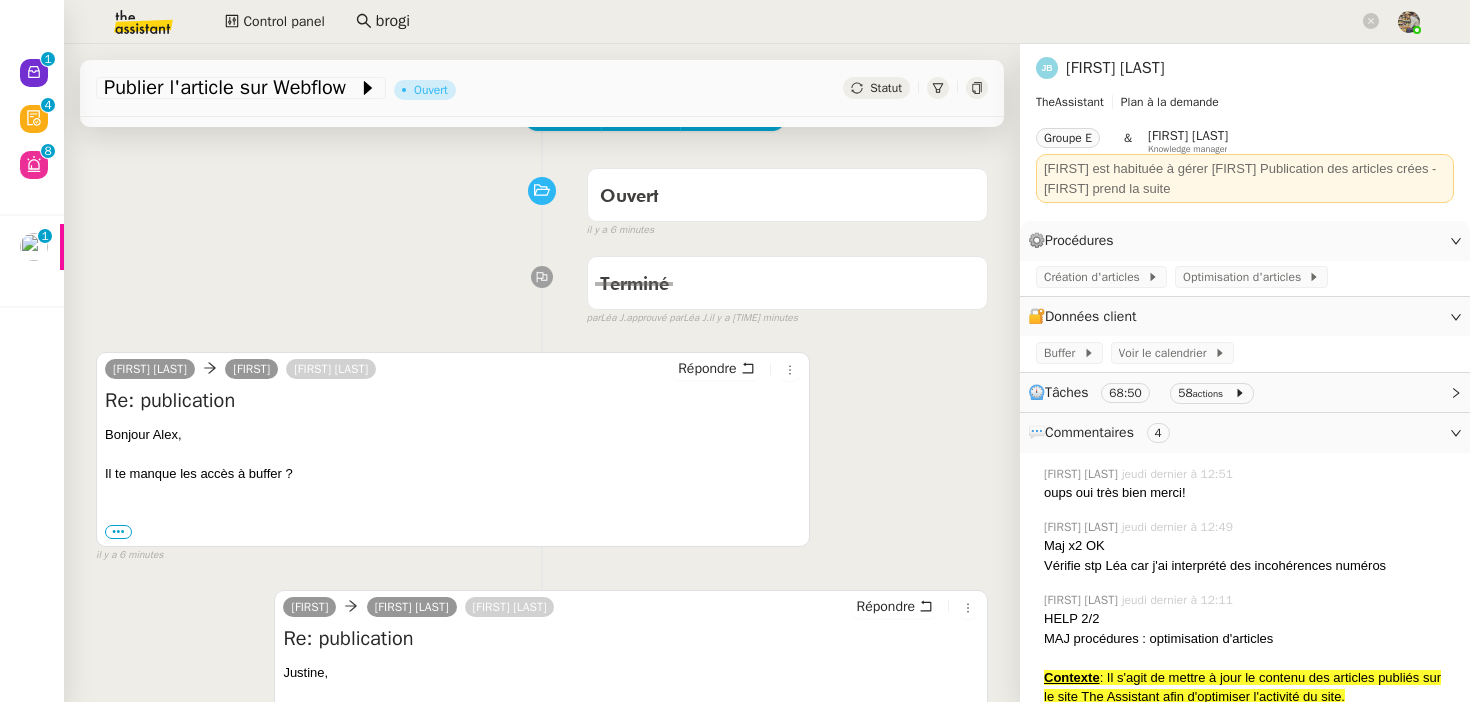 scroll, scrollTop: 433, scrollLeft: 0, axis: vertical 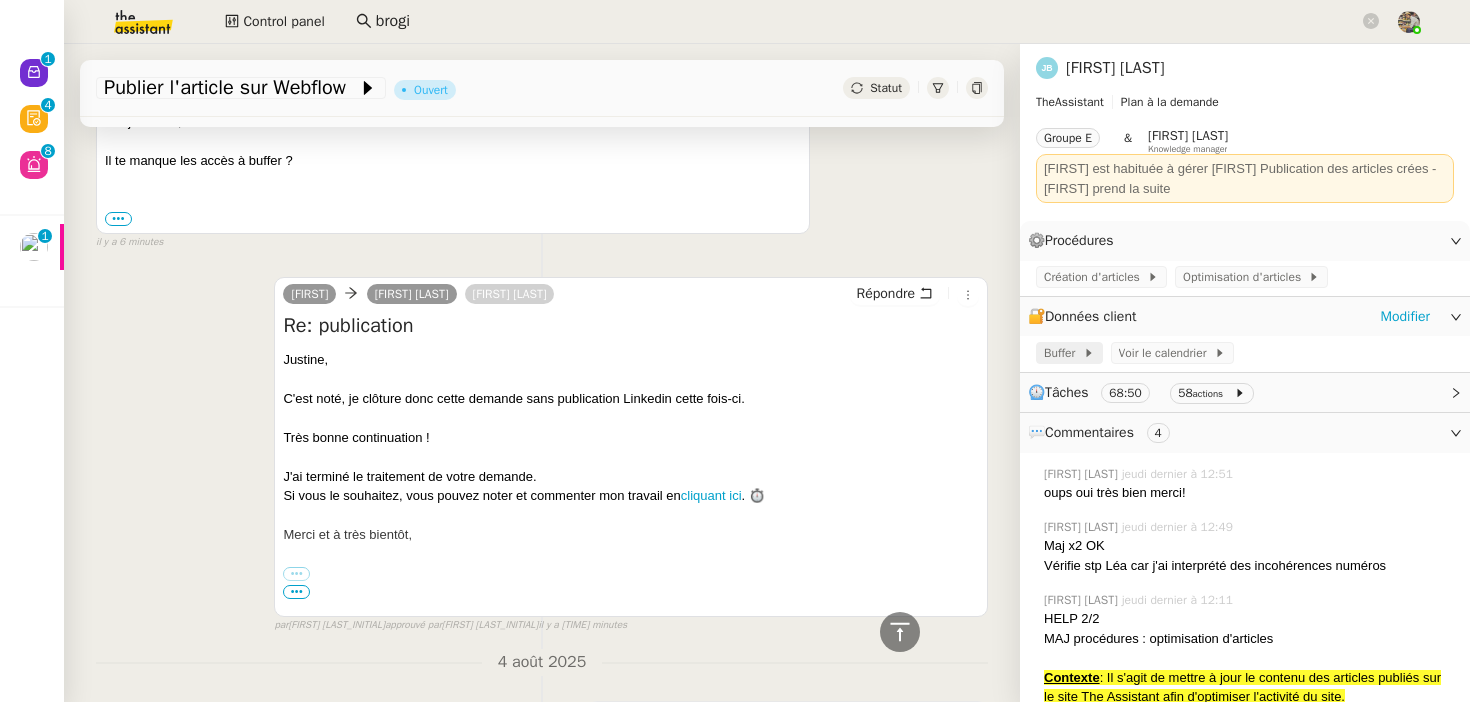 click on "Buffer" 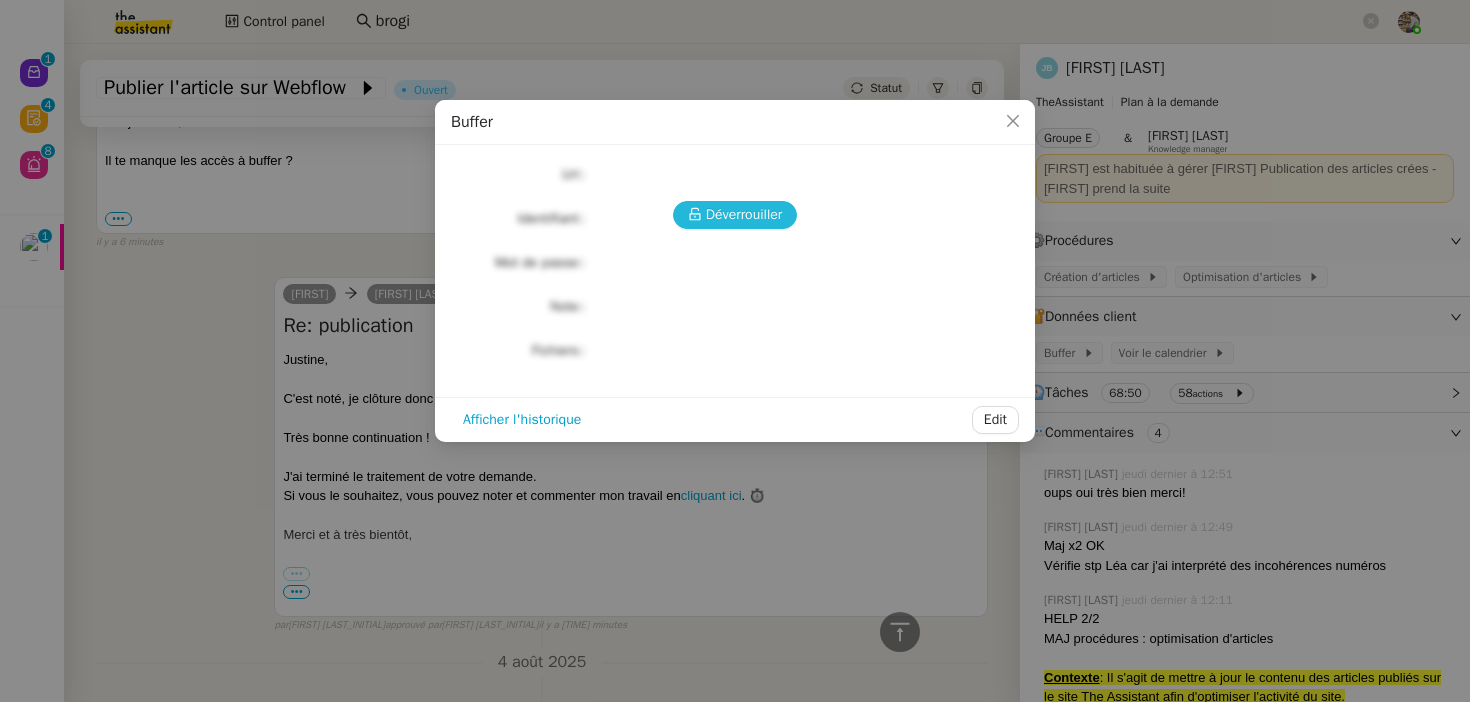 click on "Déverrouiller" at bounding box center (744, 214) 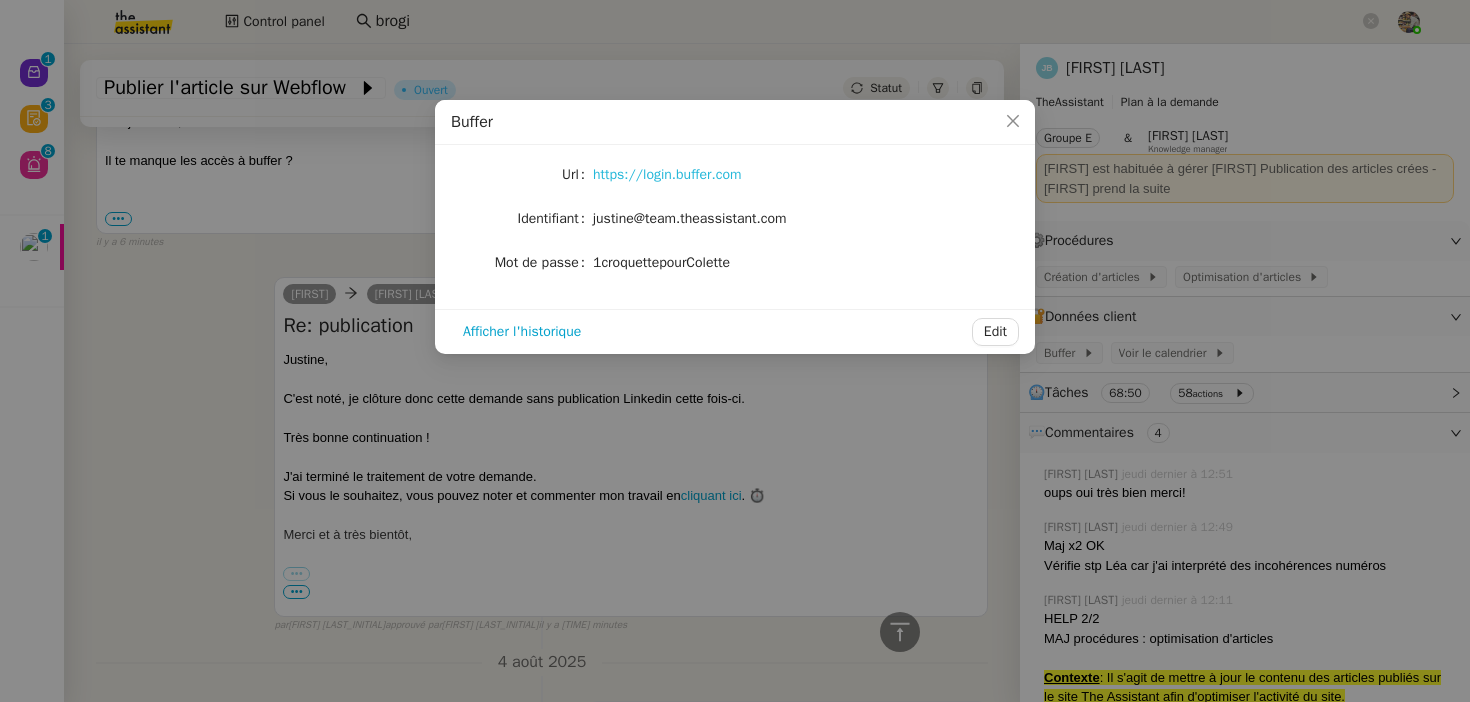 click on "https://login.buffer.com" 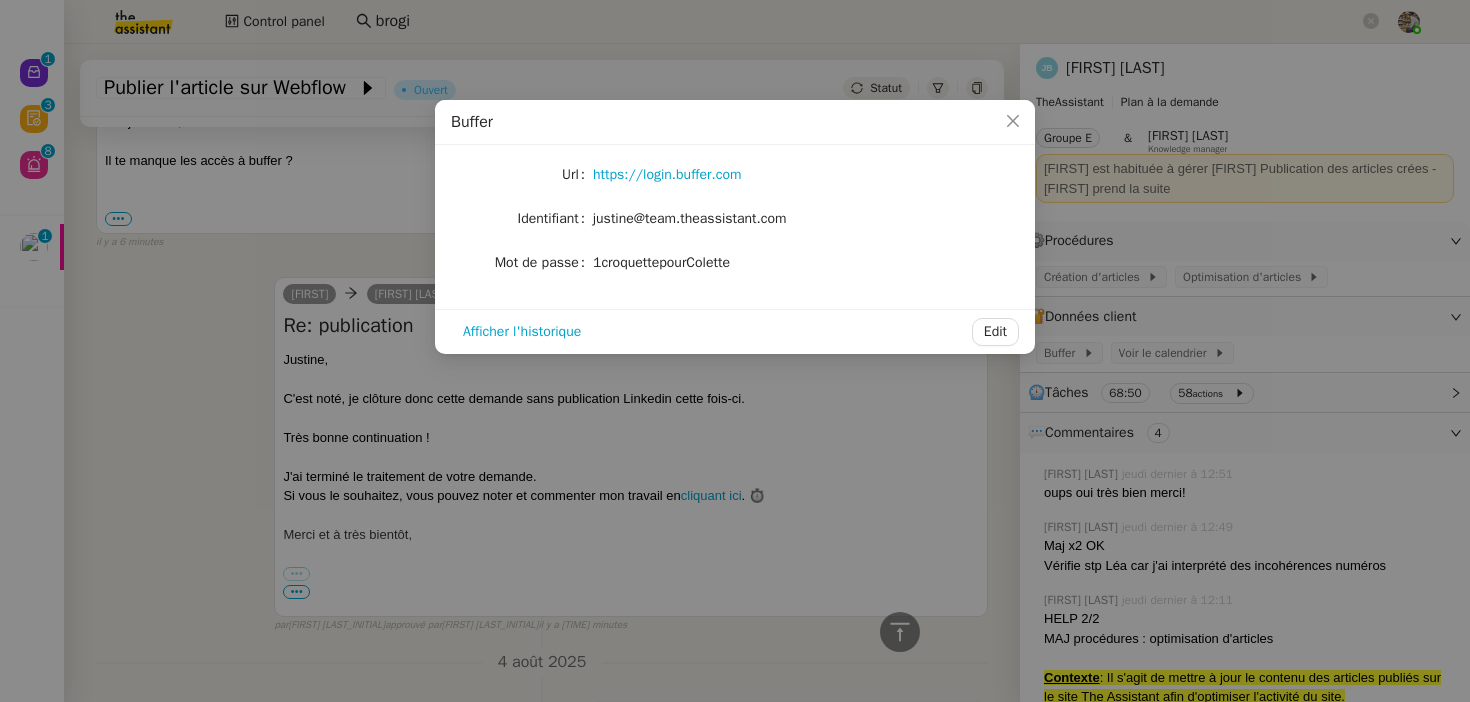 click on "justine@team.theassistant.com" 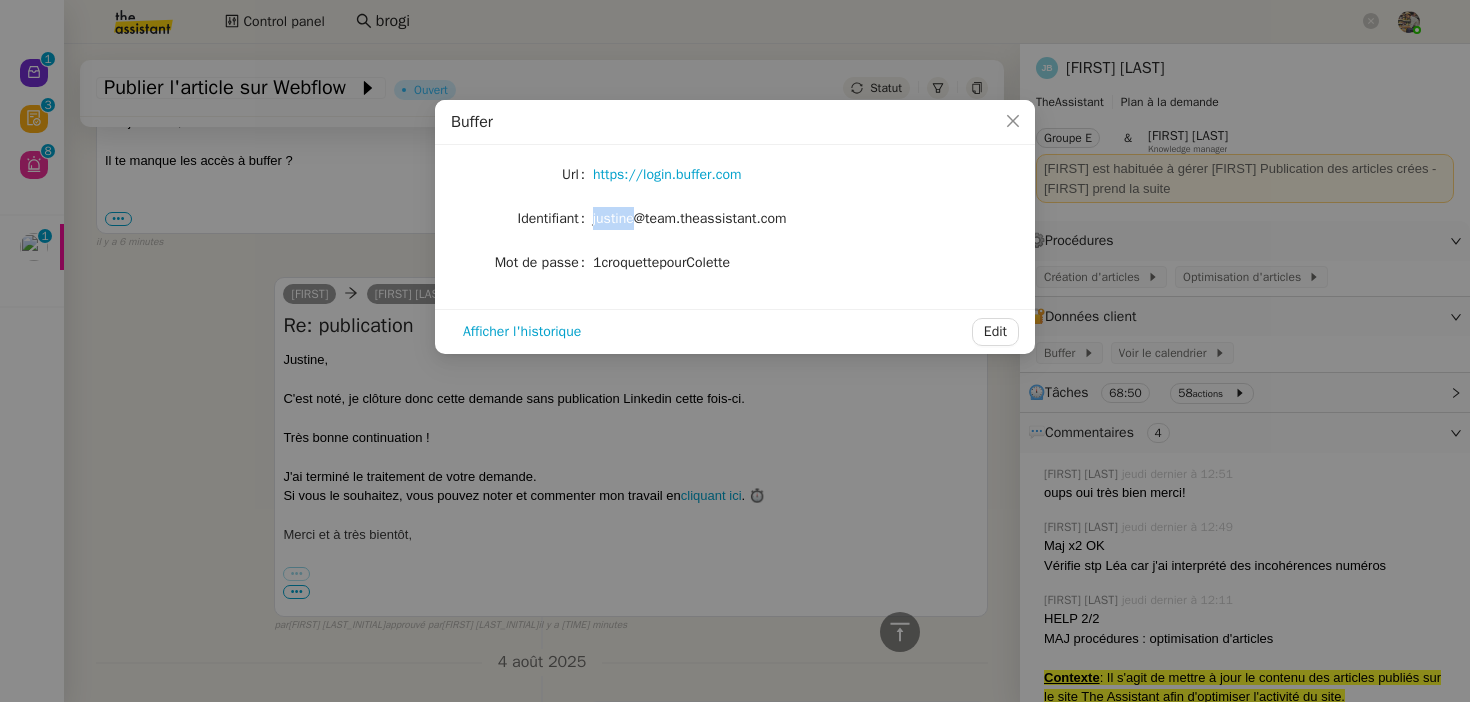 click on "justine@team.theassistant.com" 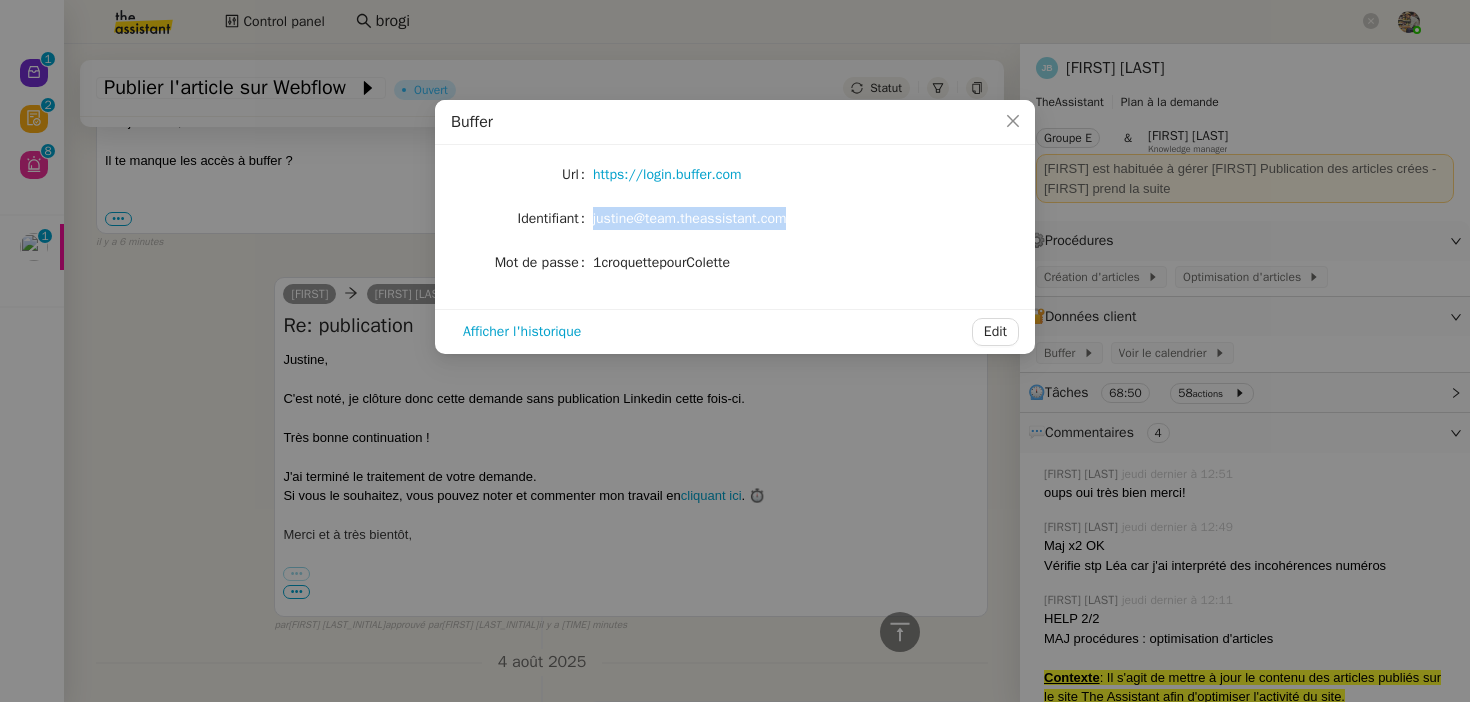 click on "justine@team.theassistant.com" 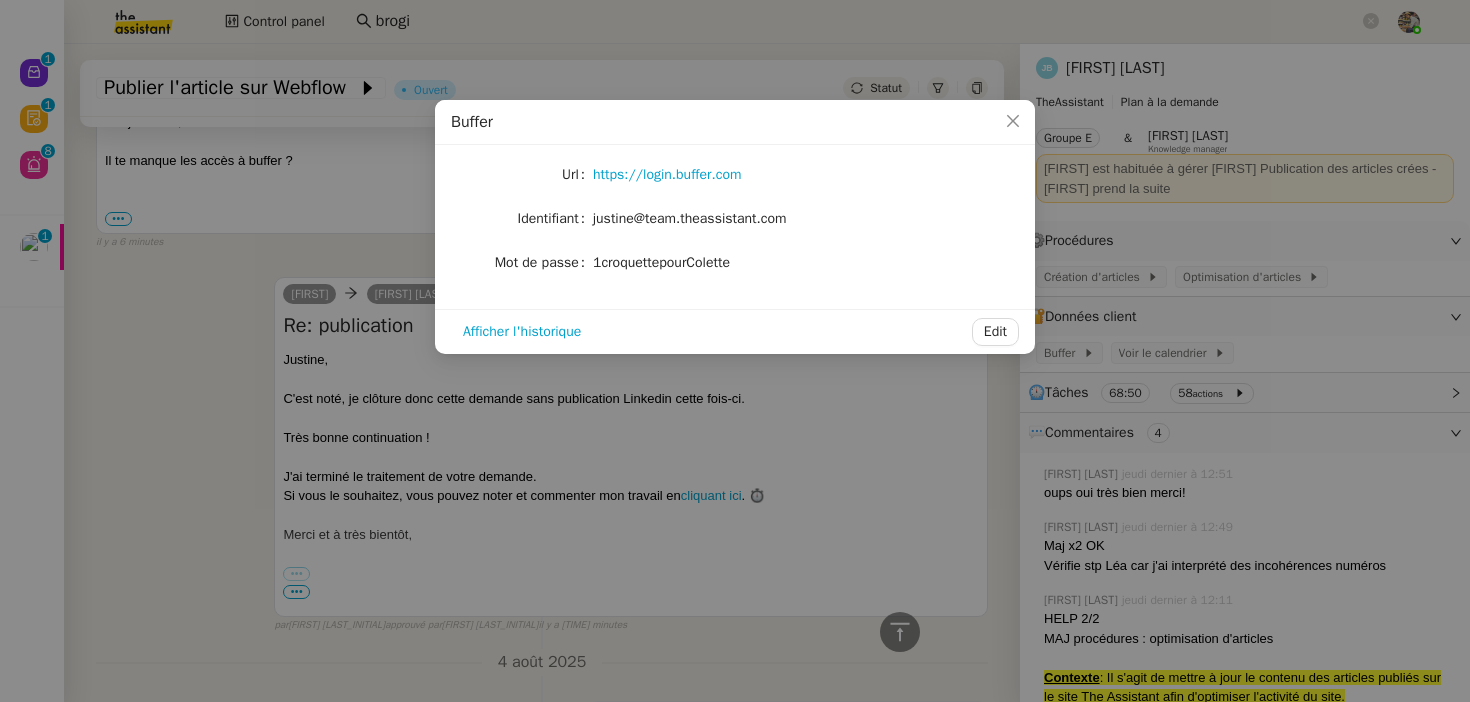 click on "1croquettepourColette" 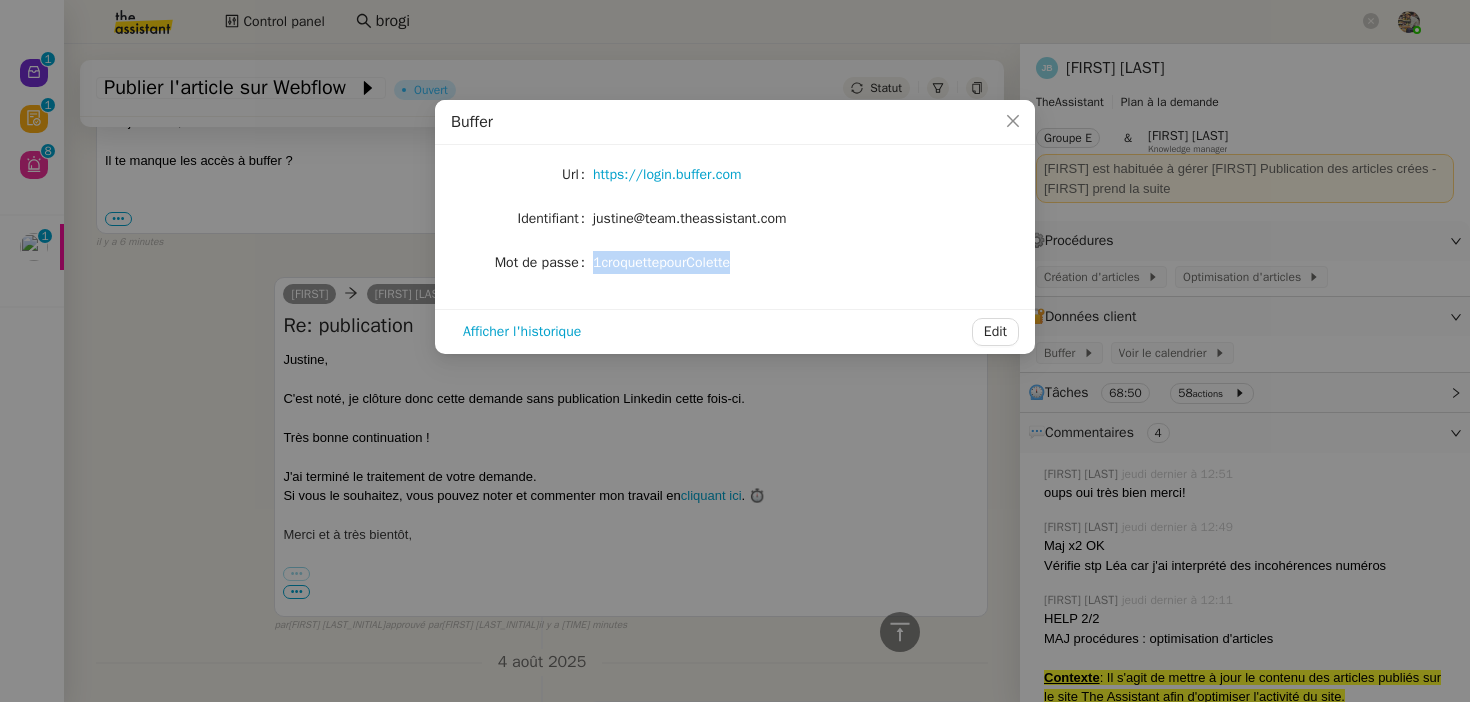 click on "1croquettepourColette" 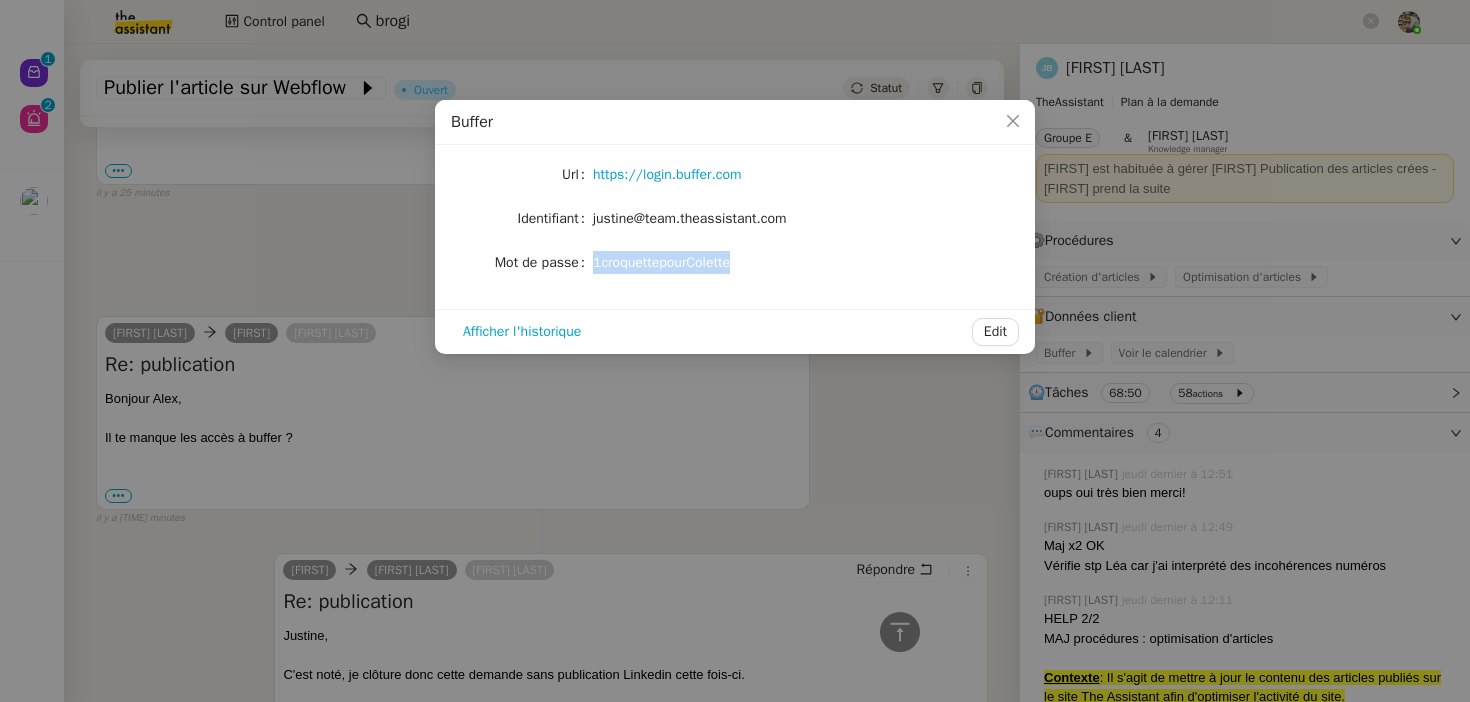 scroll, scrollTop: 709, scrollLeft: 0, axis: vertical 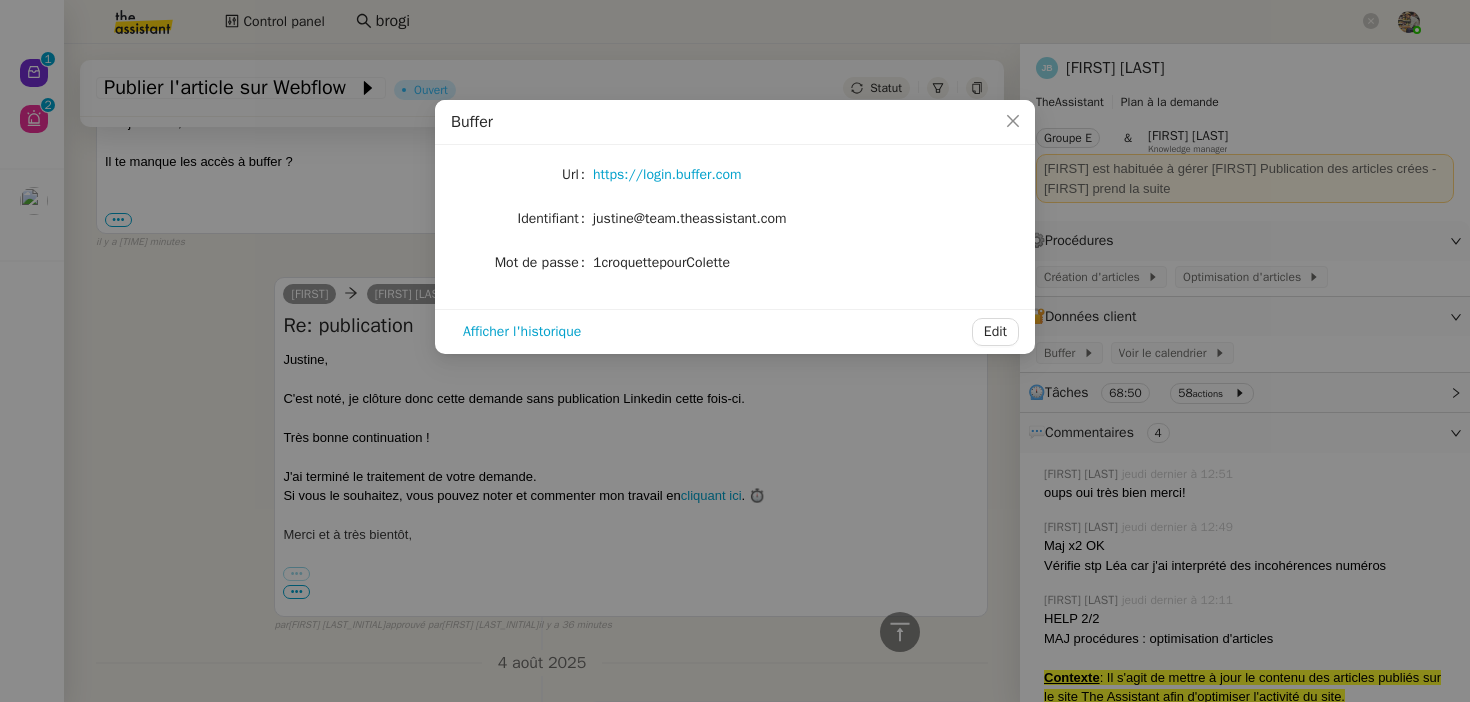 click on "Buffer  Url https://login.buffer.com    Identifiant justine@team.theassistant.com Mot de passe 1croquettepourColette Afficher l'historique Edit" at bounding box center (735, 351) 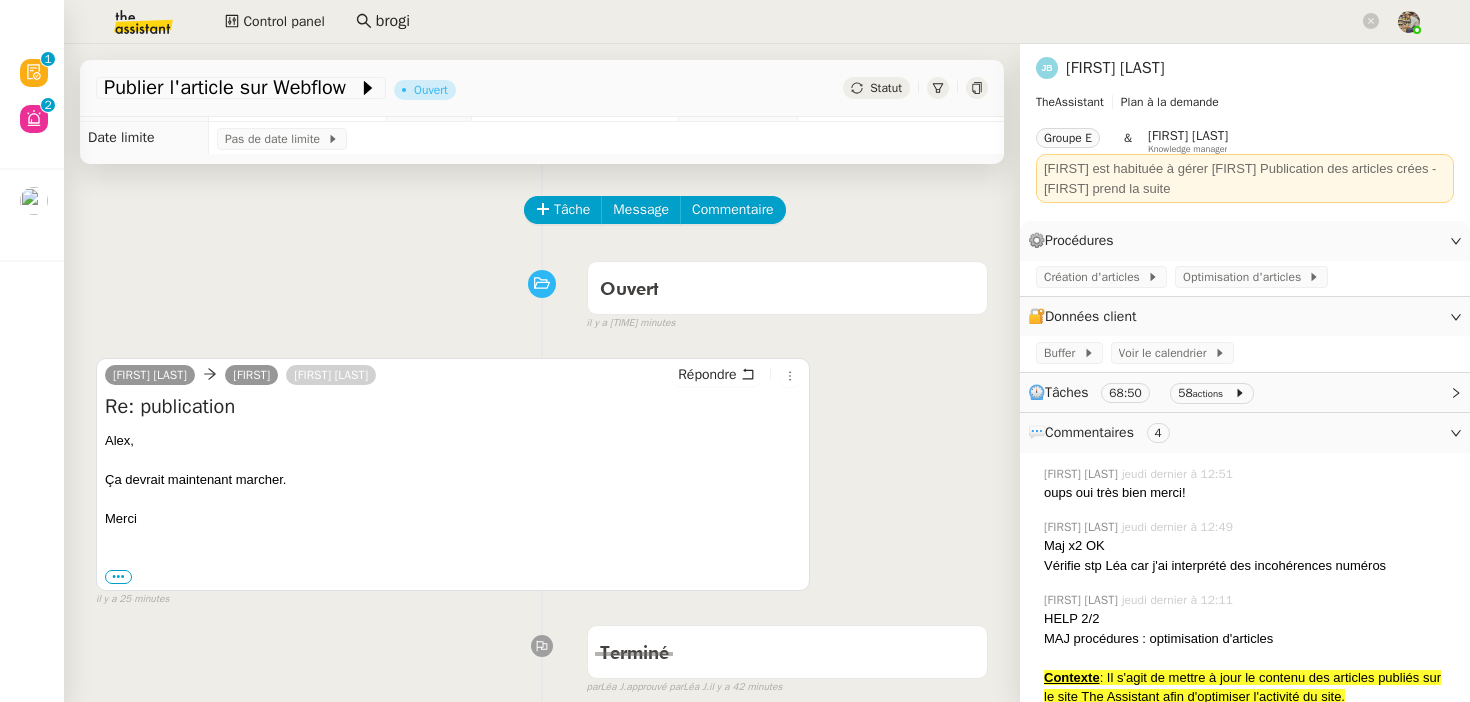 scroll, scrollTop: 0, scrollLeft: 0, axis: both 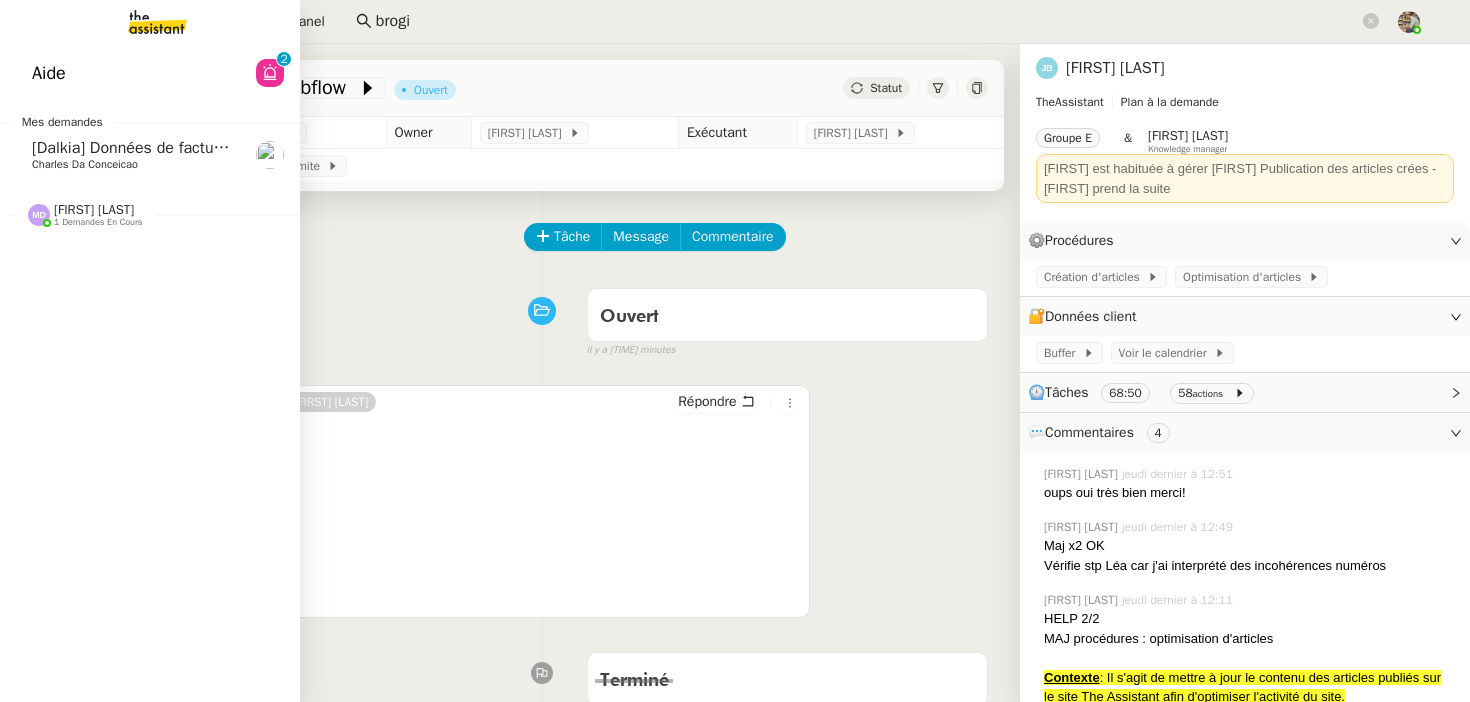 click on "Aide  0   1   2   3   4   5   6   7   8   9" 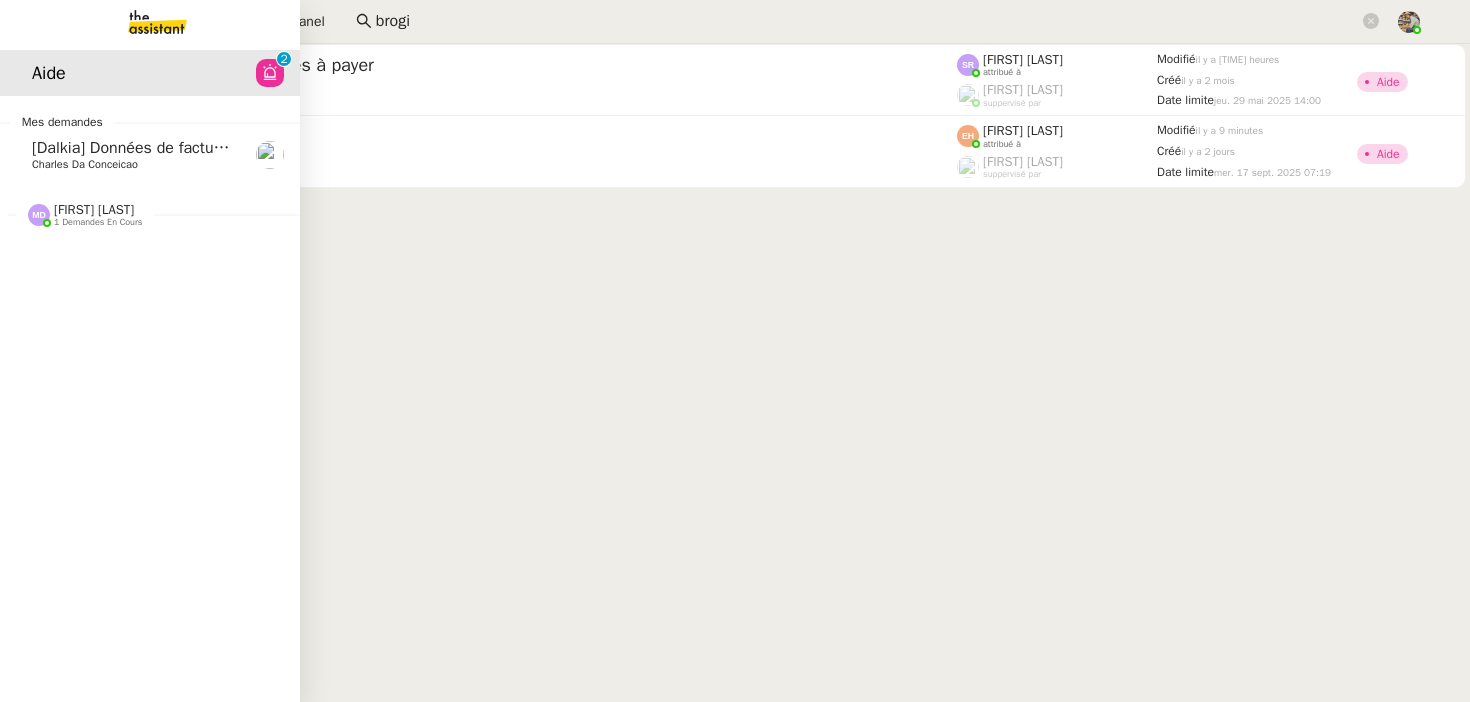 click on "Charles Da Conceicao" 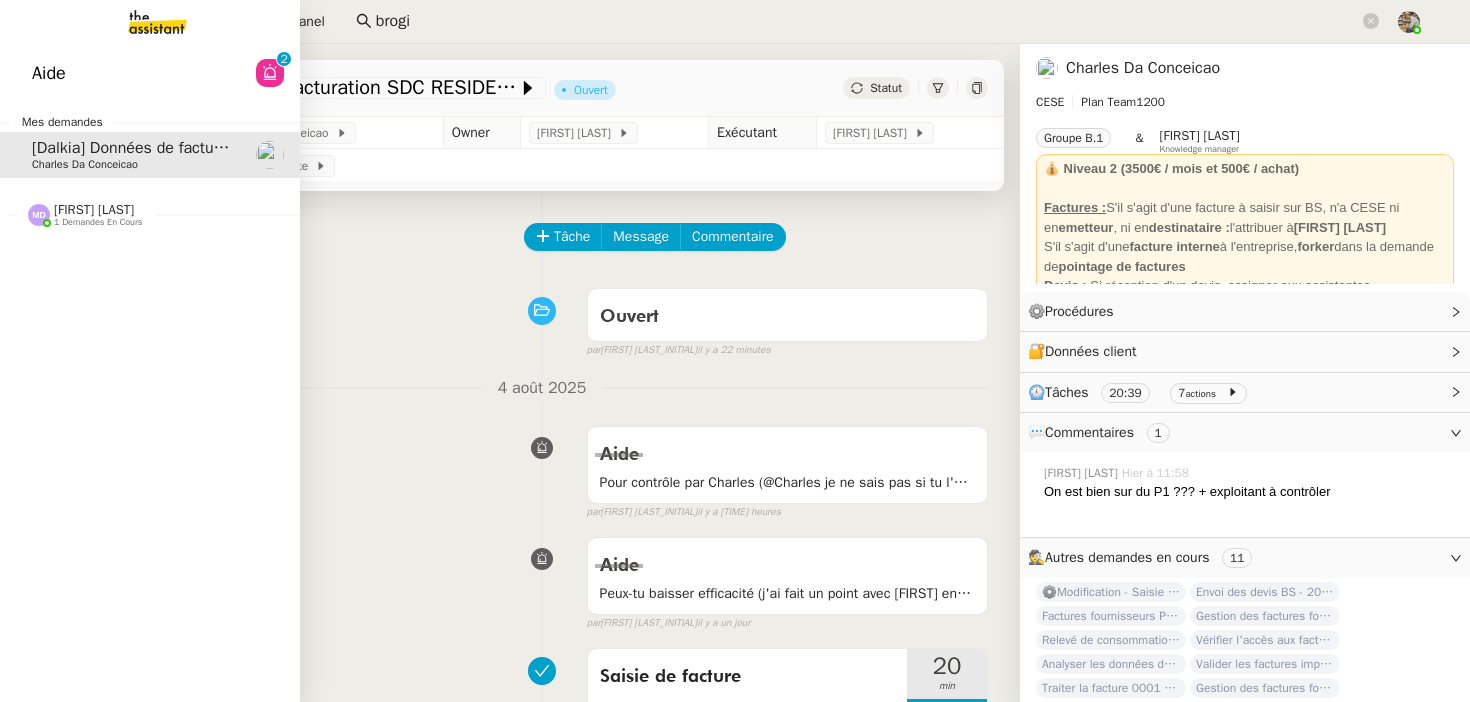 click on "Marylou Deybach" 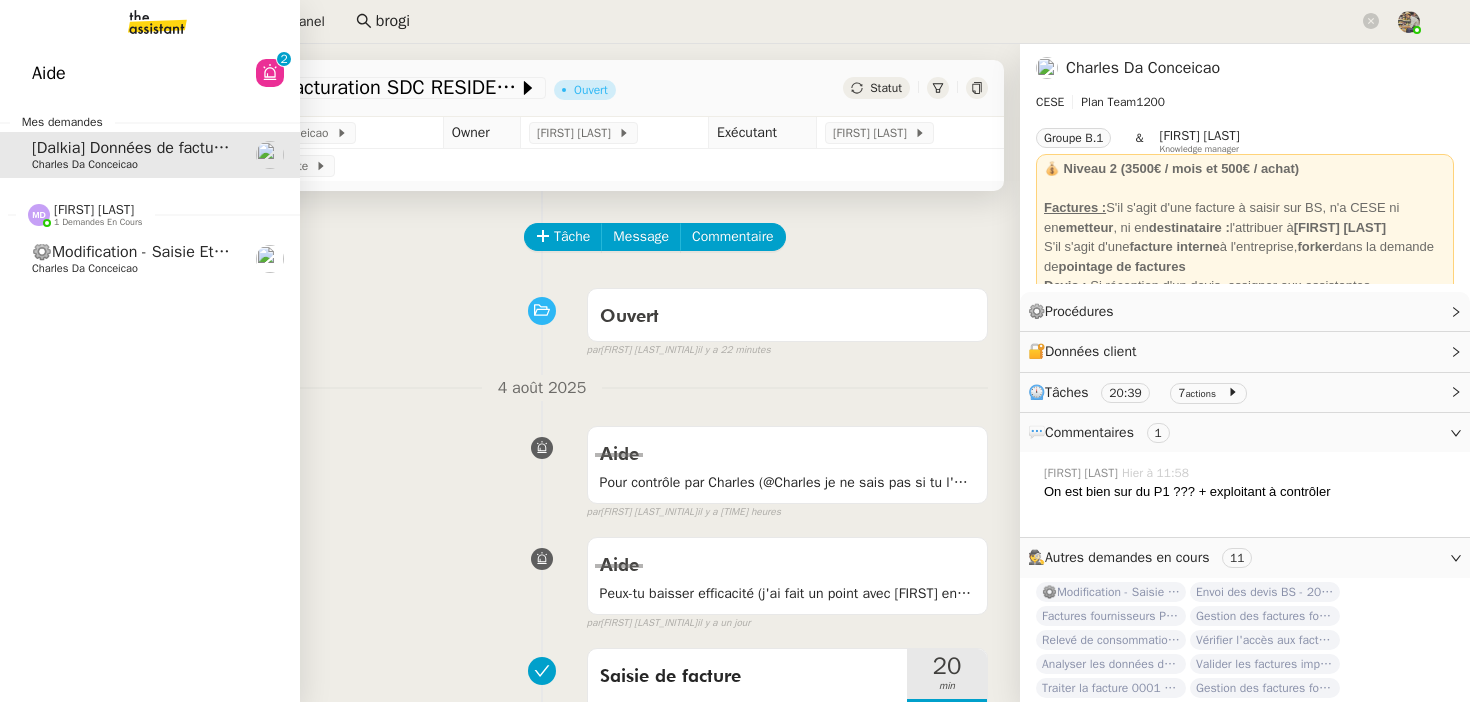 click on "⚙️Modification - Saisie et suivi des devis sur Monday (temporaire)    Charles Da Conceicao" 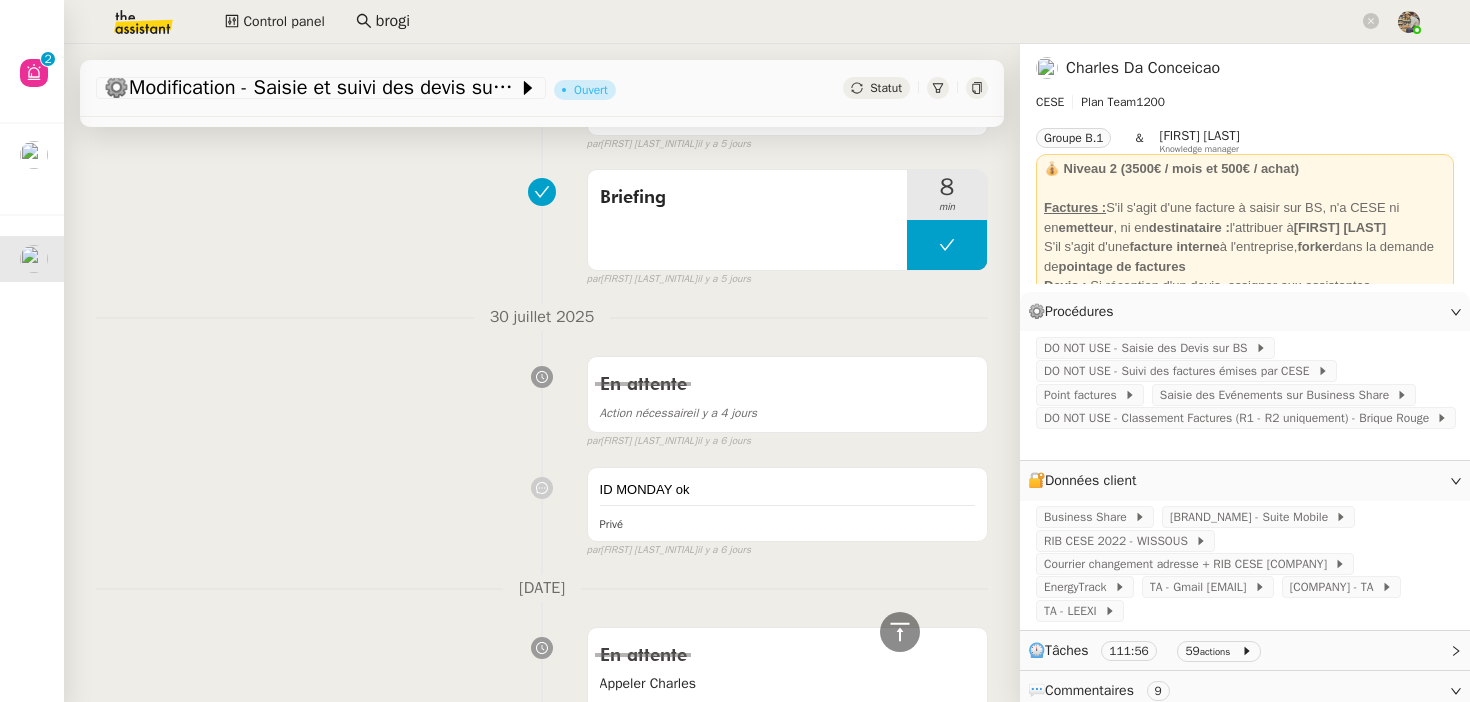 scroll, scrollTop: 751, scrollLeft: 0, axis: vertical 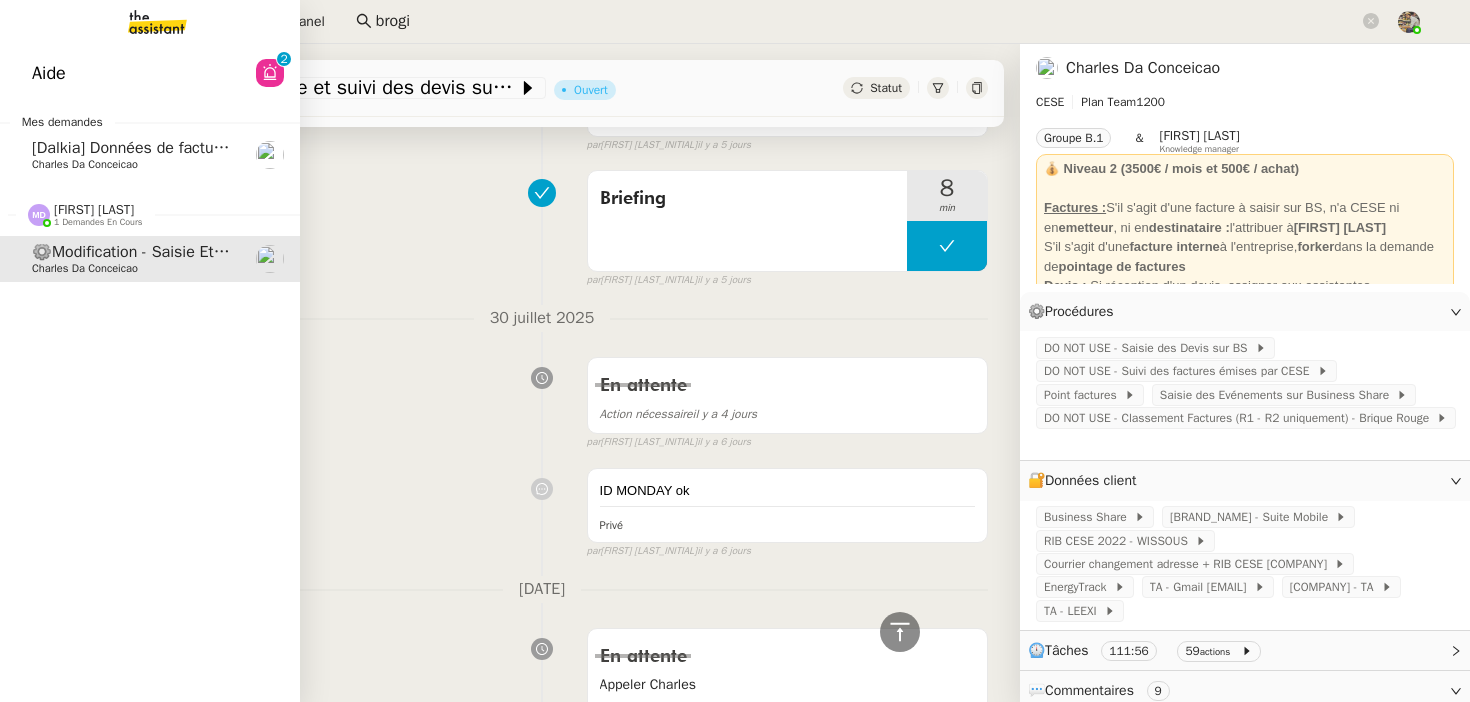 click on "Charles Da Conceicao" 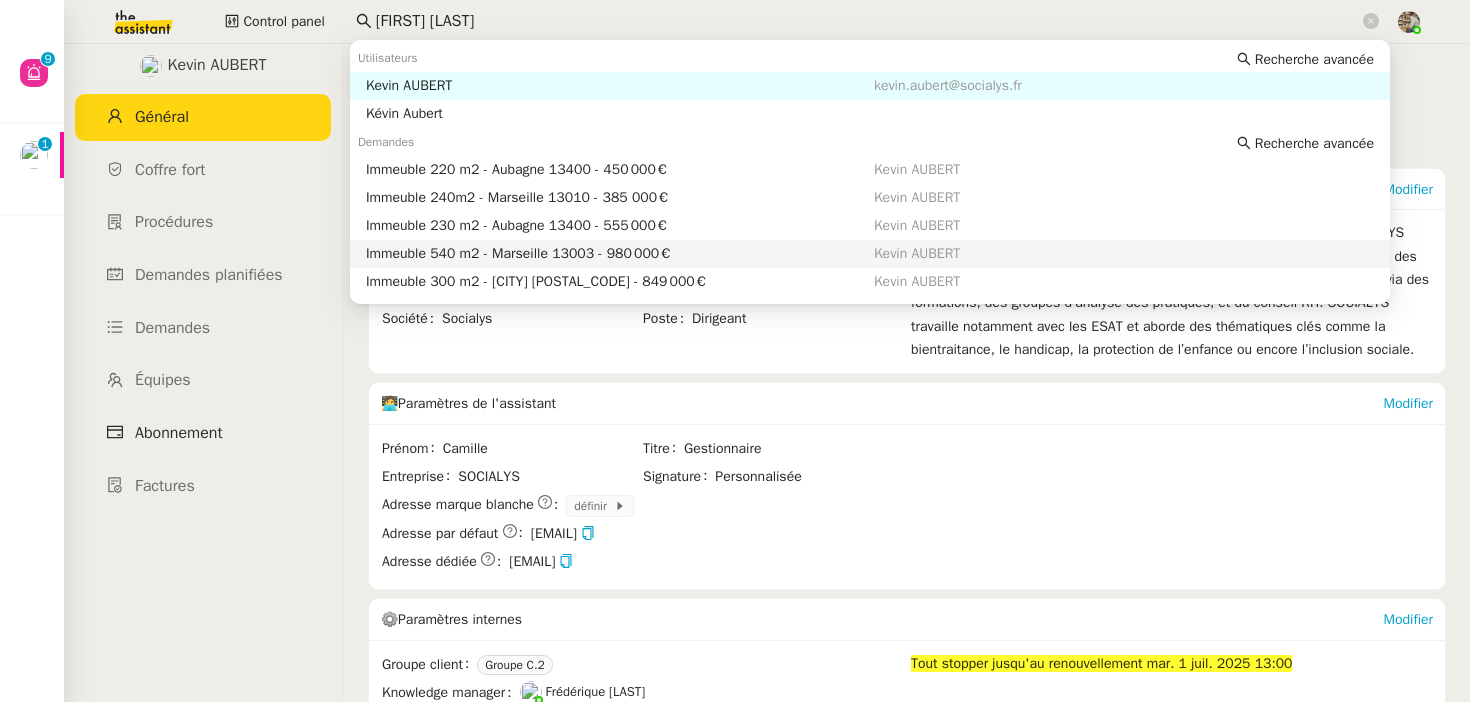 scroll, scrollTop: 0, scrollLeft: 0, axis: both 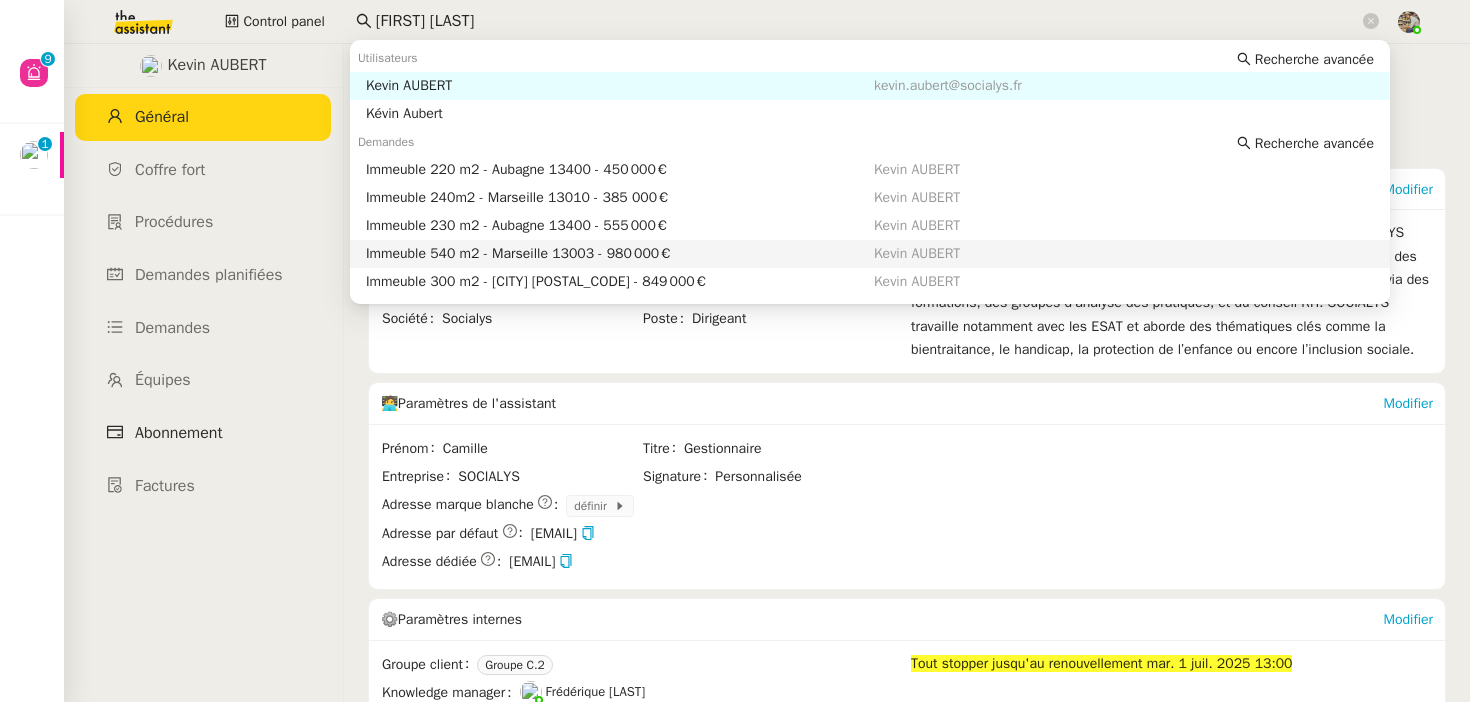 click on "Abonnement" 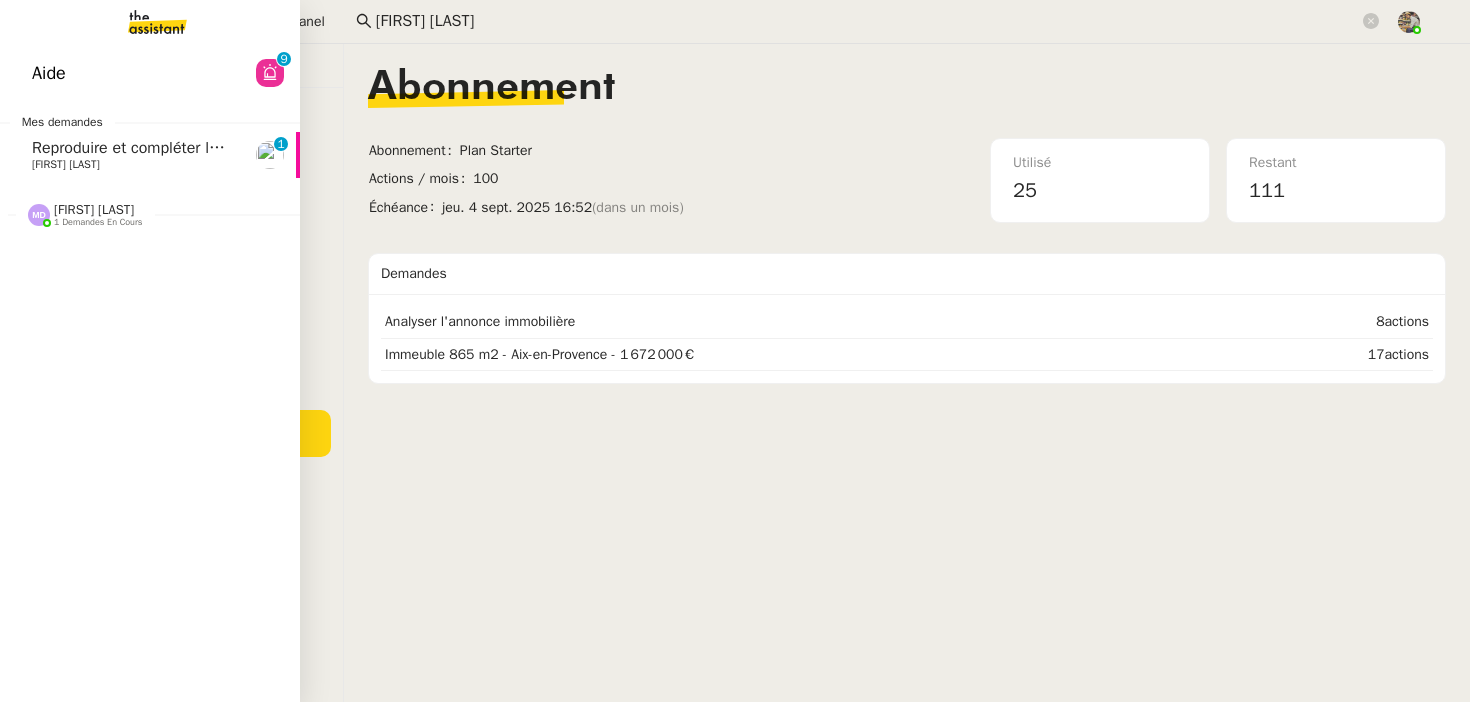 click on "Reproduire et compléter le tableau" 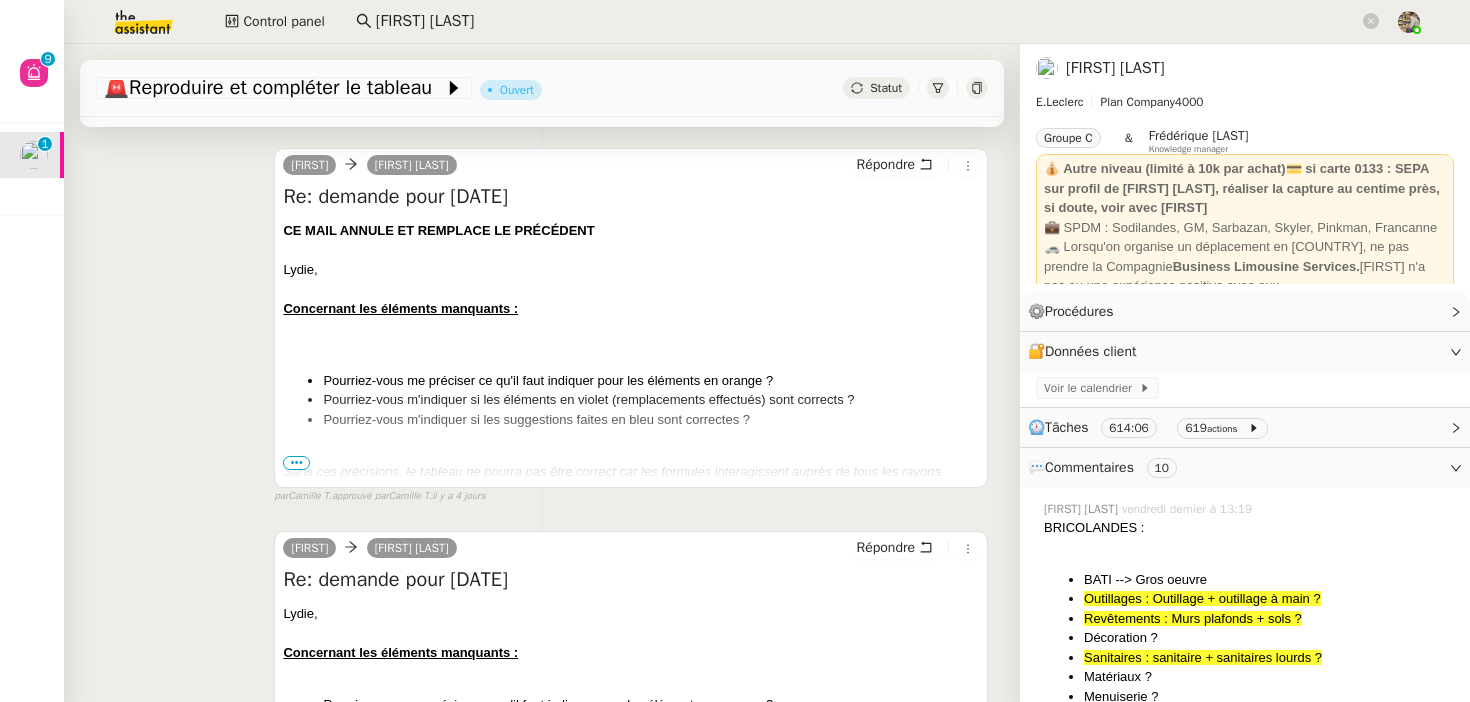 scroll, scrollTop: 346, scrollLeft: 0, axis: vertical 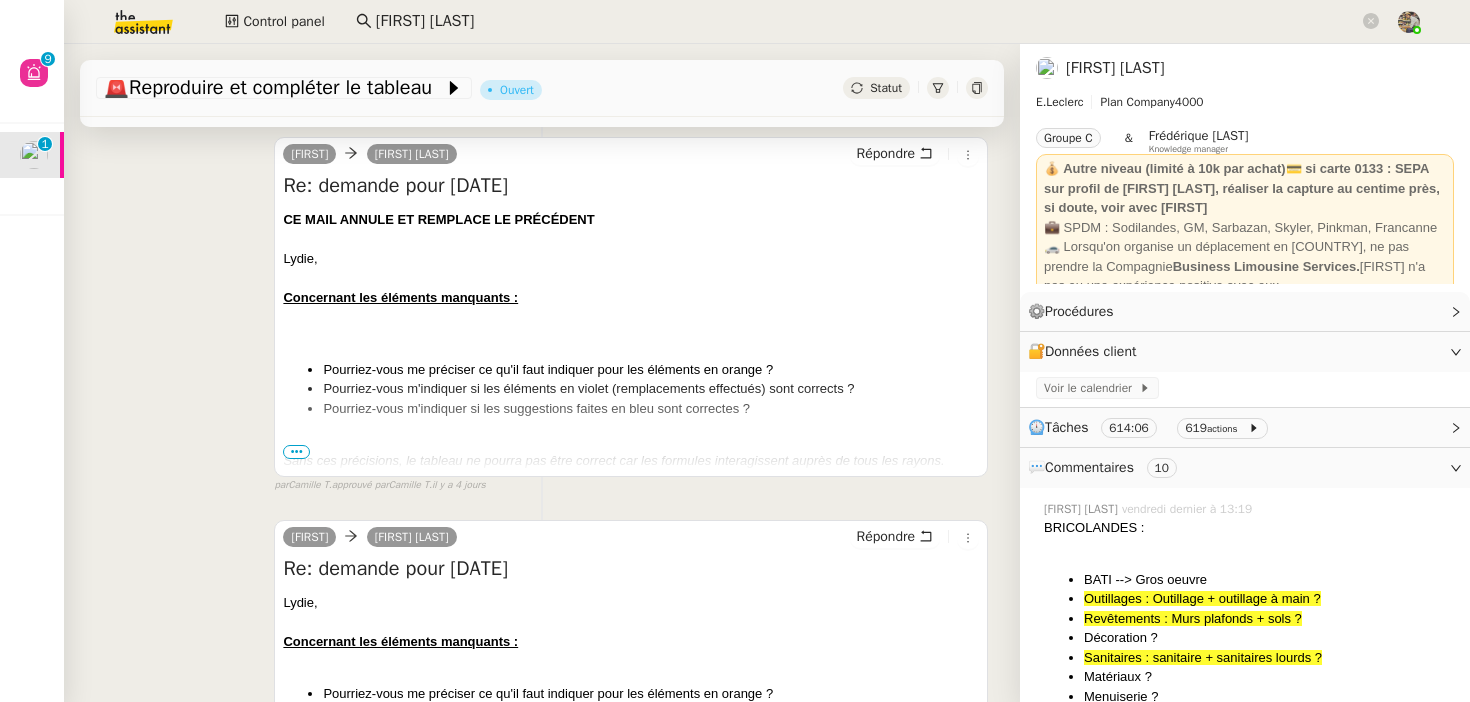 click on "•••" at bounding box center (296, 452) 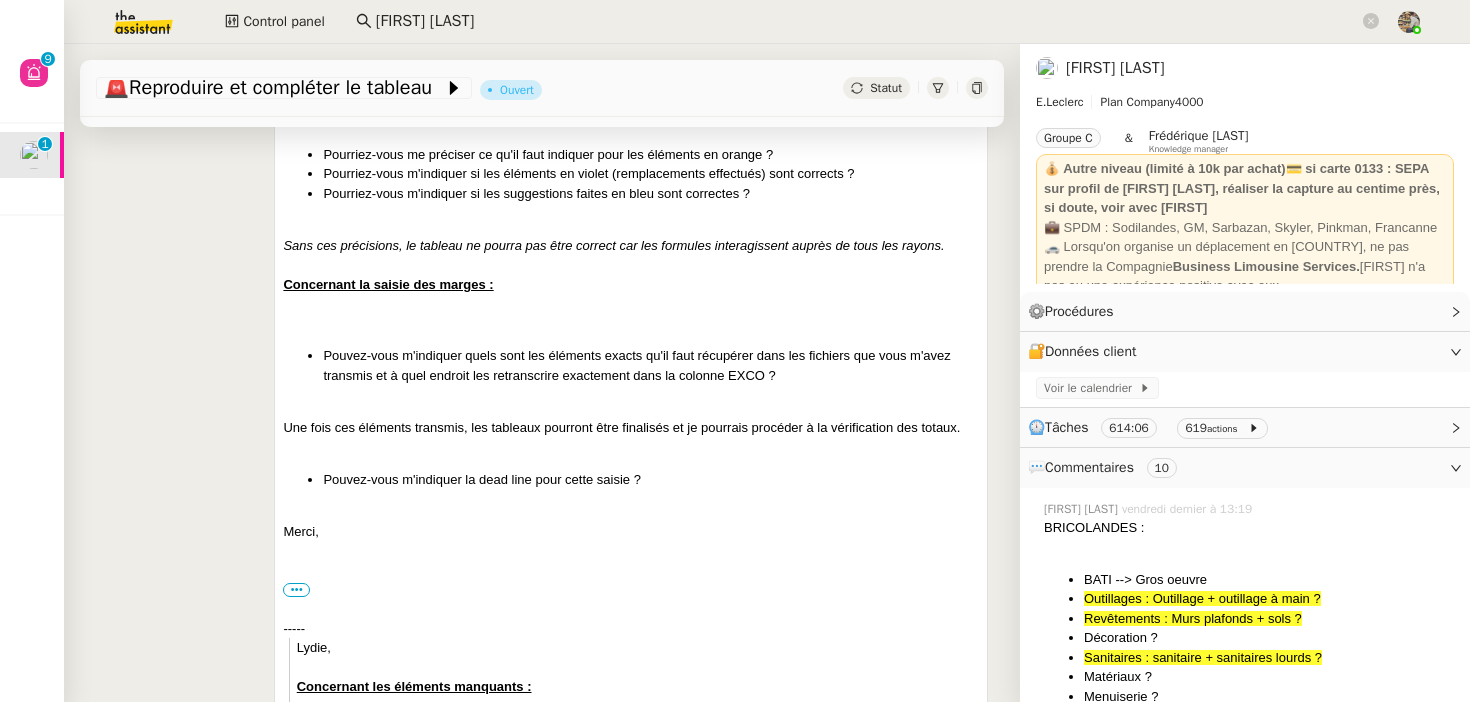 scroll, scrollTop: 673, scrollLeft: 0, axis: vertical 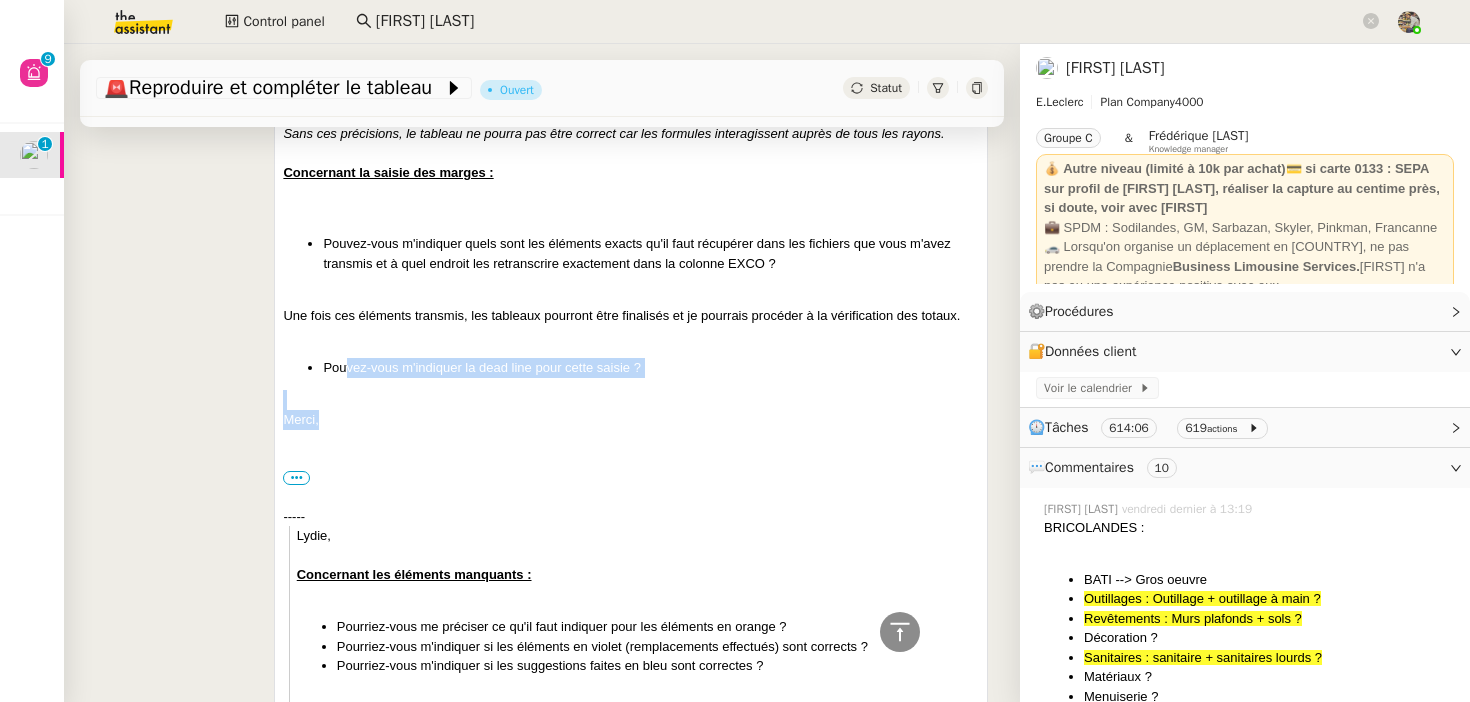 drag, startPoint x: 344, startPoint y: 421, endPoint x: 344, endPoint y: 371, distance: 50 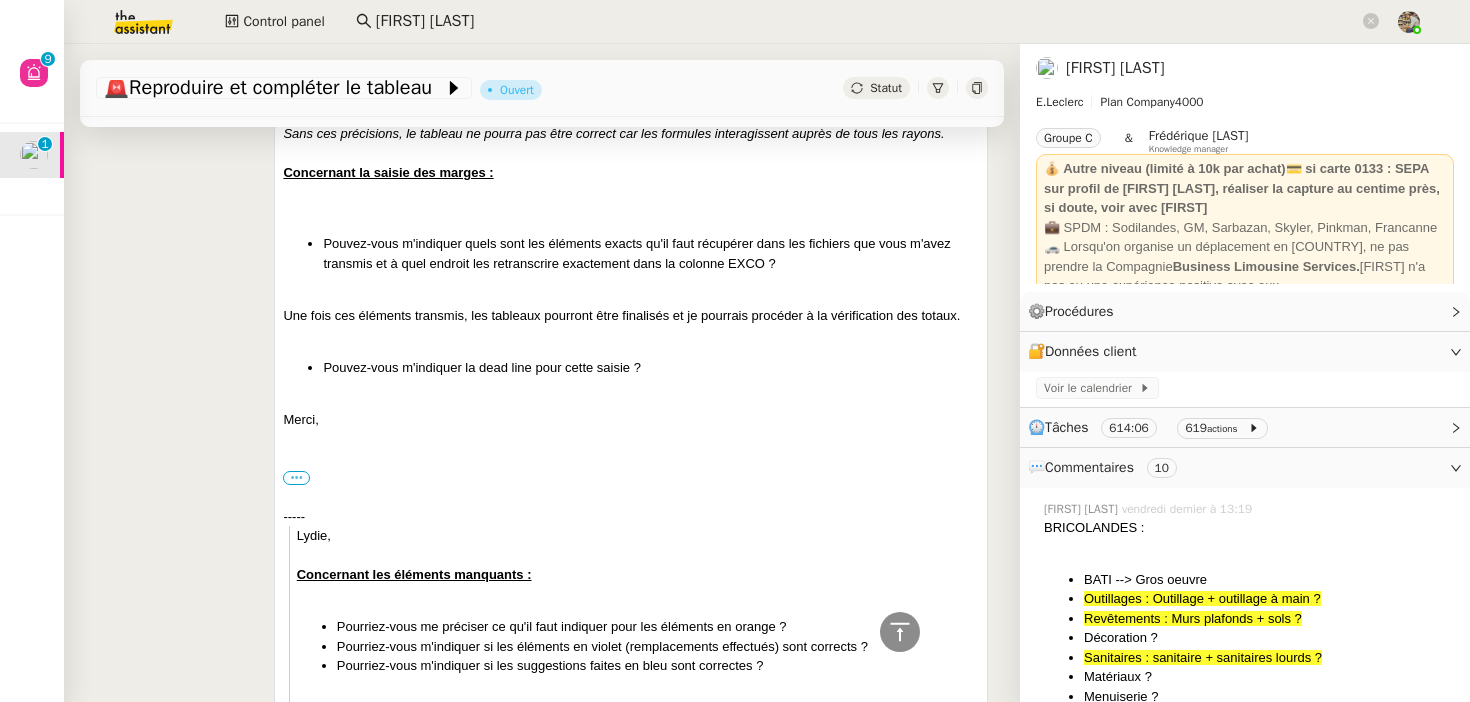 click on "•••" at bounding box center [296, 478] 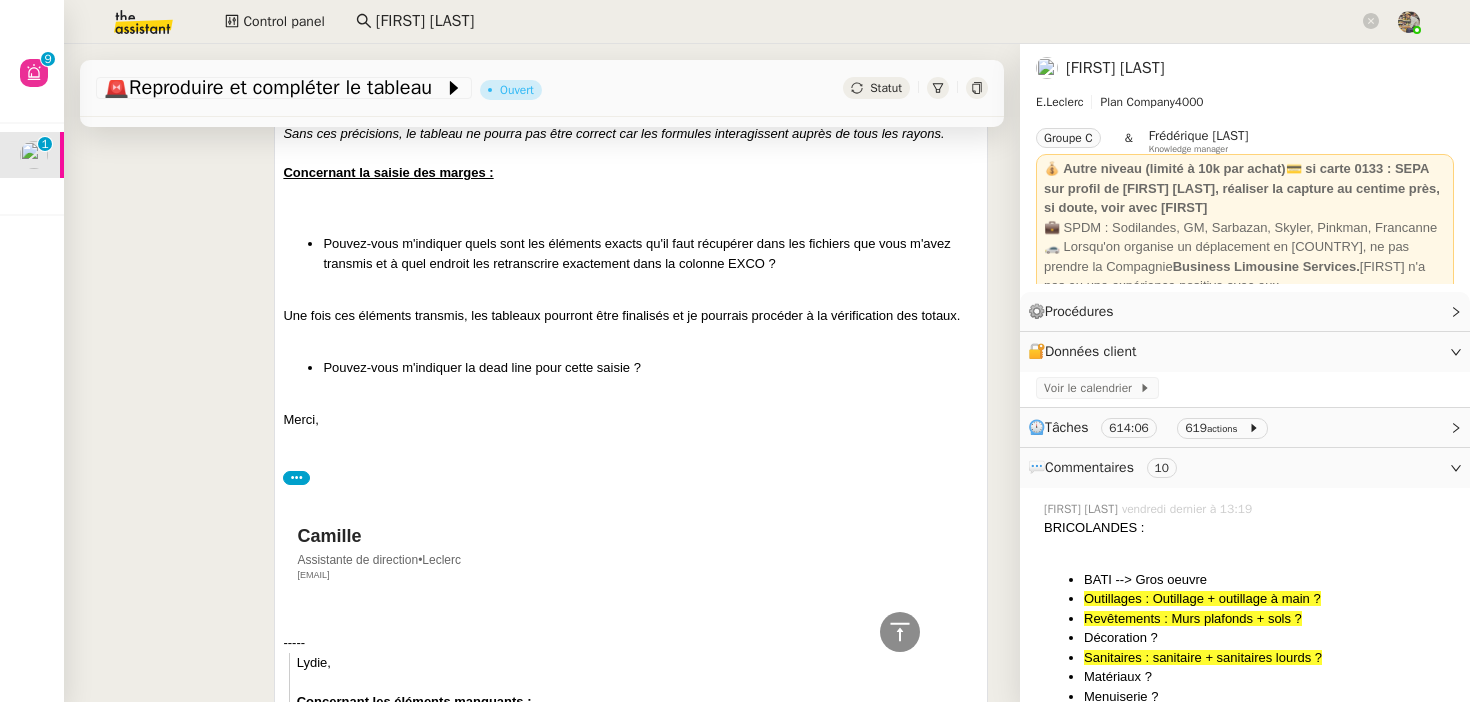 drag, startPoint x: 443, startPoint y: 555, endPoint x: 300, endPoint y: 312, distance: 281.9539 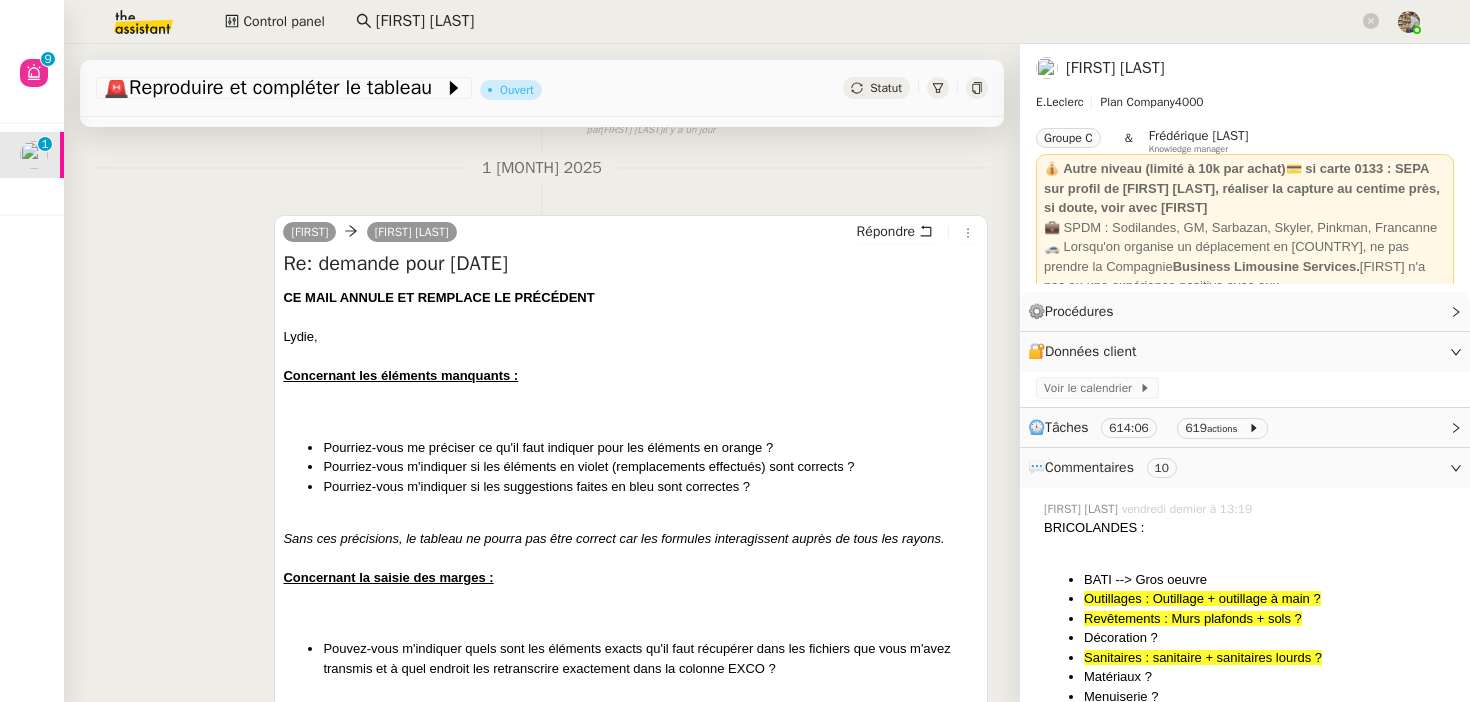 click on "Lydie," at bounding box center [631, 337] 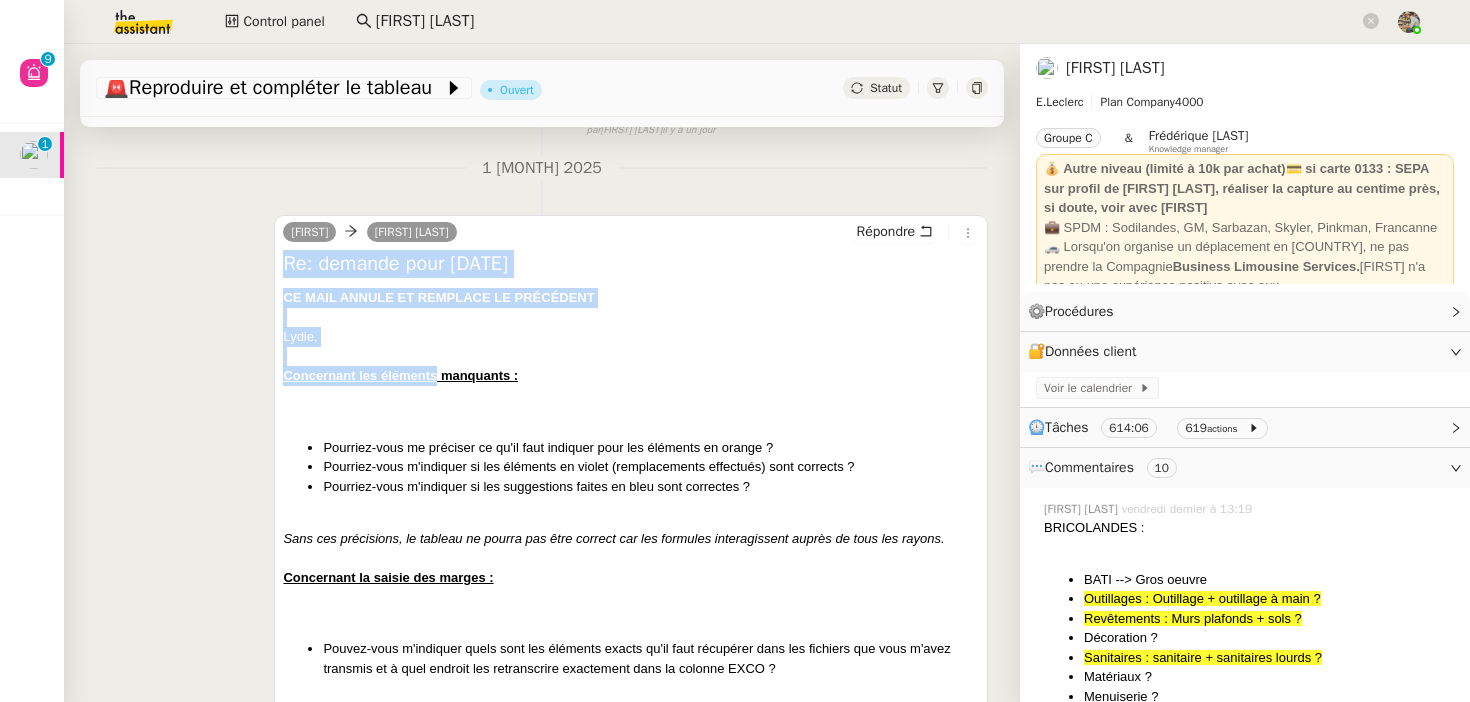 drag, startPoint x: 279, startPoint y: 250, endPoint x: 479, endPoint y: 427, distance: 267.0749 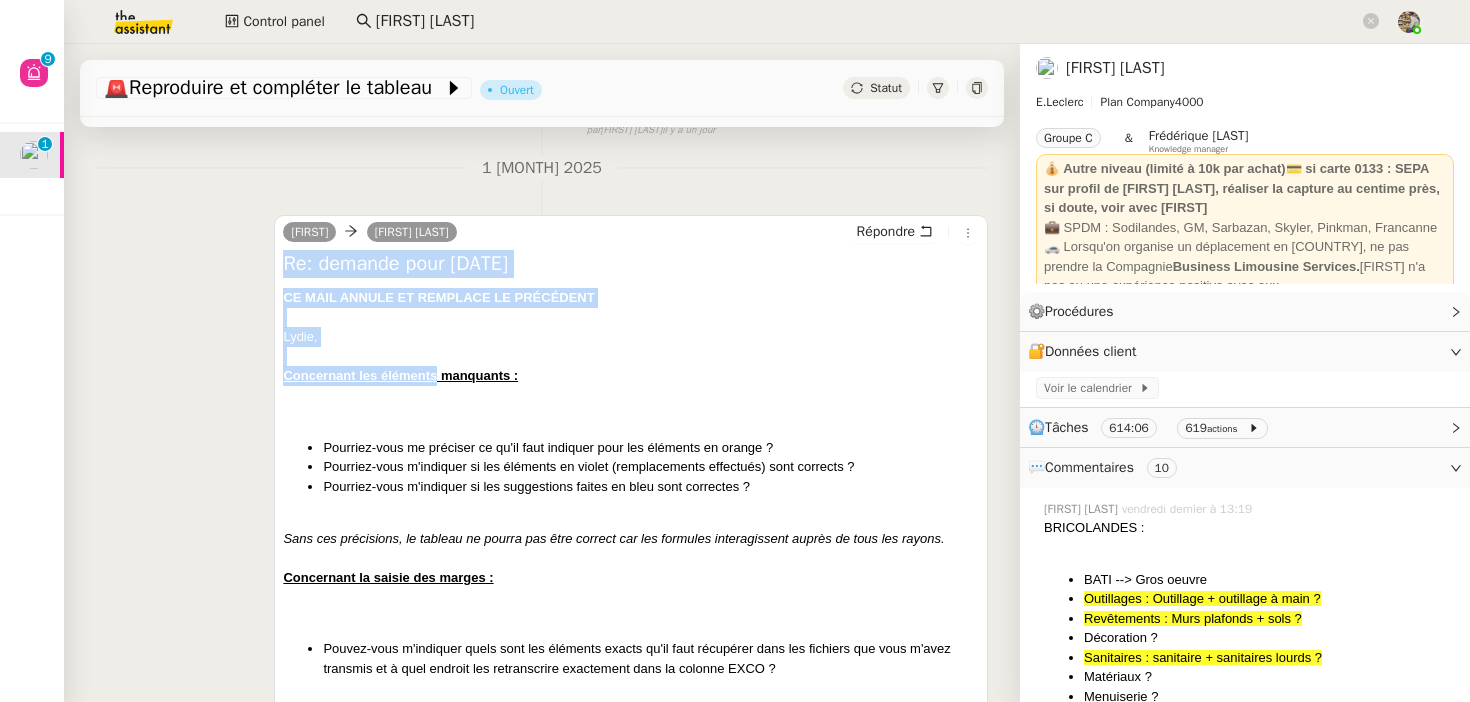 click on "camille      Lydie Laulon  Répondre Re: demande pour 31/07
CE MAIL ANNULE ET REMPLACE LE PRÉCÉDENT Lydie, Concernant les éléments manquants : Pourriez-vous me préciser ce qu'il faut indiquer pour les éléments en orange ? Pourriez-vous m'indiquer si les éléments en violet (remplacements effectués) sont corrects ? Pourriez-vous m'indiquer si les suggestions faites en bleu sont correctes ? Sans ces précisions, le tableau ne pourra pas être correct car les formules interagissent auprès de tous les rayons. Concernant la saisie des marges : Pouvez-vous m'indiquer quels sont les éléments exacts qu'il faut récupérer dans les fichiers que vous m'avez transmis et à quel endroit les retranscrire exactement dans la colonne EXCO ? Une fois ces éléments transmis, les tableaux pourront être finalisés et je pourrais procéder à la vérification des totaux. Pouvez-vous m'indiquer la dead line pour cette saisie ? Merci,
•••
Camille" at bounding box center [631, 1045] 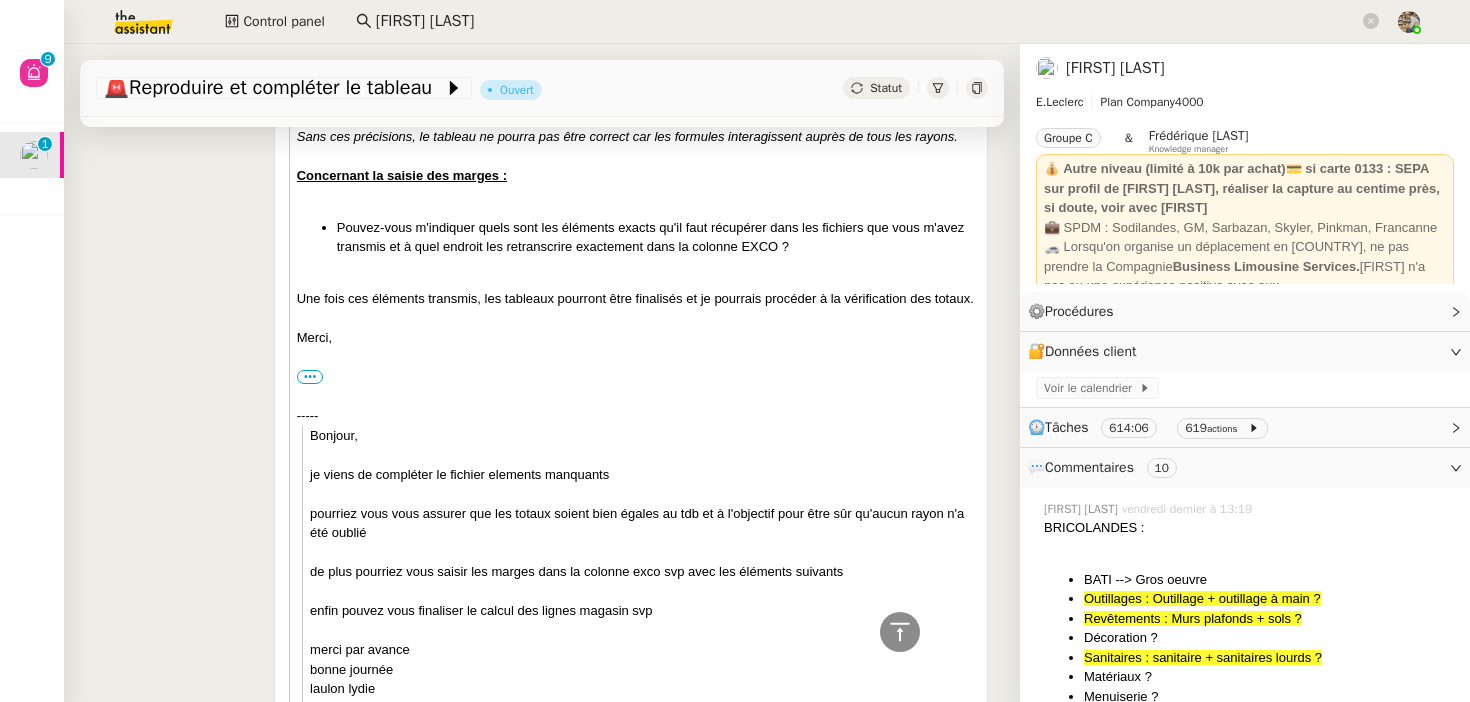 scroll, scrollTop: 1866, scrollLeft: 0, axis: vertical 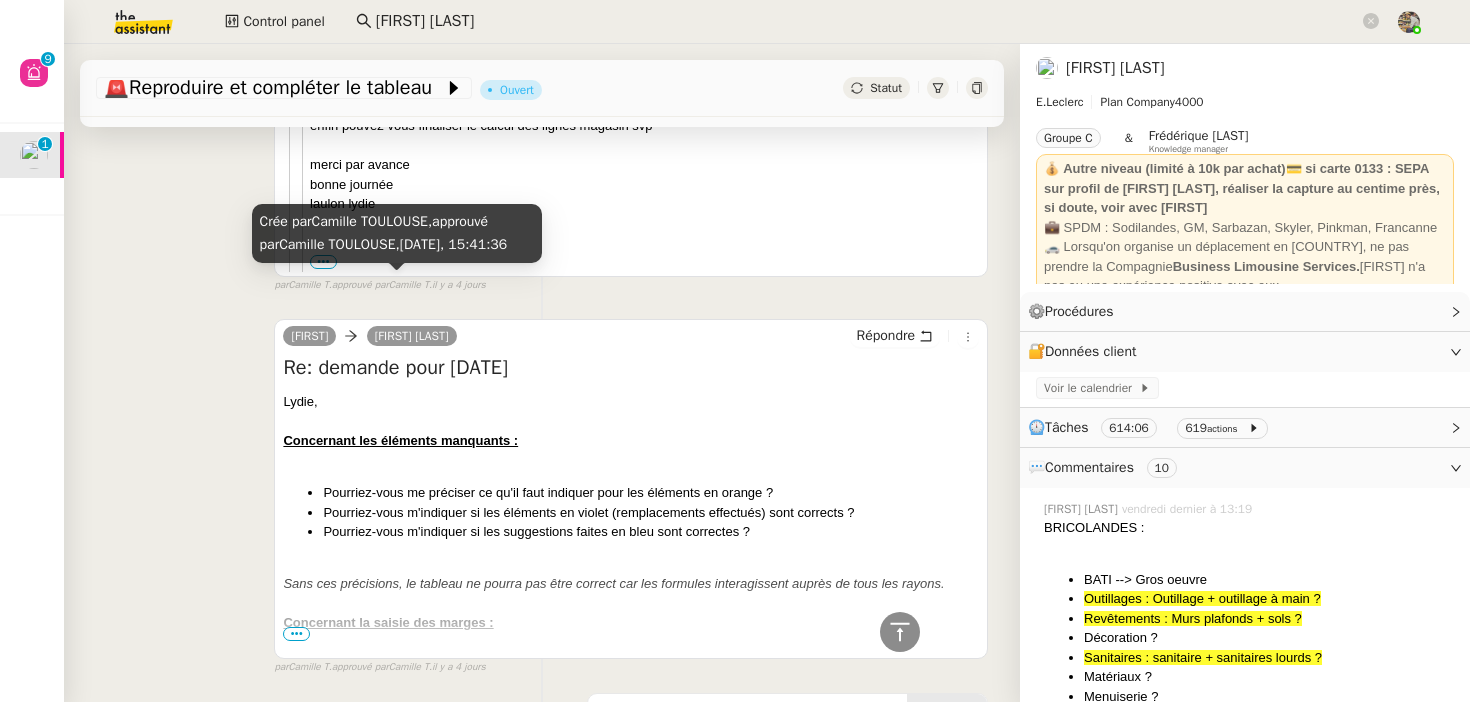 click on "Crée par  Camille TOULOUSE,   approuvé par   Camille TOULOUSE,   1 août 2025, 15:41:36" at bounding box center [397, 233] 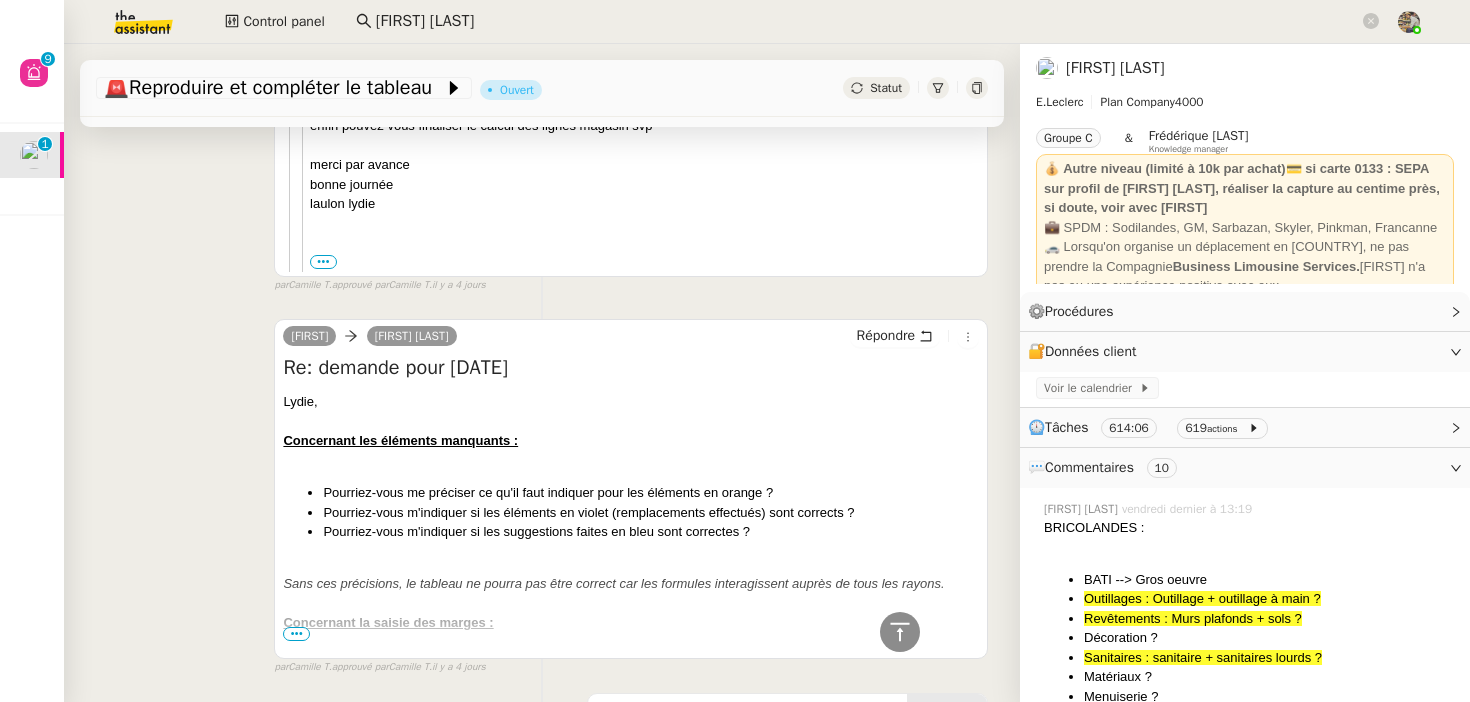 click on "Tâche Message Commentaire Veuillez patienter une erreur s'est produite 👌👌👌 message envoyé ✌️✌️✌️ Veuillez d'abord attribuer un client Une erreur s'est produite, veuillez réessayer  Export et saisie     318 min false par   Charles G.   il y a un jour 👌👌👌 message envoyé ✌️✌️✌️ une erreur s'est produite 👌👌👌 message envoyé ✌️✌️✌️ Votre message va être revu ✌️✌️✌️ une erreur s'est produite La taille des fichiers doit être de 10Mb au maximum. 1 août 2025  camille      Lydie Laulon  Répondre Re: demande pour 31/07
CE MAIL ANNULE ET REMPLACE LE PRÉCÉDENT Lydie, Concernant les éléments manquants : Pourriez-vous me préciser ce qu'il faut indiquer pour les éléments en orange ? Pourriez-vous m'indiquer si les éléments en violet (remplacements effectués) sont corrects ? Pourriez-vous m'indiquer si les suggestions faites en bleu sont correctes ? Concernant la saisie des marges : Merci,
•••" 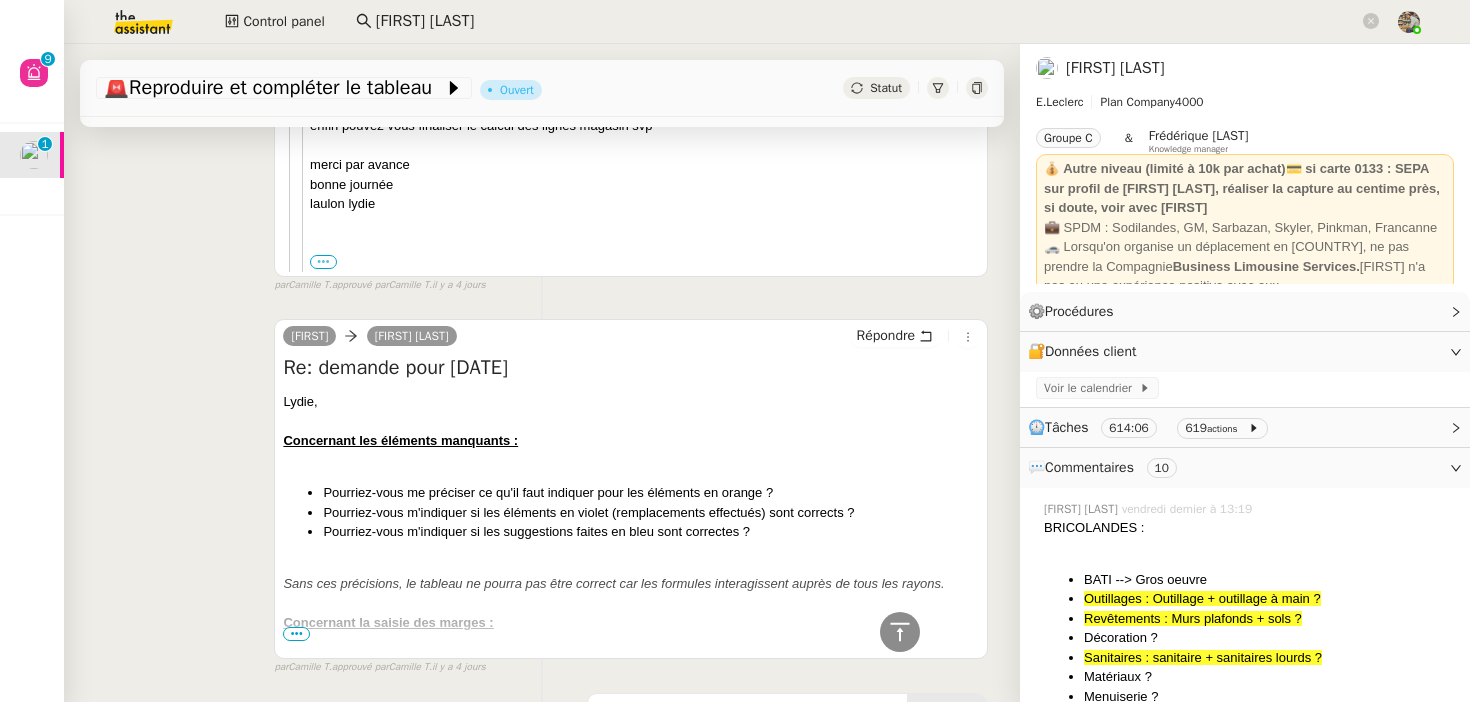 click on "•••" at bounding box center (323, 262) 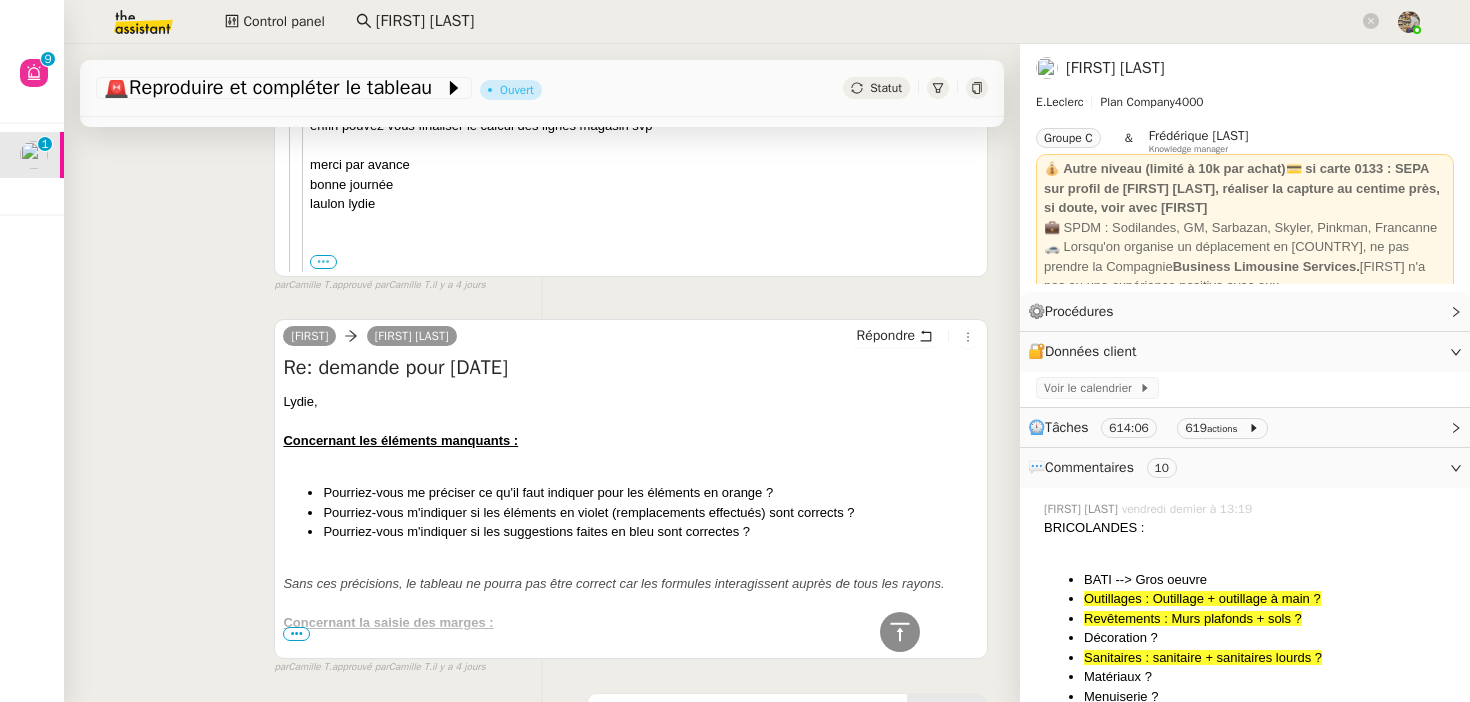 click on "•••" at bounding box center (0, 0) 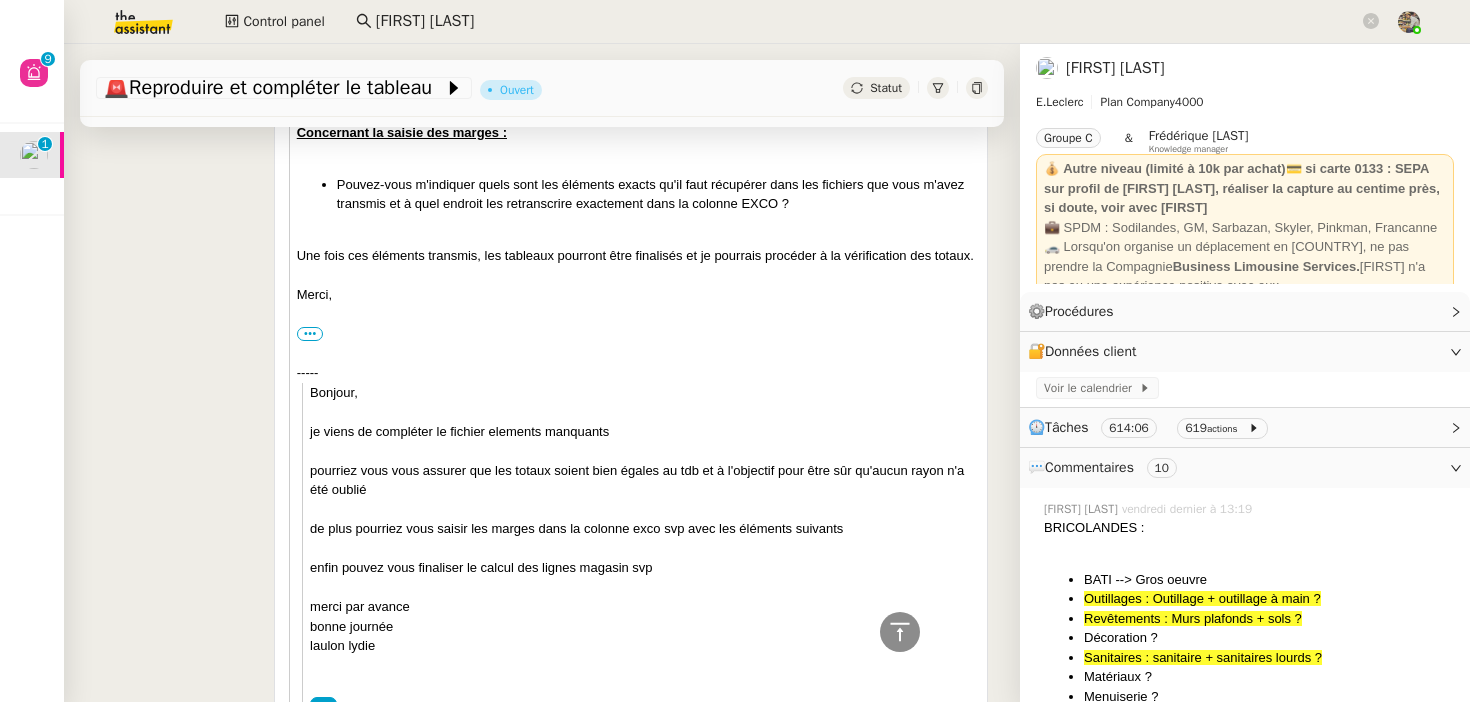 scroll, scrollTop: 1230, scrollLeft: 0, axis: vertical 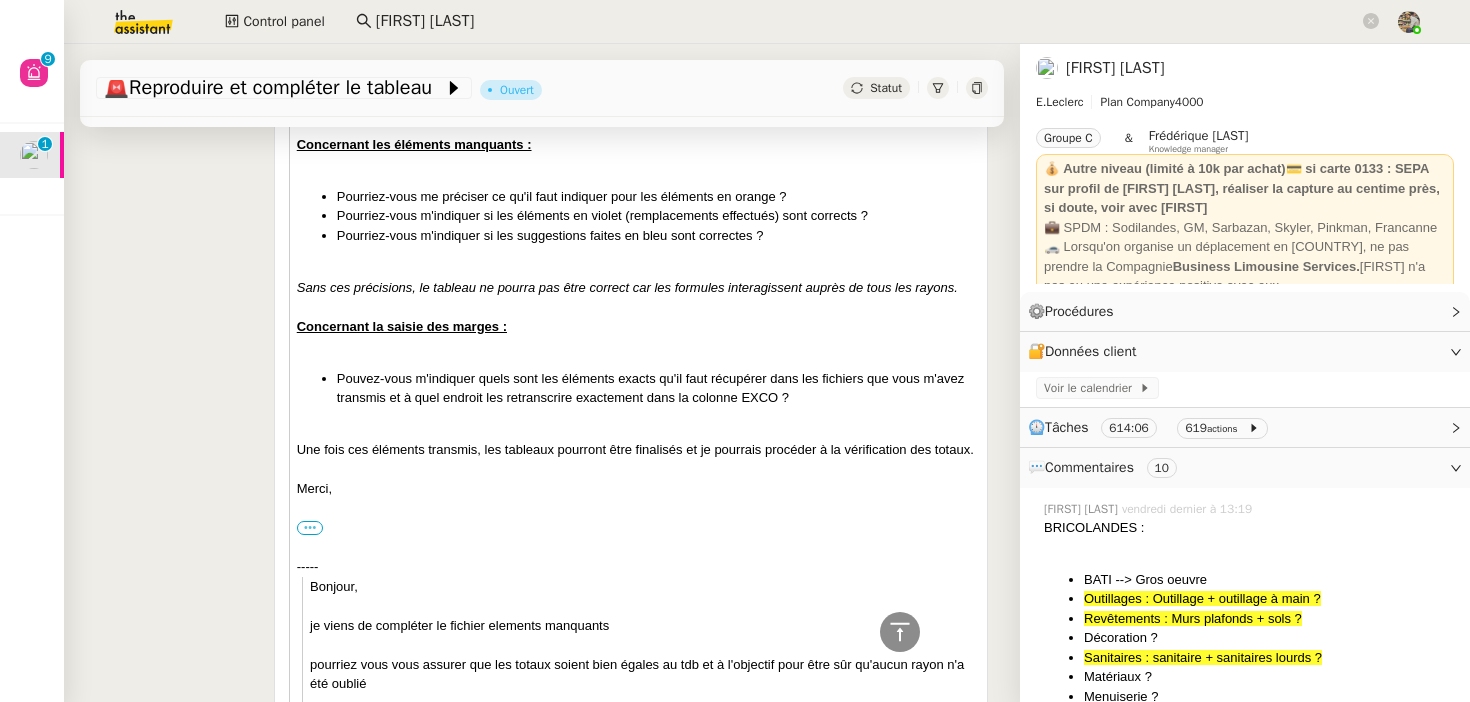 click on "•••" at bounding box center [310, 528] 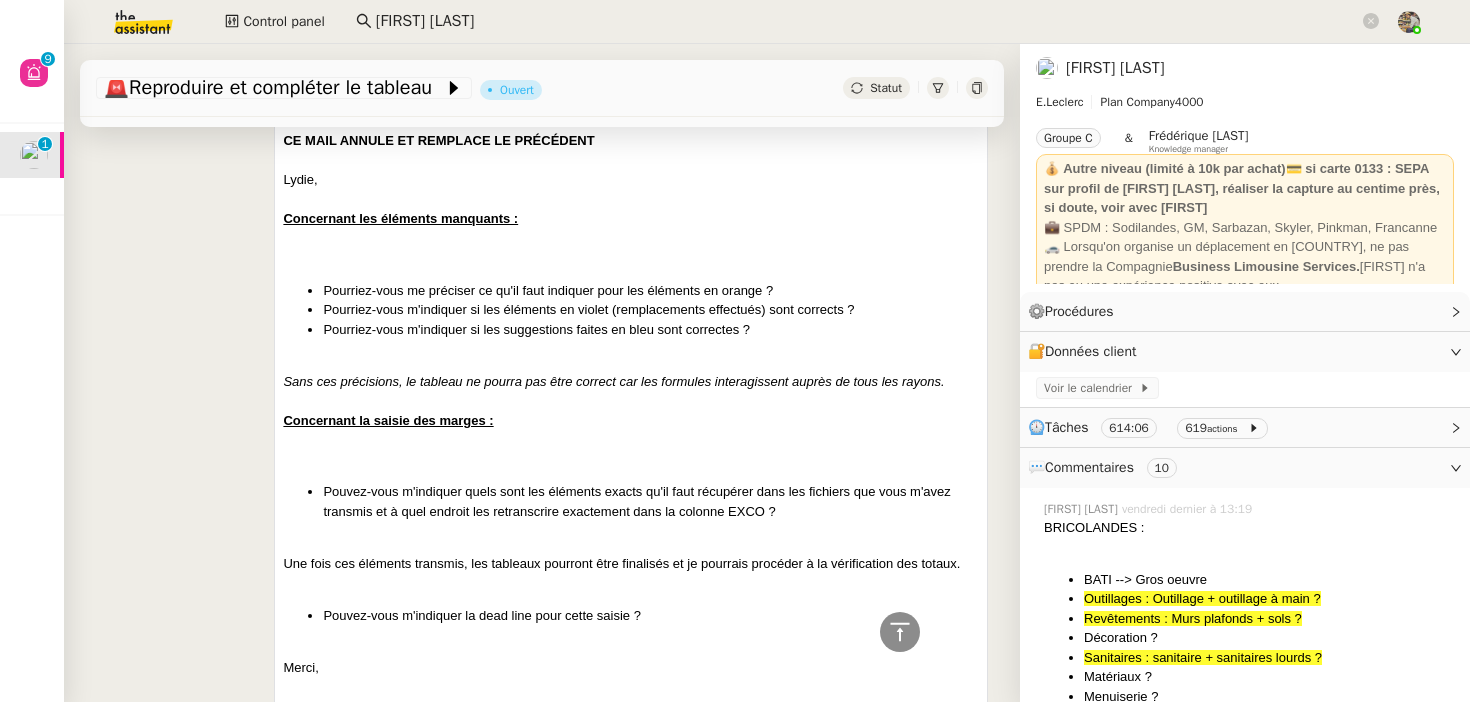 scroll, scrollTop: 179, scrollLeft: 0, axis: vertical 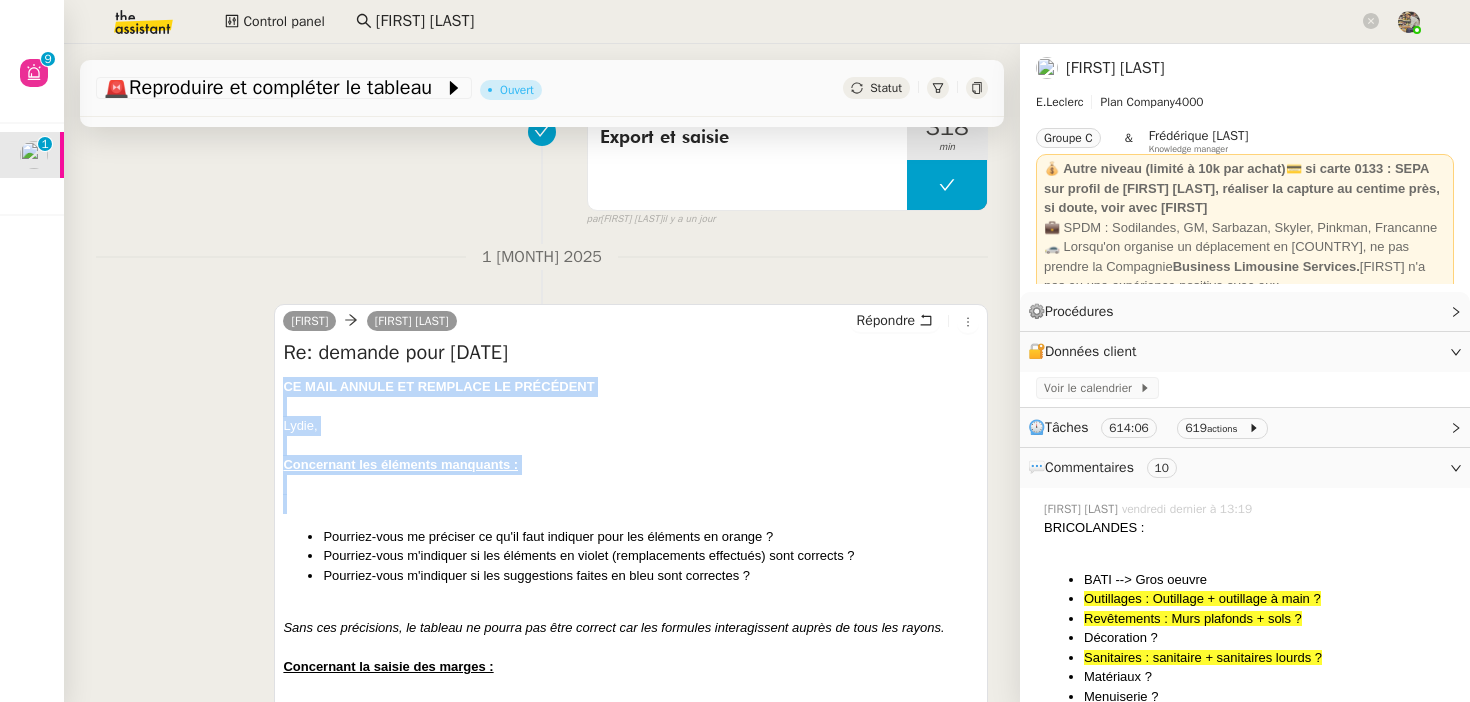 drag, startPoint x: 283, startPoint y: 391, endPoint x: 412, endPoint y: 499, distance: 168.2409 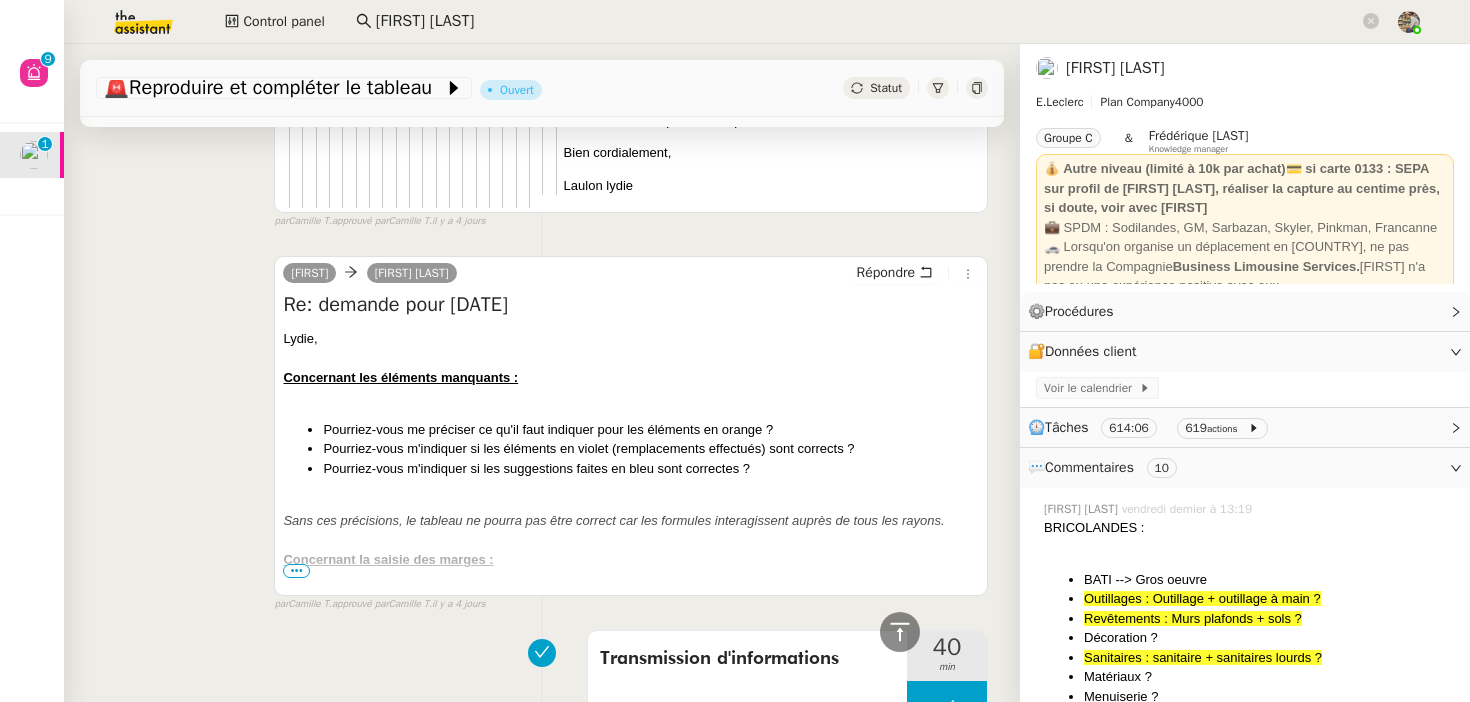 scroll, scrollTop: 8810, scrollLeft: 0, axis: vertical 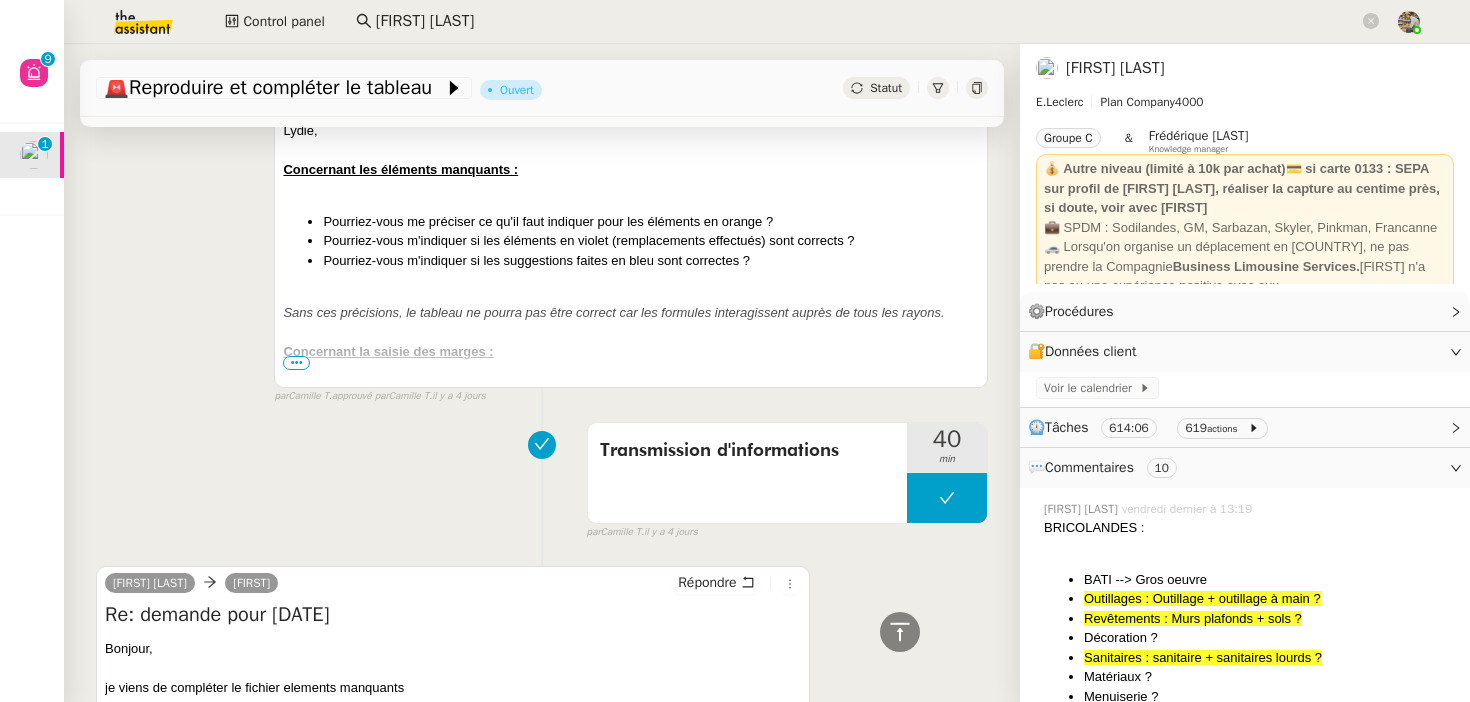 click on "•••" at bounding box center (296, 363) 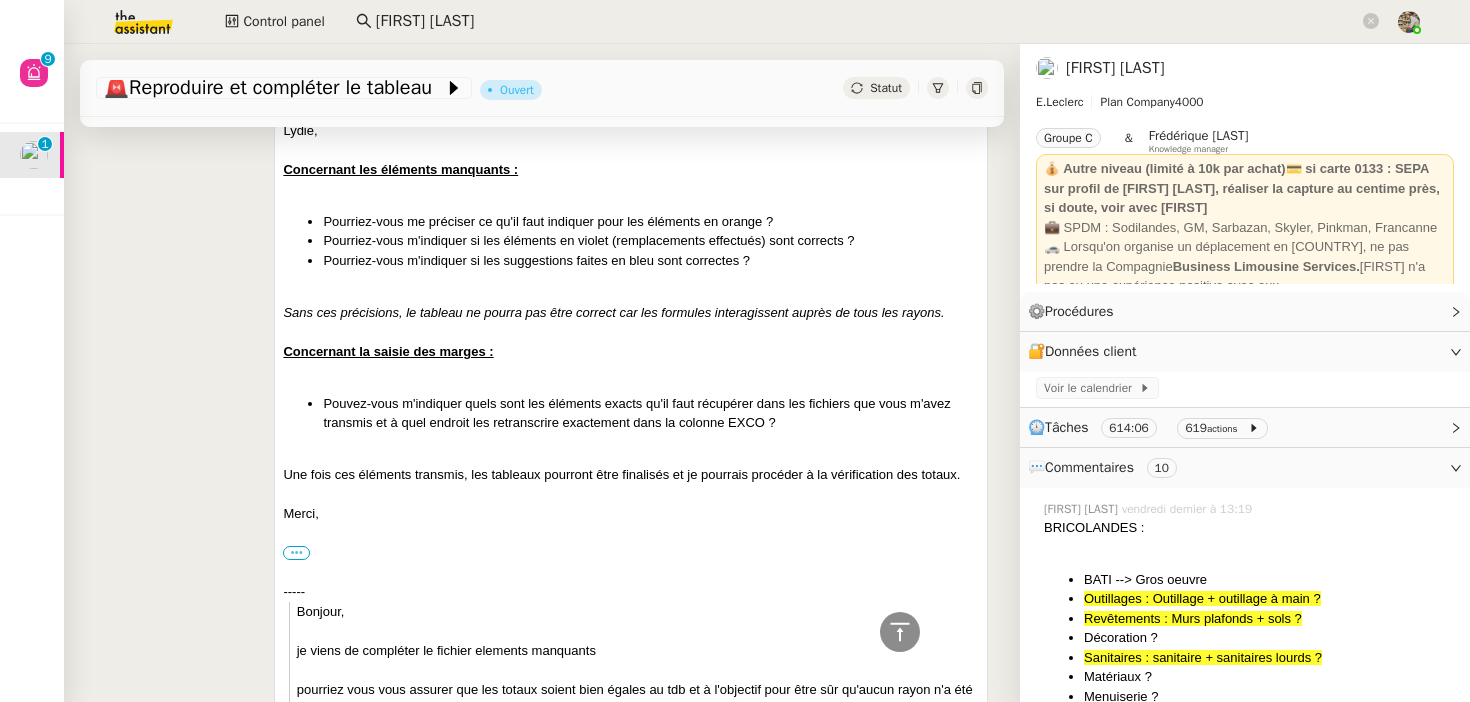 click on "•••" at bounding box center (296, 553) 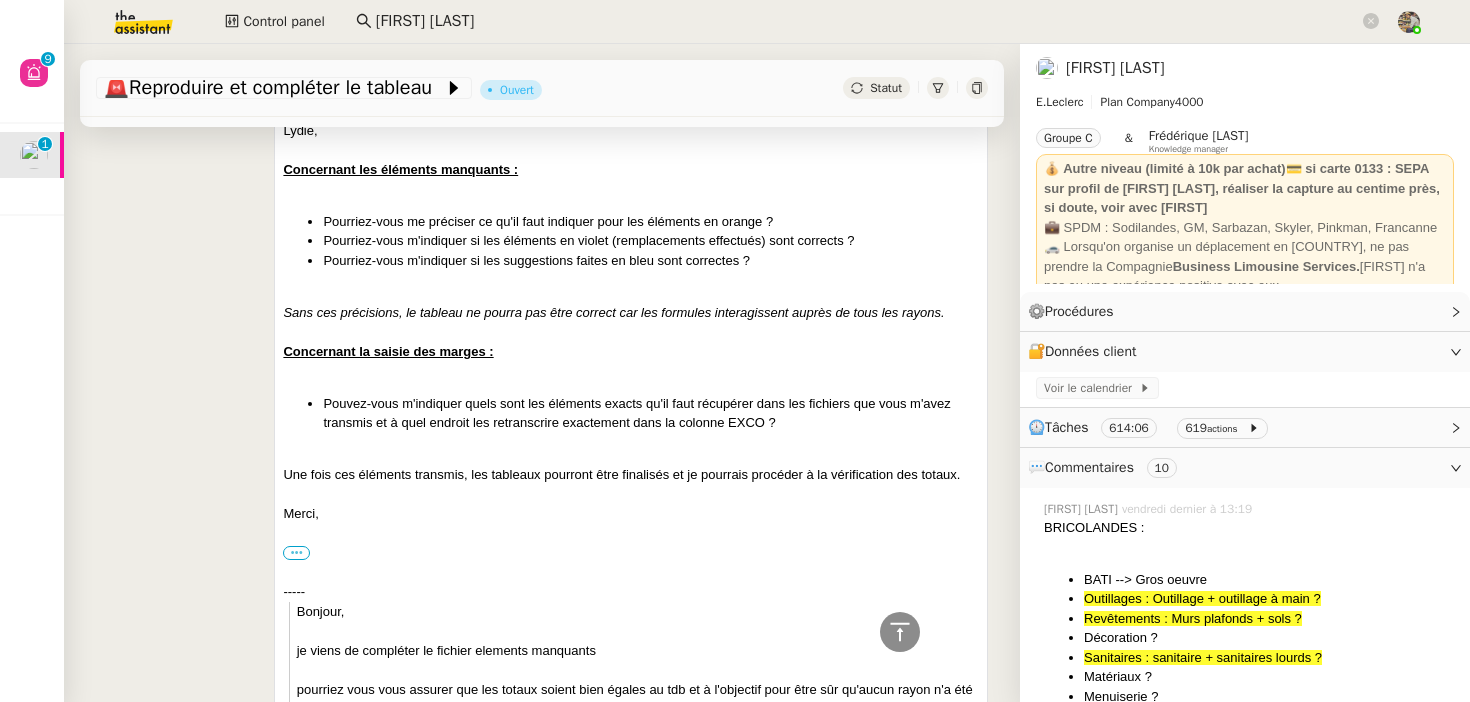 click on "•••" at bounding box center (0, 0) 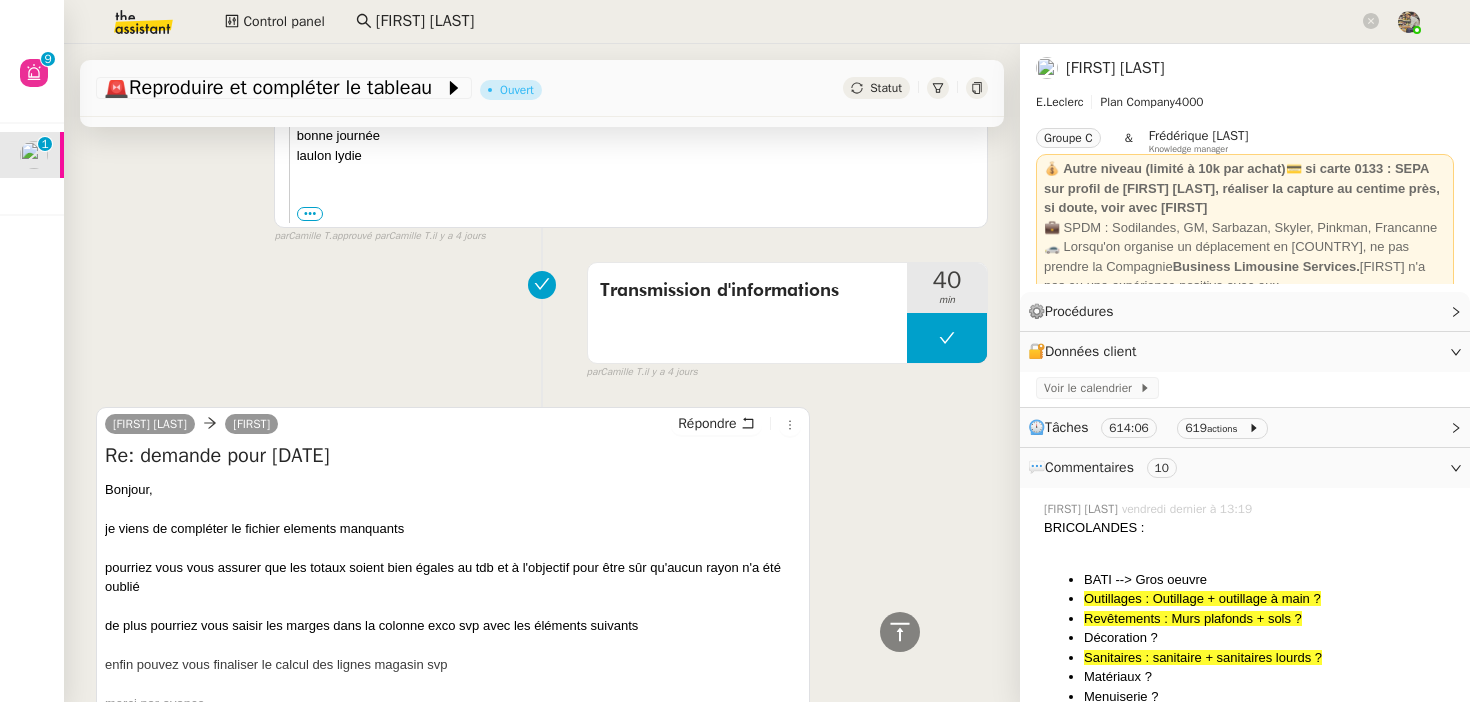 scroll, scrollTop: 9412, scrollLeft: 0, axis: vertical 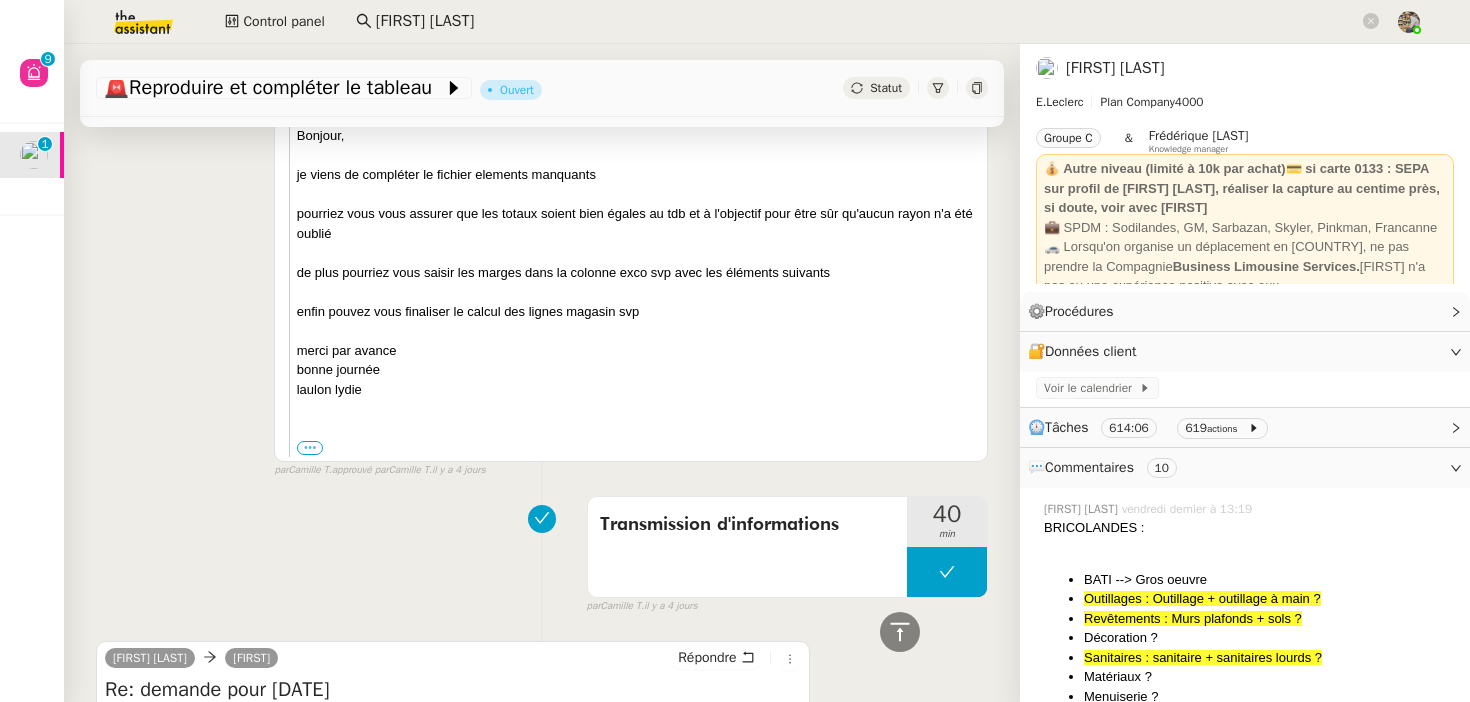 click on "•••" at bounding box center (310, 448) 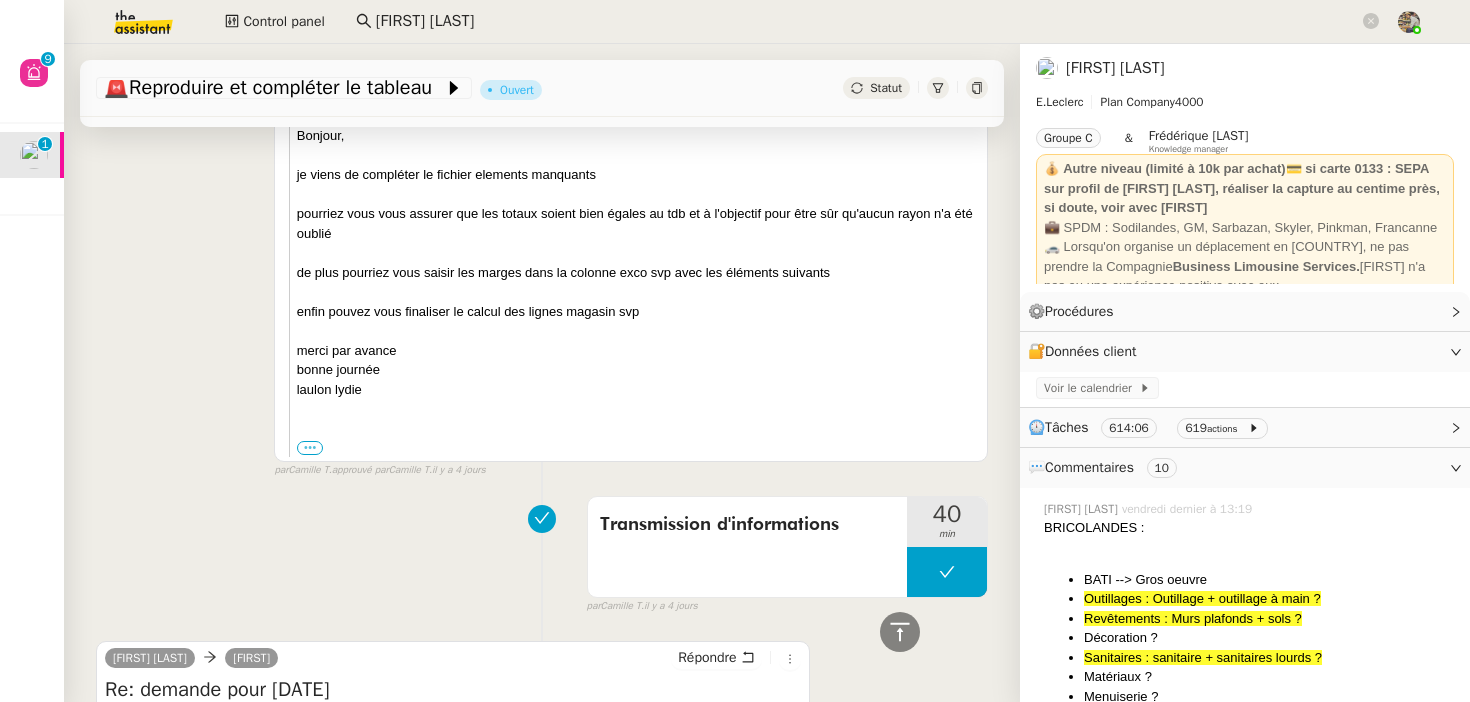 click on "•••" at bounding box center [0, 0] 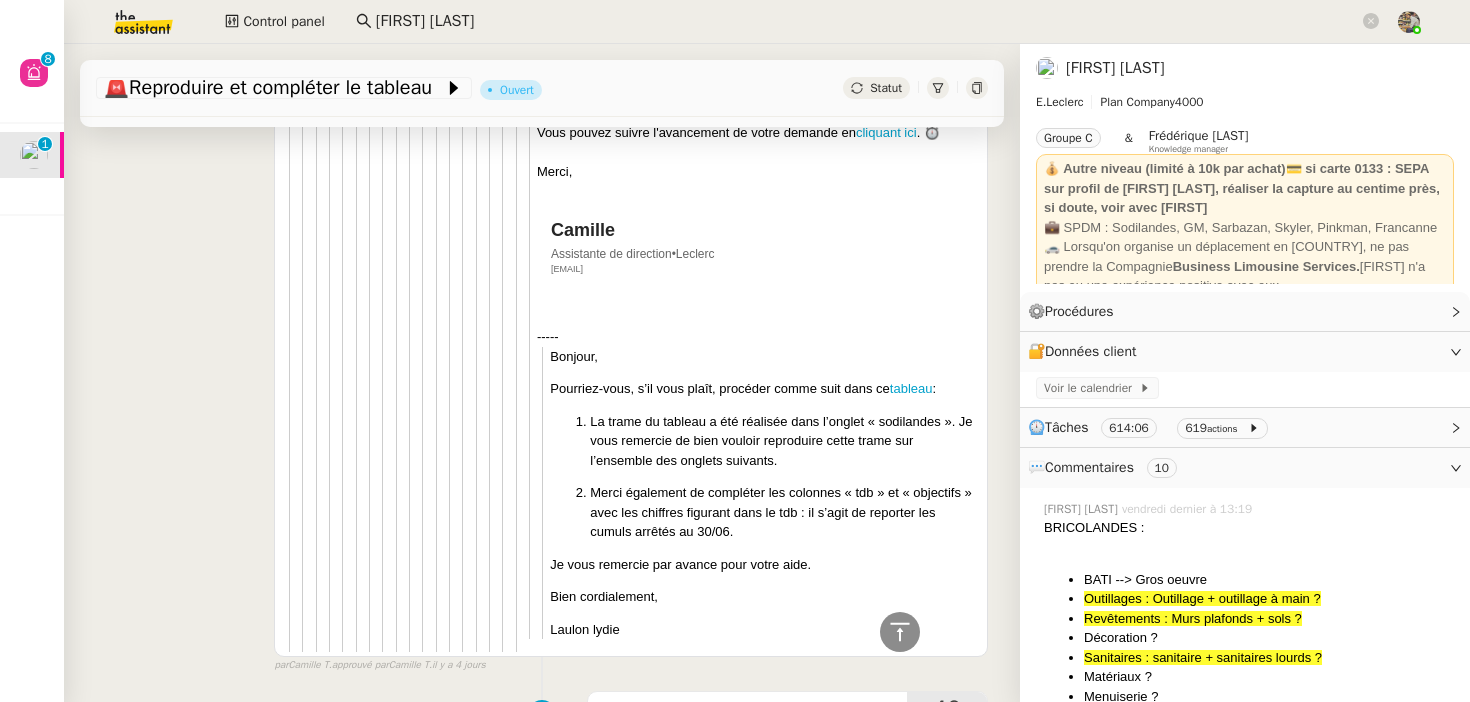 scroll, scrollTop: 15855, scrollLeft: 0, axis: vertical 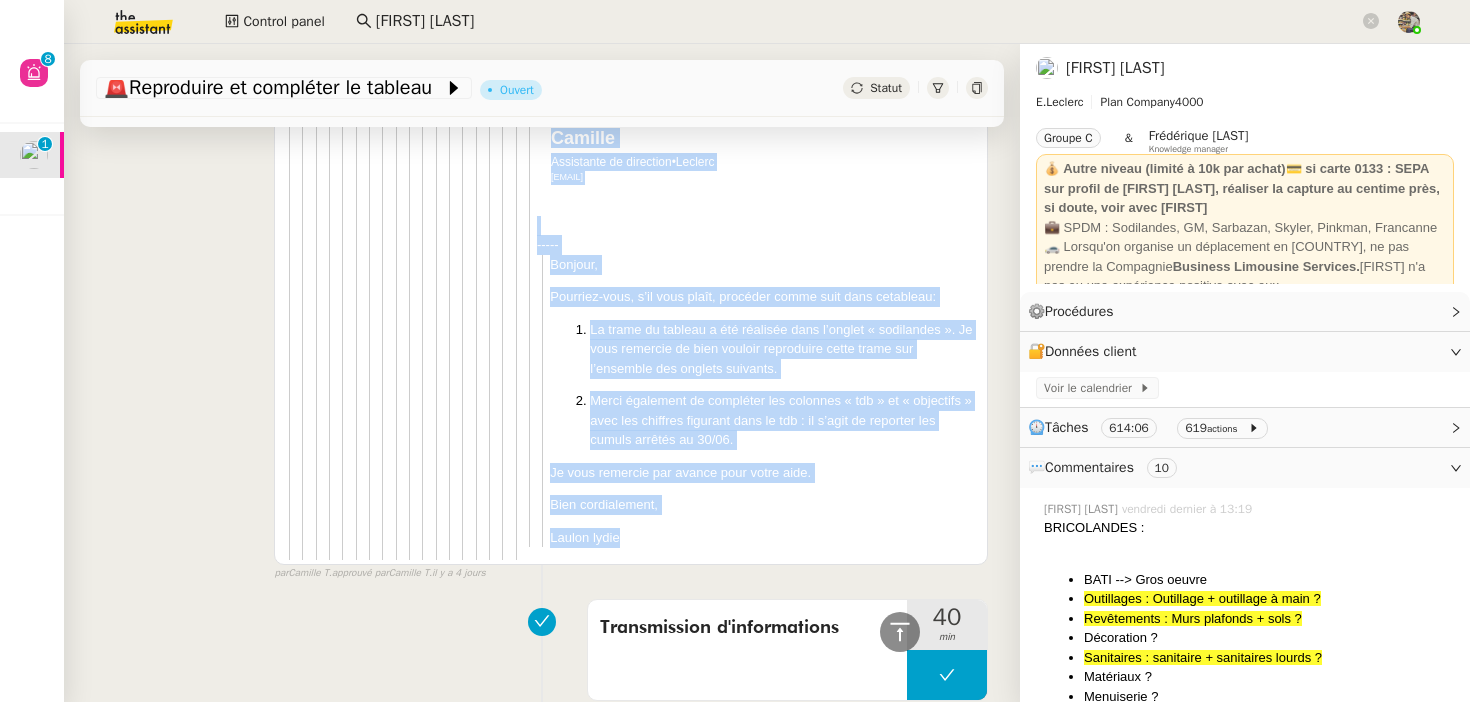 click on "Laulon lydie" at bounding box center [764, 538] 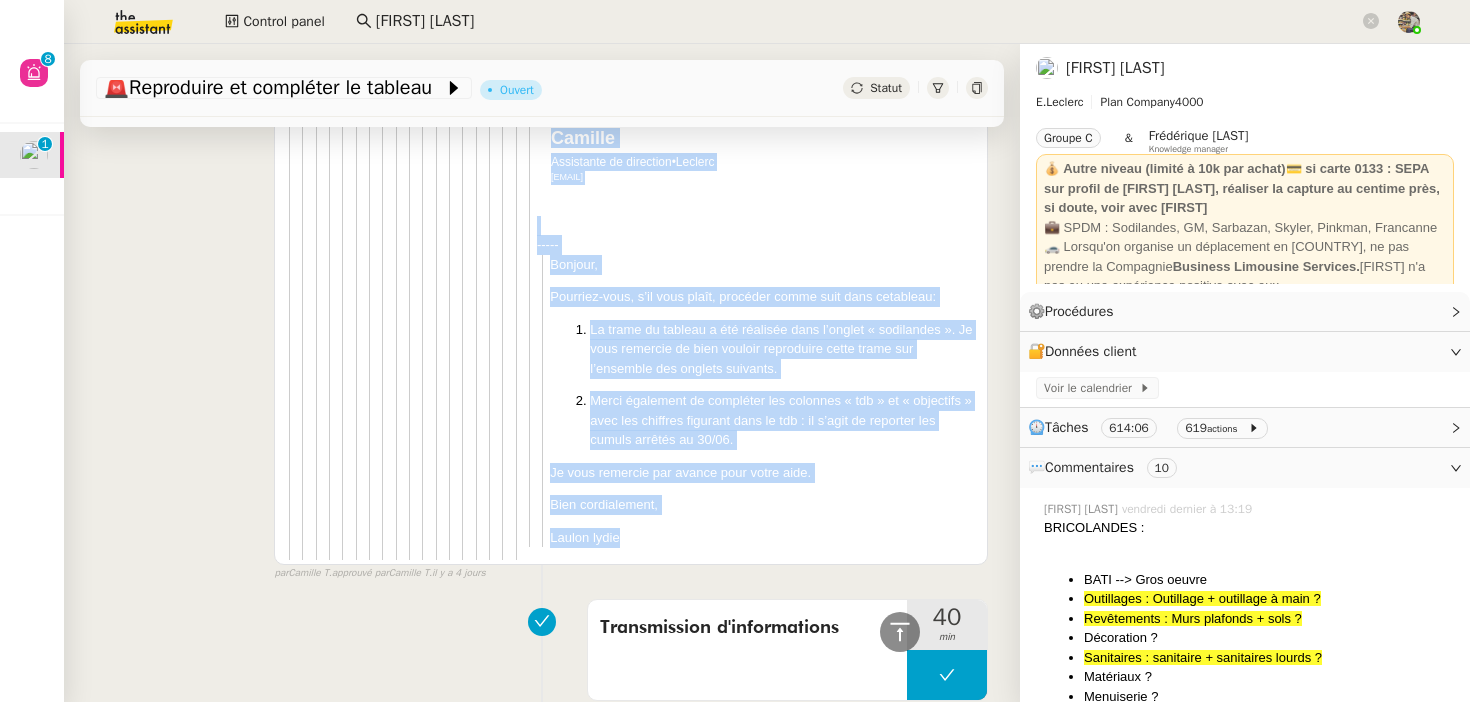 copy on "•••
Le ven. 1 août 2025 à 14:01, Camille < camille@theassistant.com > a écrit : Lydie, La structure est désormais finalisée et l’ensemble de la saisie est terminée. Vous trouverez  ICI  le tableau des éléments manquants et des questions relevées :  Éléments manquants :  Il s'agit des rayons qui apparaissent dans le tableau pour chaque société que je n'ai pas su faire correspondre avec le TDB Remplacements faits :  Il s'agit des rayons qui apparaissent dans le tableau pour chaque société que j'ai tenté de faire correspondre avec les éléments du TDB qui me semblaient pertinents Questions :  Il s'agit des éléments pour lesquels il me semble avoir compris la correspondance mais qui nécessitent votre validation/invalidation Vous pouvez apporter vos réponses dans la colonne "Commentaire" des éléments manquants. Pour rappel, vous pouvez également modifier les taux en haut de chaque onglet pour que les Commissions et Reversions se mettent automatiquement à jour. Dès réception de vos retours, je pourrai f..." 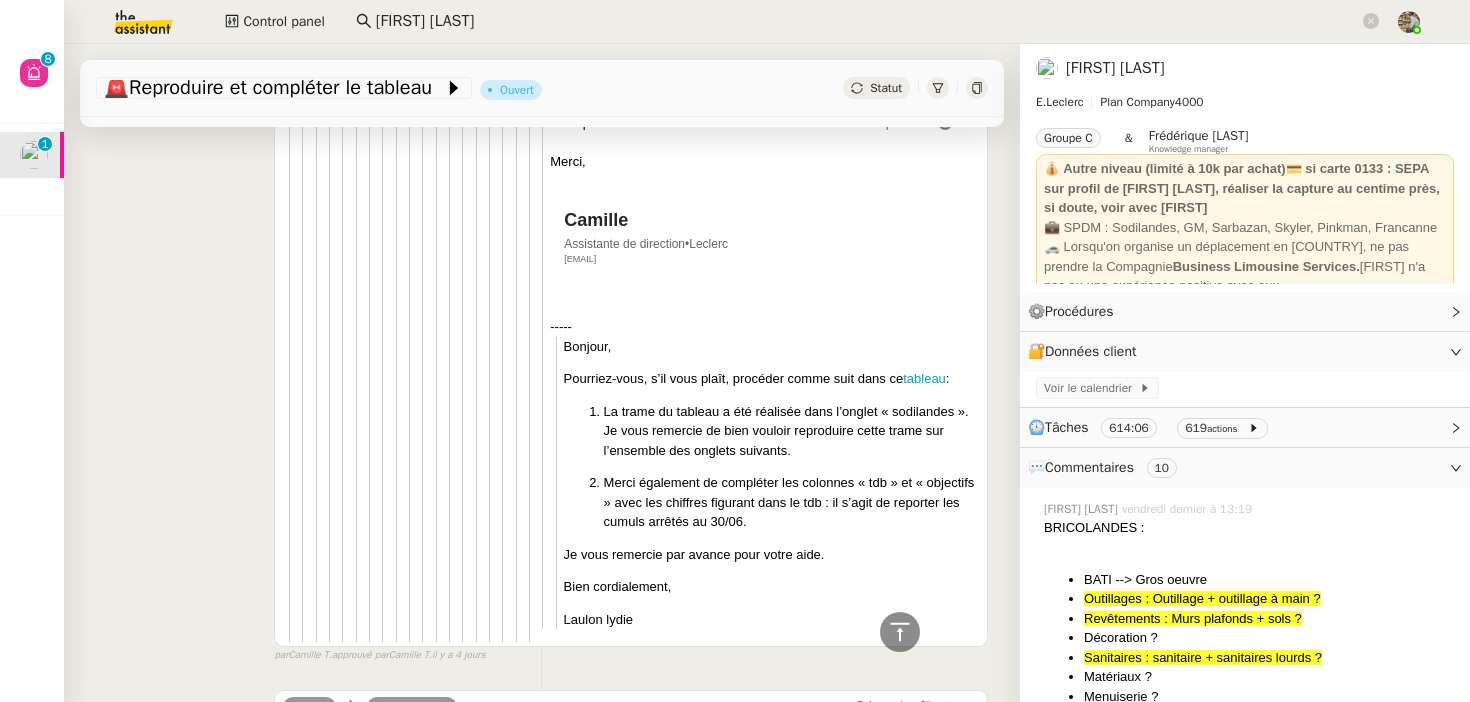 scroll, scrollTop: 0, scrollLeft: 0, axis: both 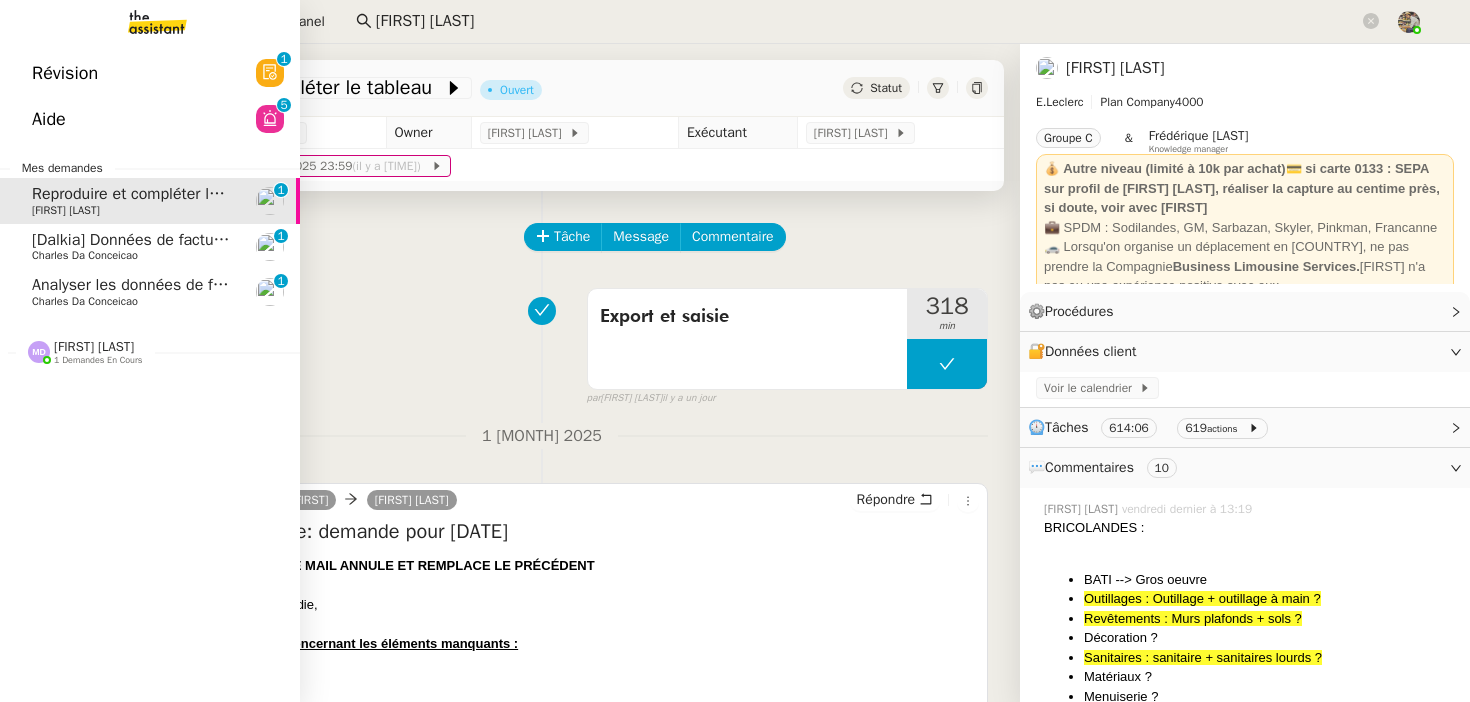 click on "[Dalkia] Données de facturation SDC RESIDENCE LE TRIMARAN pour la facture 0001 R VEZSS5 du 01/08/2025 d'un montant de 14 827,85 €" 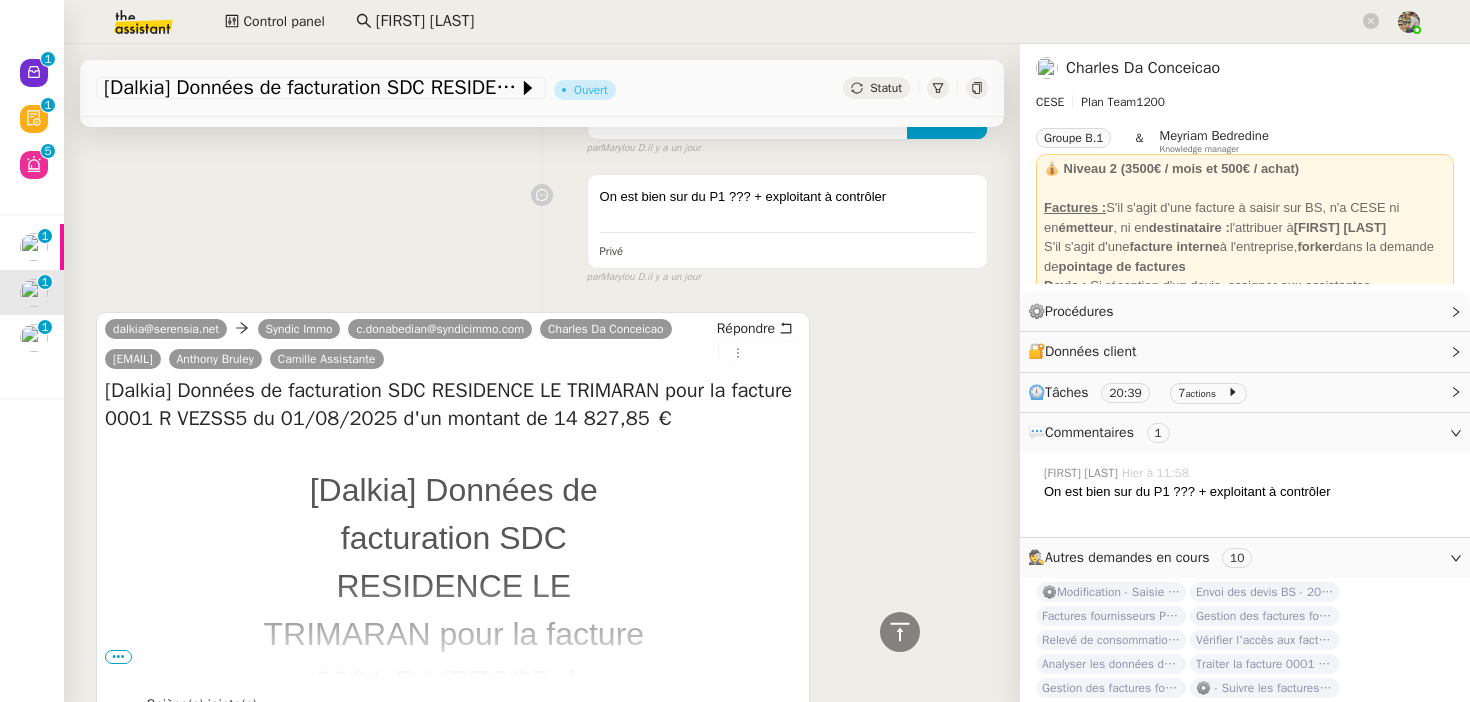 scroll, scrollTop: 0, scrollLeft: 0, axis: both 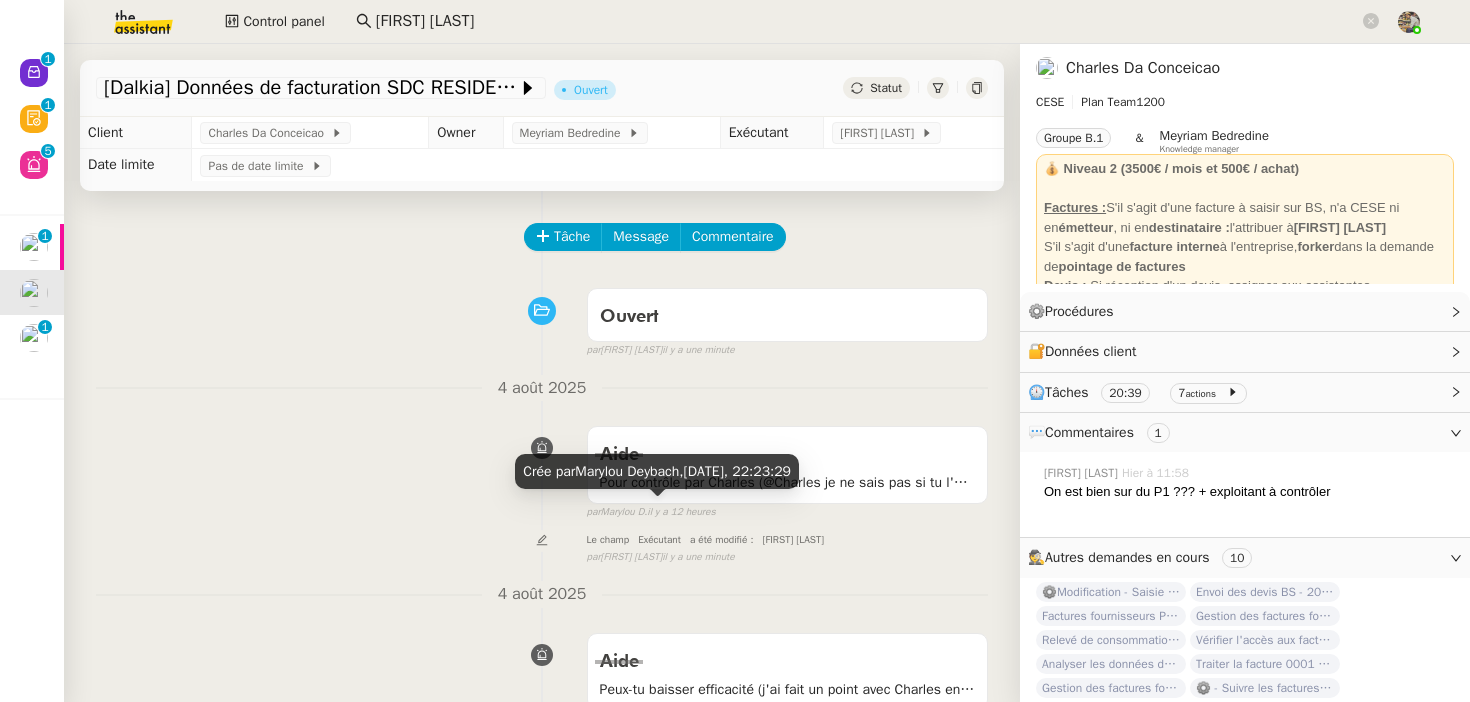 click on "Crée par  Marylou Deybach,   4 août 2025, 22:23:29" at bounding box center [657, 479] 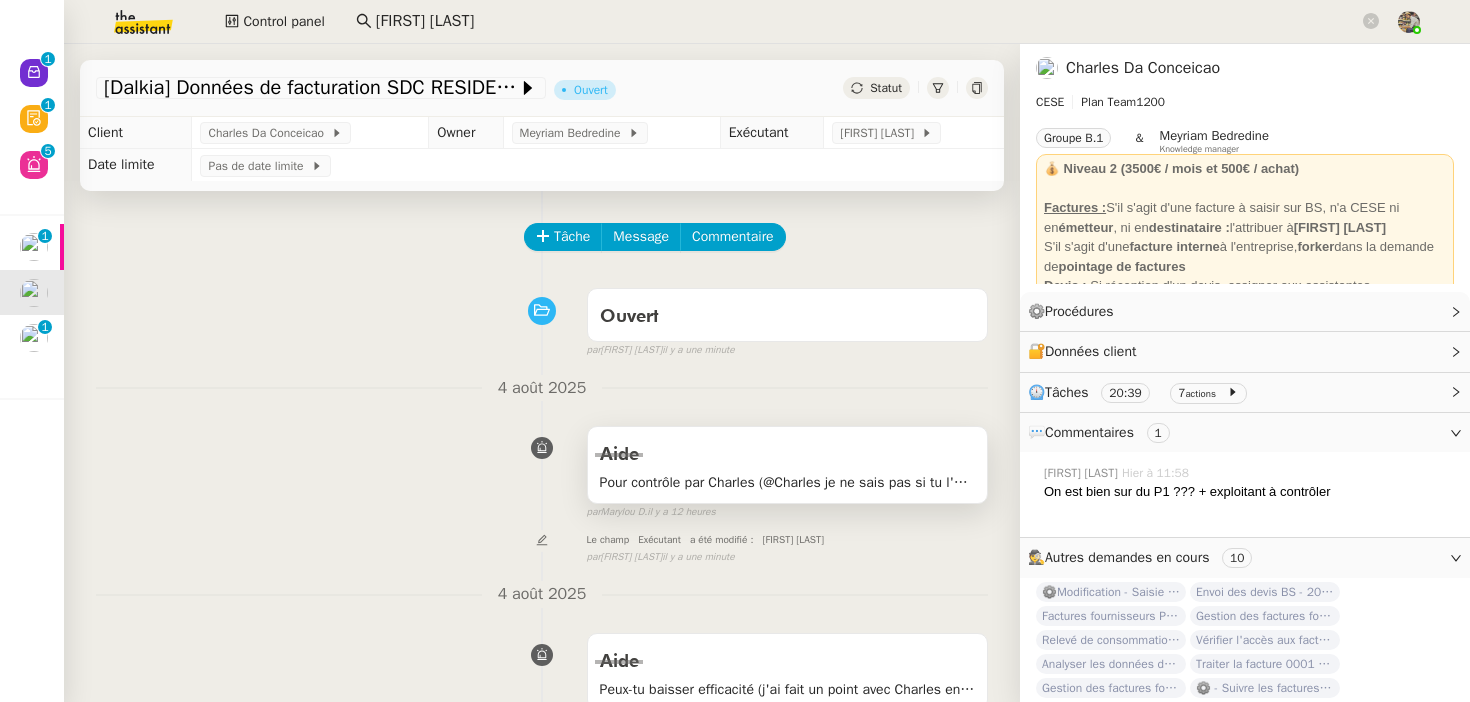 click on "Pour contrôle par Charles (@Charles je ne sais pas si tu l'avais vérifiée celle-ci)" at bounding box center [787, 482] 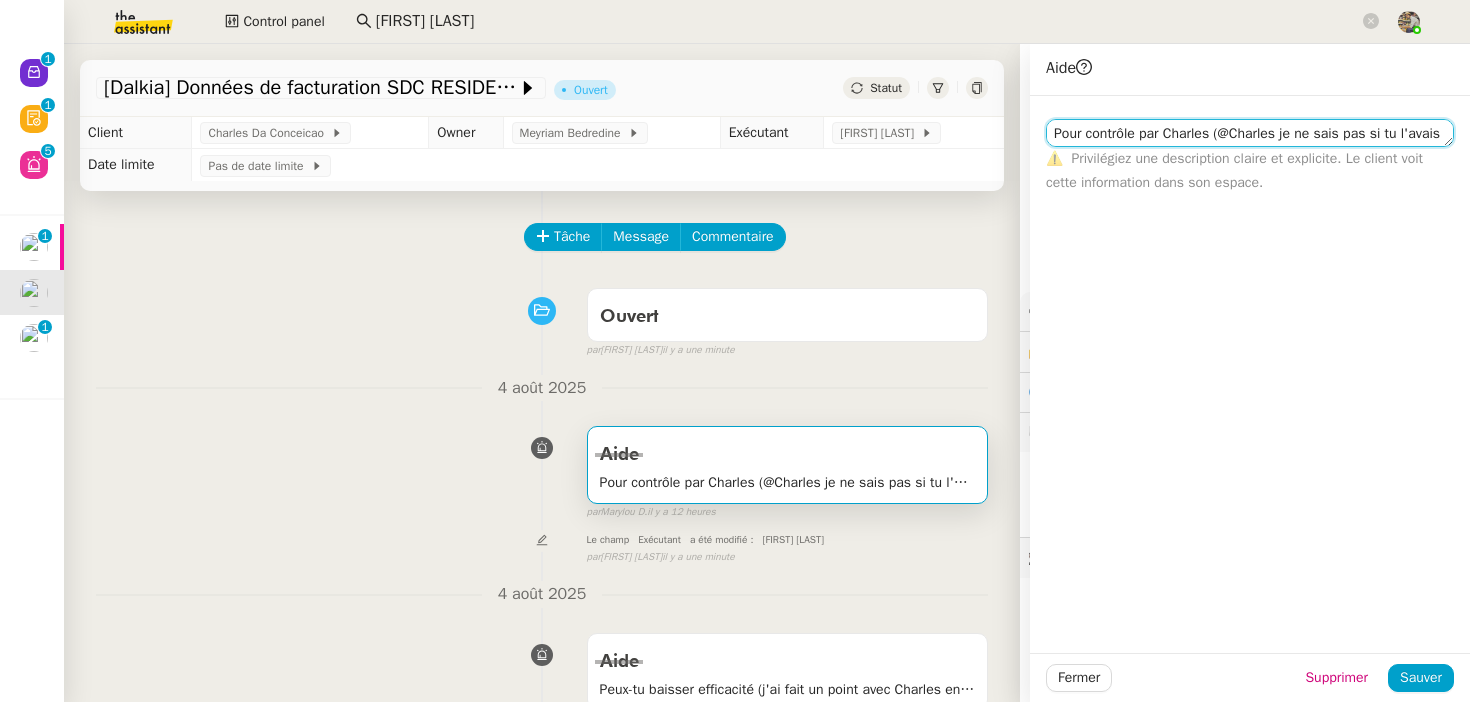 drag, startPoint x: 1424, startPoint y: 141, endPoint x: 1424, endPoint y: 237, distance: 96 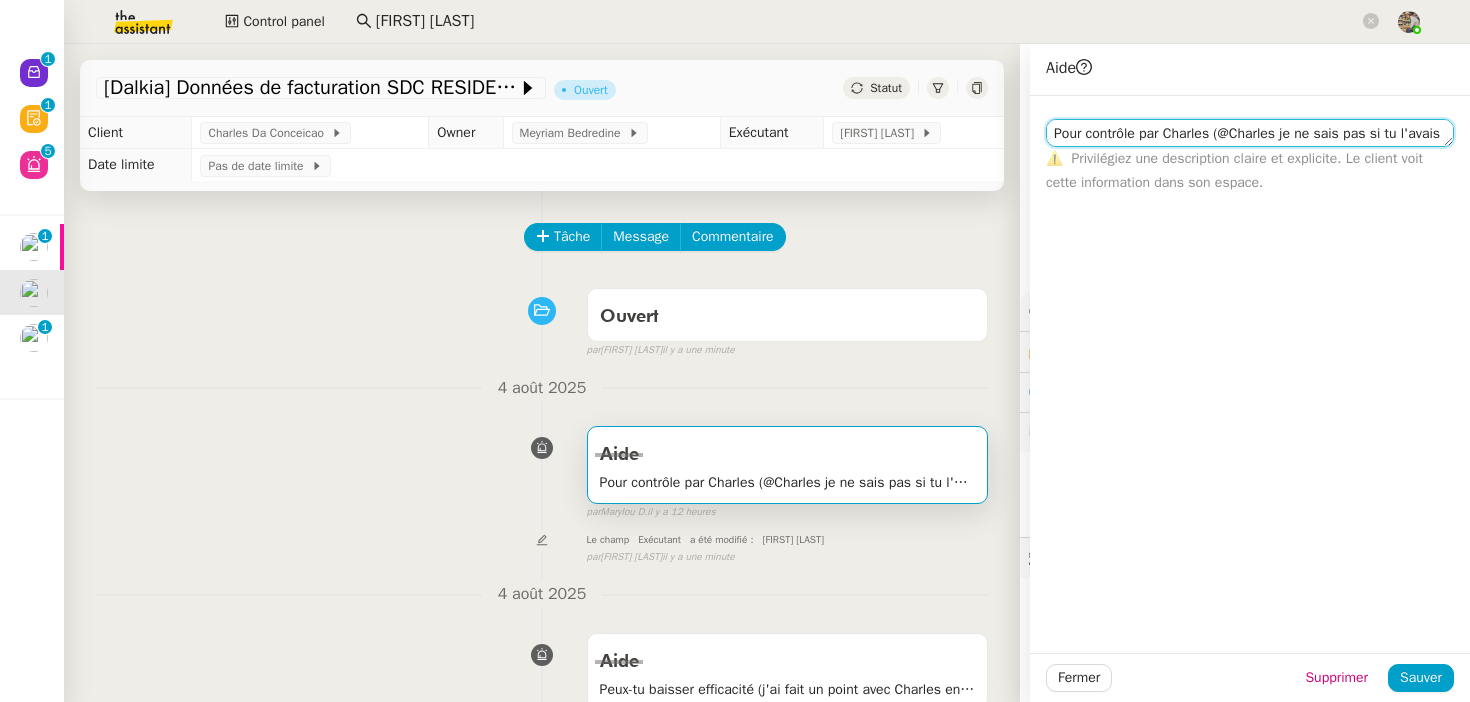 click on "Pour contrôle par Charles (@Charles je ne sais pas si tu l'avais vérifiée celle-ci) ⚠️    Privilégiez une description claire et explicite. Le client voit cette information dans son espace." 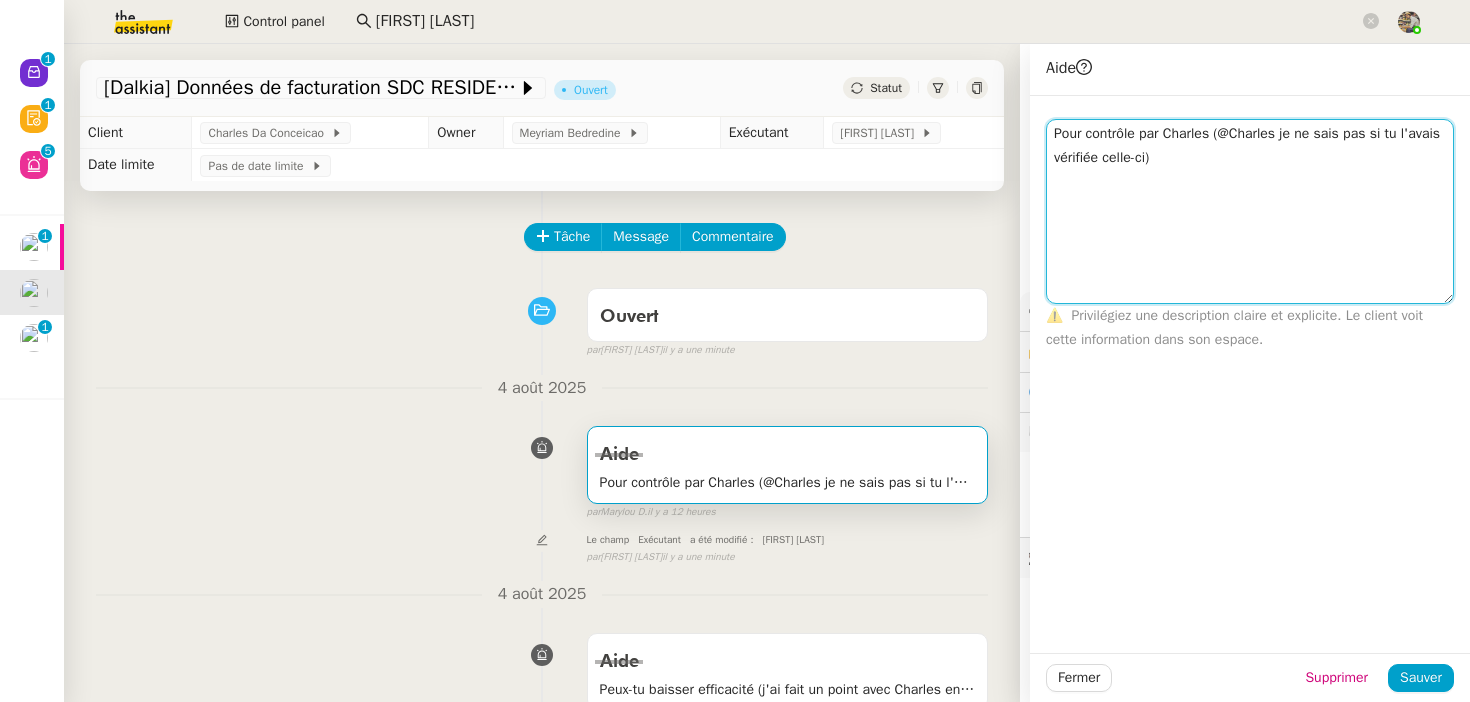 drag, startPoint x: 1451, startPoint y: 140, endPoint x: 1451, endPoint y: 297, distance: 157 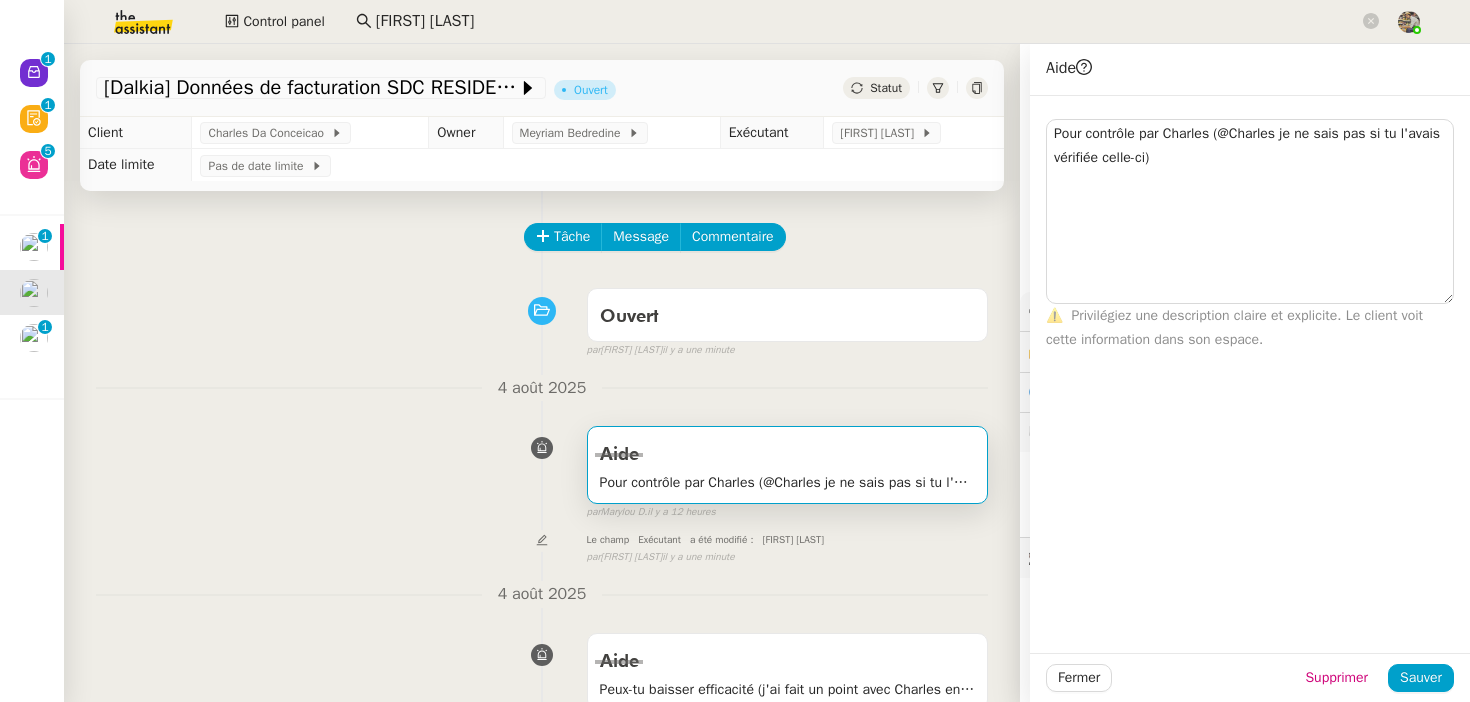 click on "4 août 2025 Aide Pour contrôle par Charles (@Charles je ne sais pas si tu l'avais vérifiée celle-ci)     false par   Marylou D.   il y a 12 heures 👌👌👌 message envoyé ✌️✌️✌️ une erreur s'est produite 👌👌👌 message envoyé ✌️✌️✌️ Votre message va être revu ✌️✌️✌️ une erreur s'est produite La taille des fichiers doit être de 10Mb au maximum." at bounding box center [542, 448] 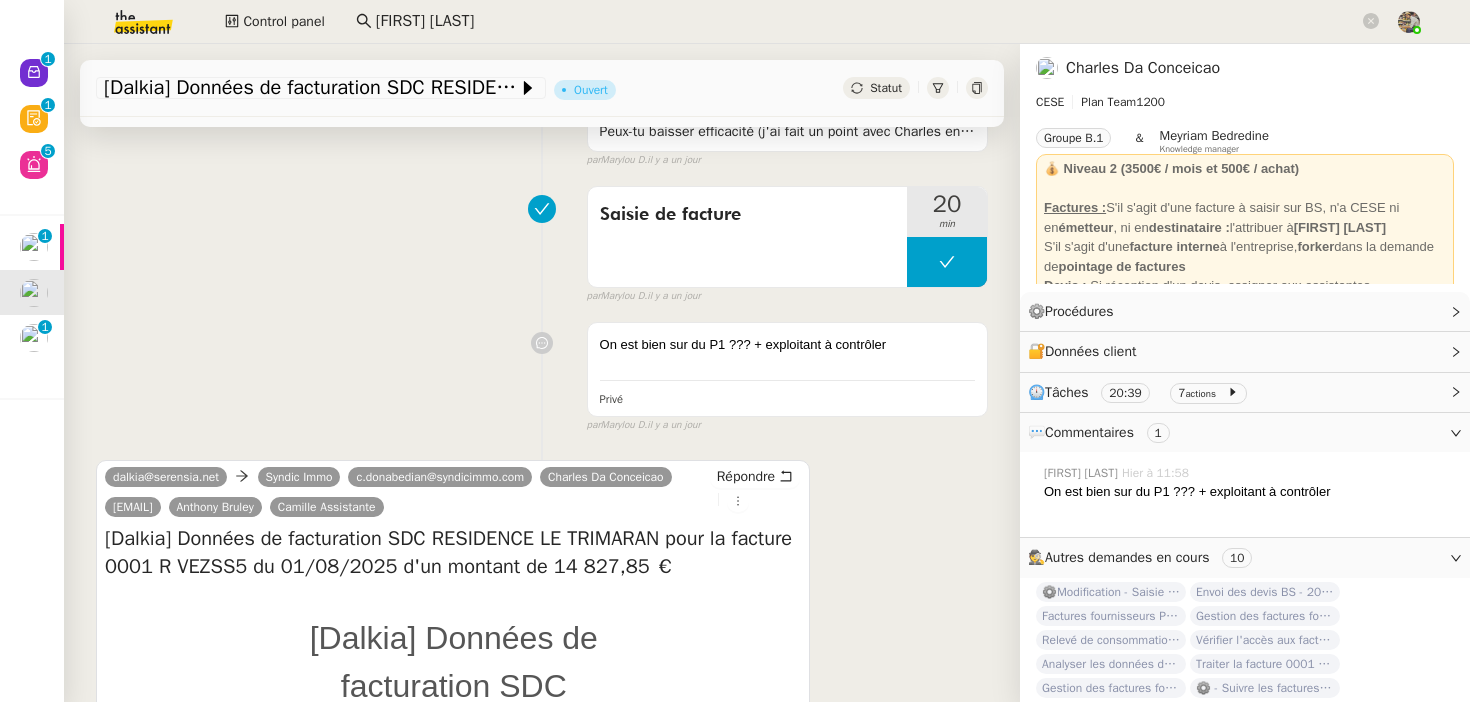 scroll, scrollTop: 1021, scrollLeft: 0, axis: vertical 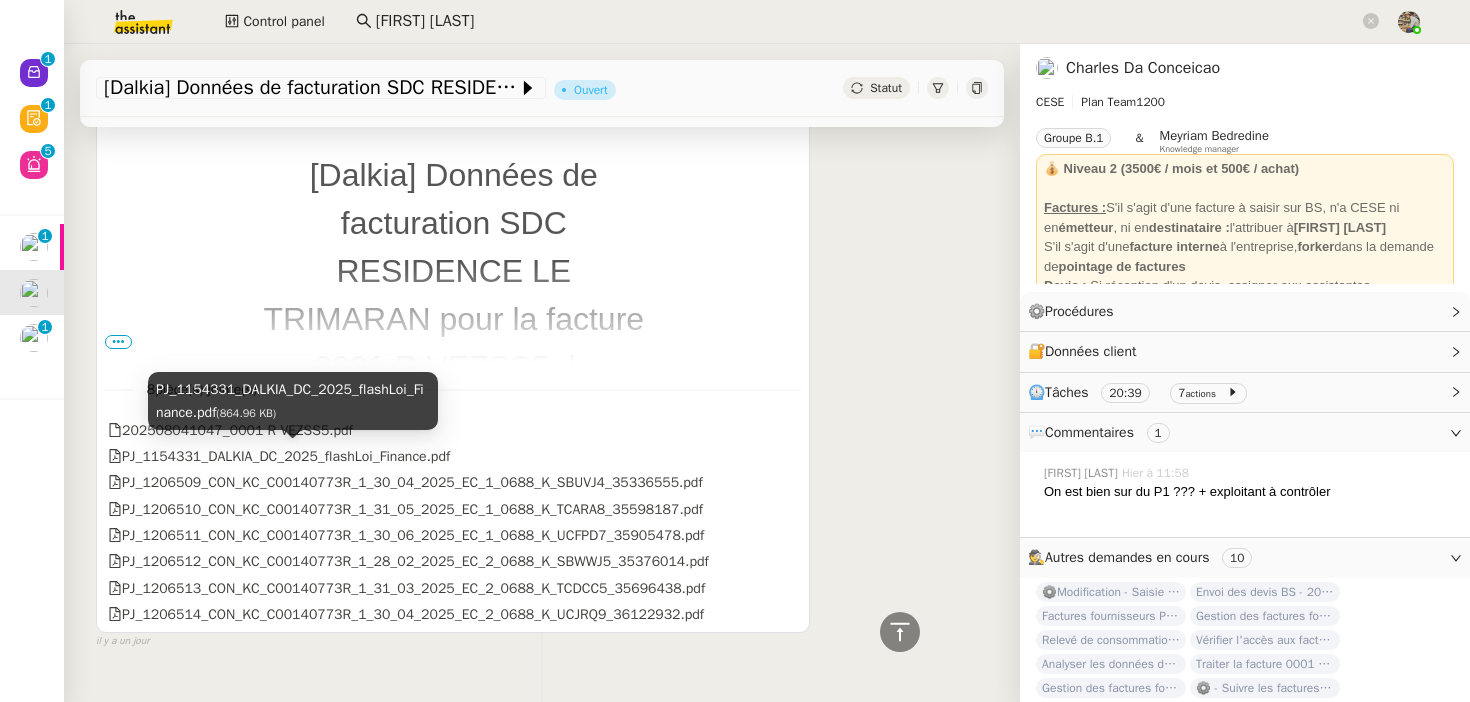 click on "[Dalkia] Données de facturation SDC RESIDENCE LE TRIMARAN pour la facture 0001 R VEZSS5 du 01/08/2025 d'un montant de 14 827,85 €" at bounding box center (454, 319) 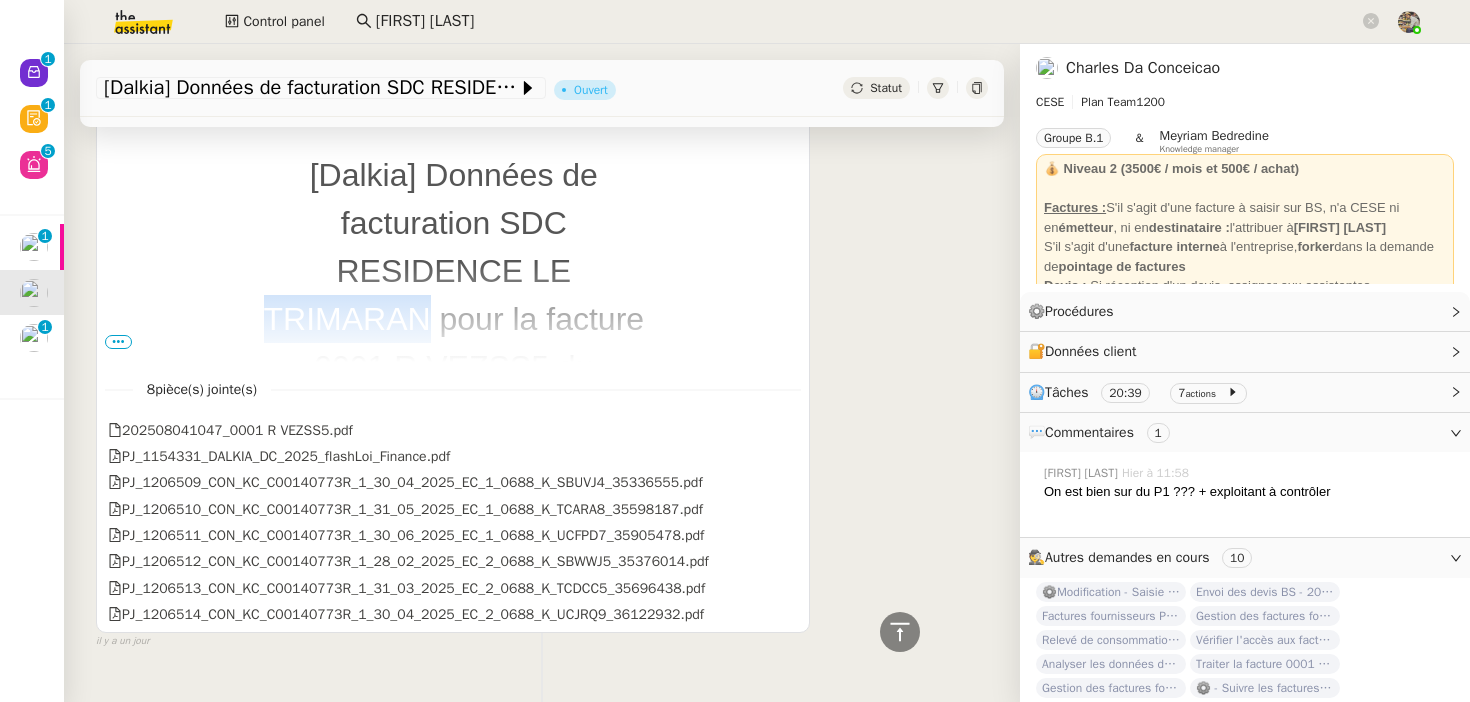 click on "[Dalkia] Données de facturation SDC RESIDENCE LE TRIMARAN pour la facture 0001 R VEZSS5 du 01/08/2025 d'un montant de 14 827,85 €" at bounding box center [454, 319] 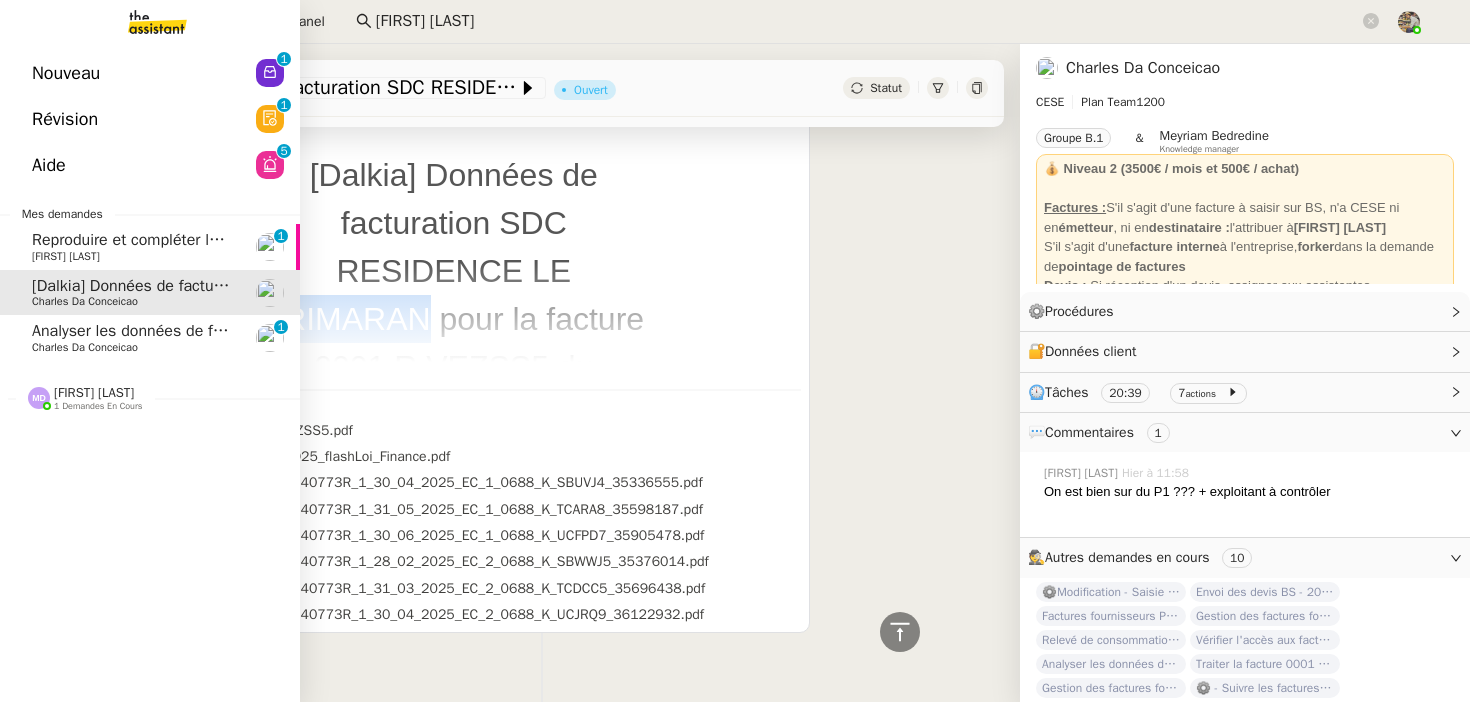 click on "Analyser les données de facturation CEE" 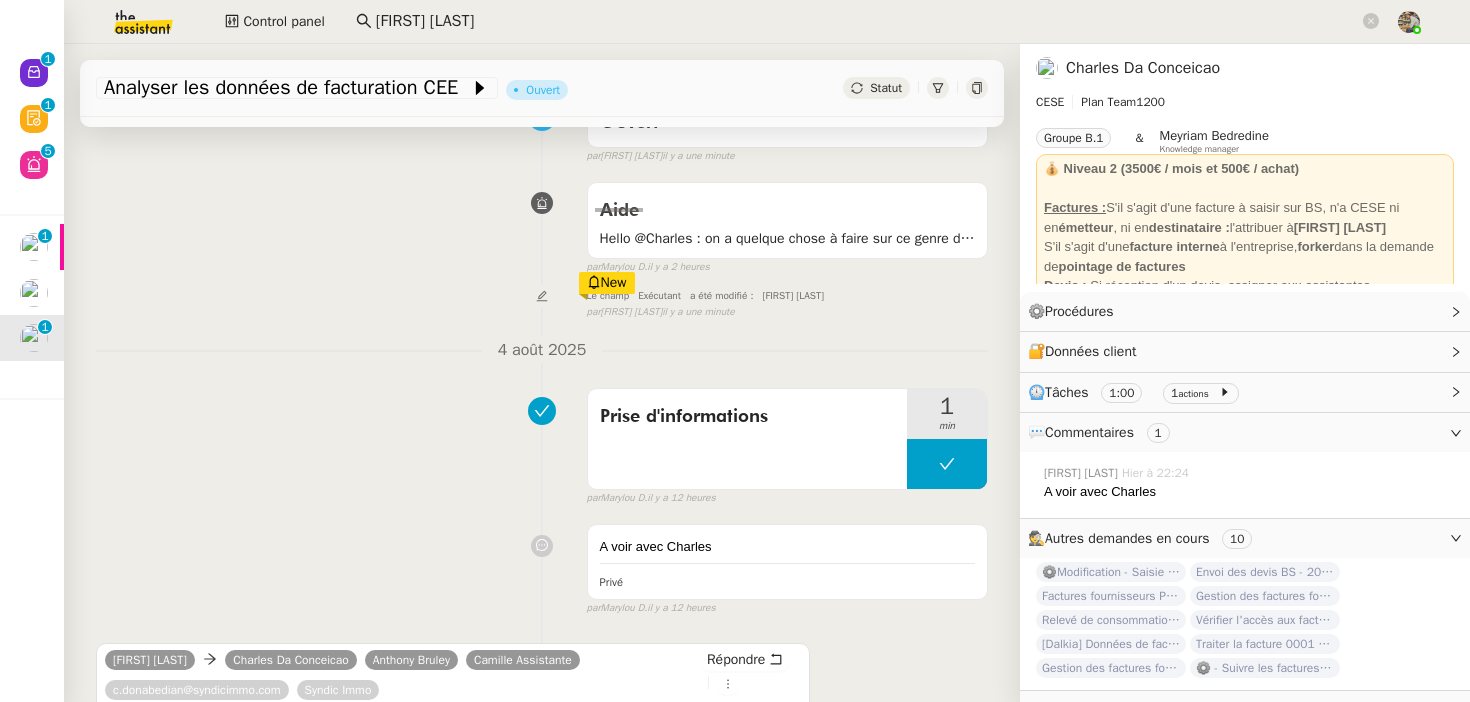 scroll, scrollTop: 0, scrollLeft: 0, axis: both 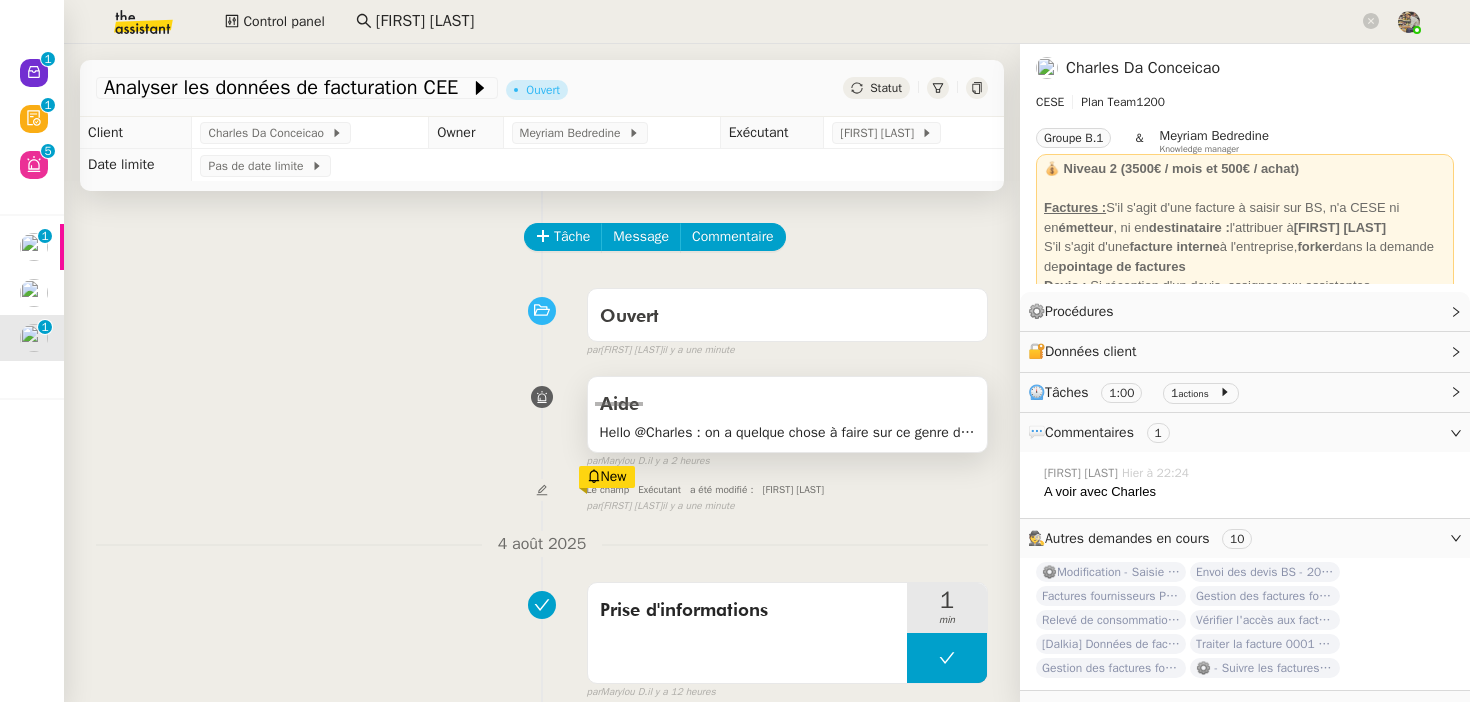 click on "Hello @Charles : on a quelque chose à faire sur ce genre de mail ?" at bounding box center (787, 432) 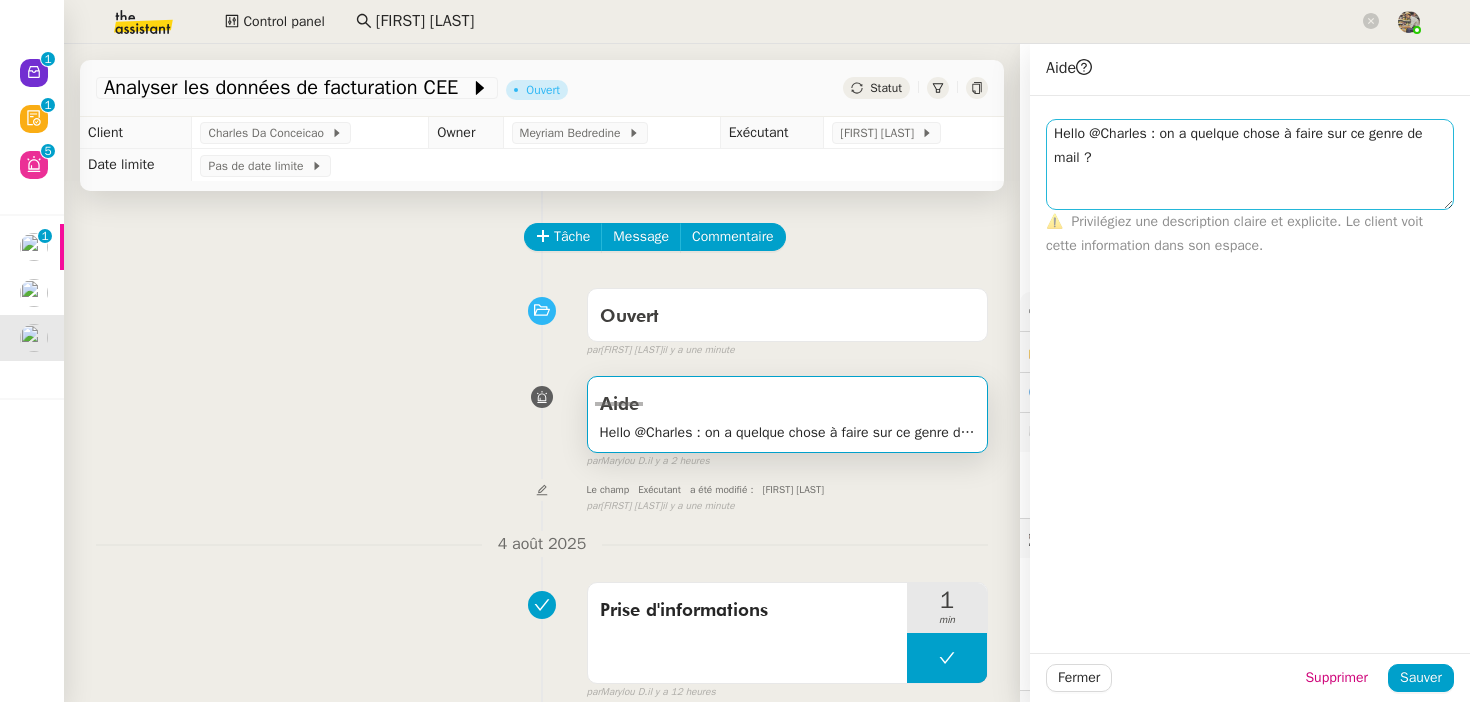drag, startPoint x: 1446, startPoint y: 139, endPoint x: 1446, endPoint y: 231, distance: 92 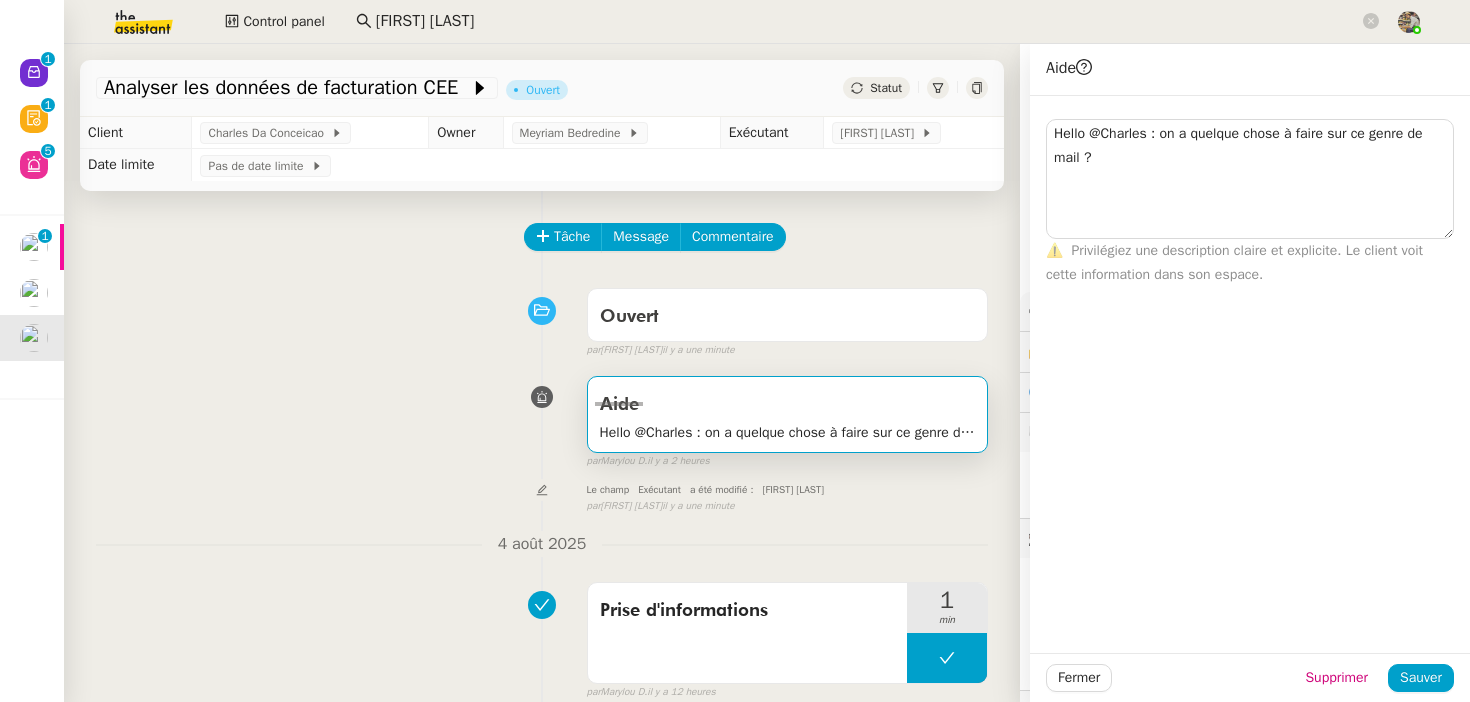 scroll, scrollTop: 617, scrollLeft: 0, axis: vertical 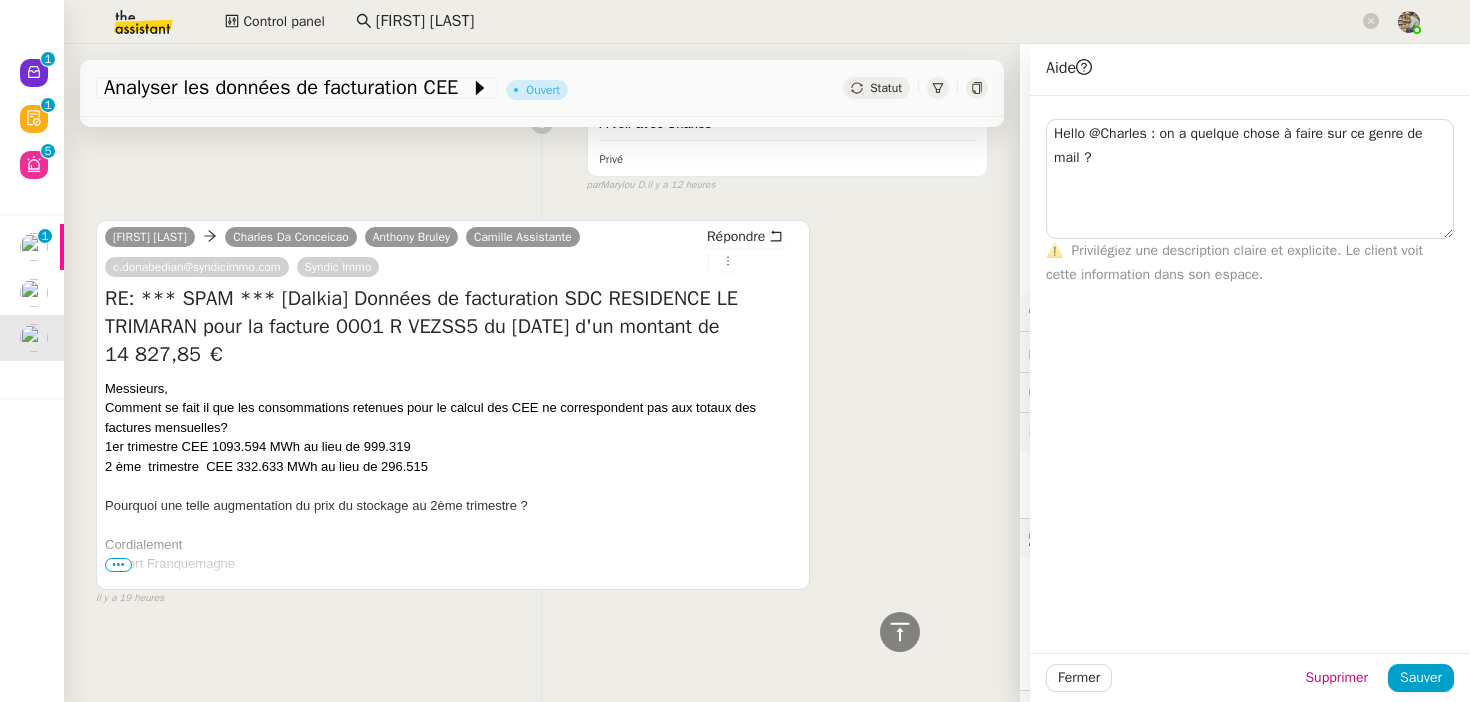 click on "•••" at bounding box center [118, 565] 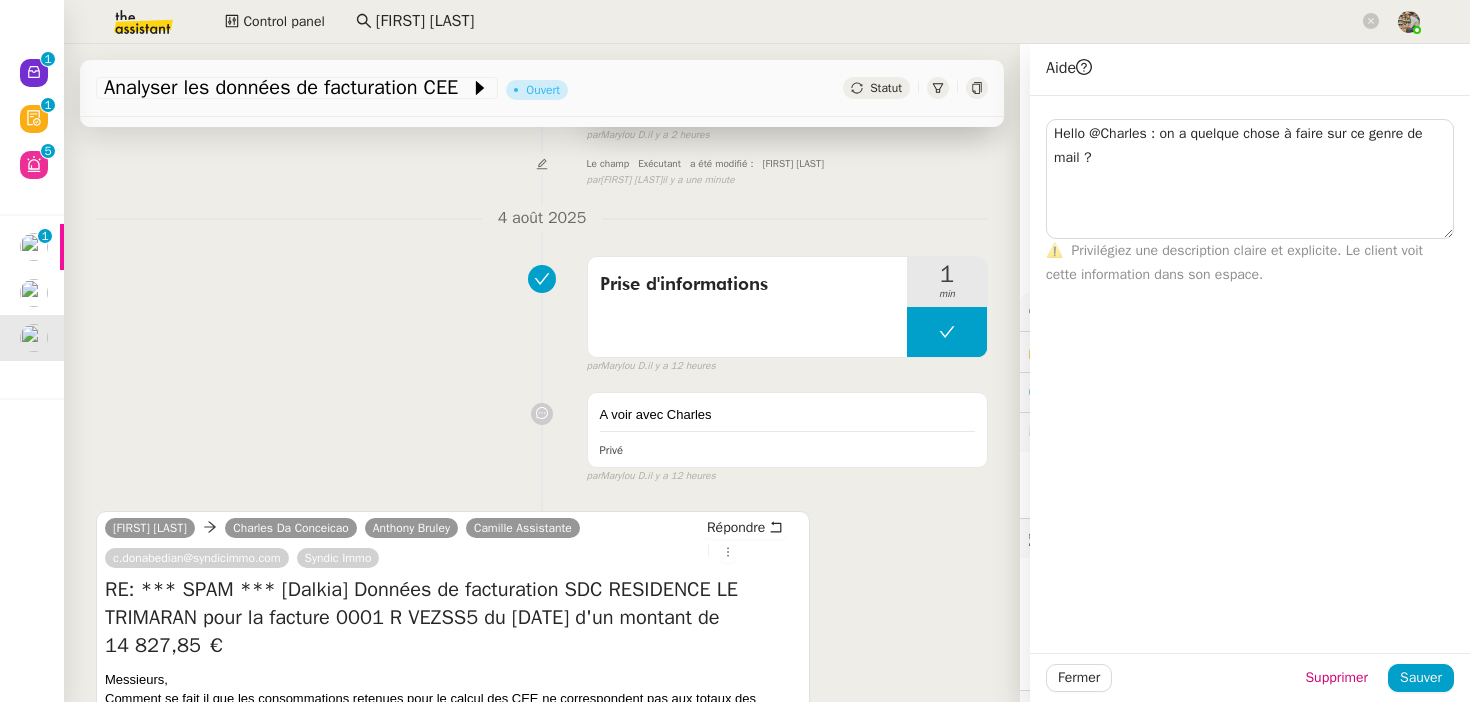 scroll, scrollTop: 0, scrollLeft: 0, axis: both 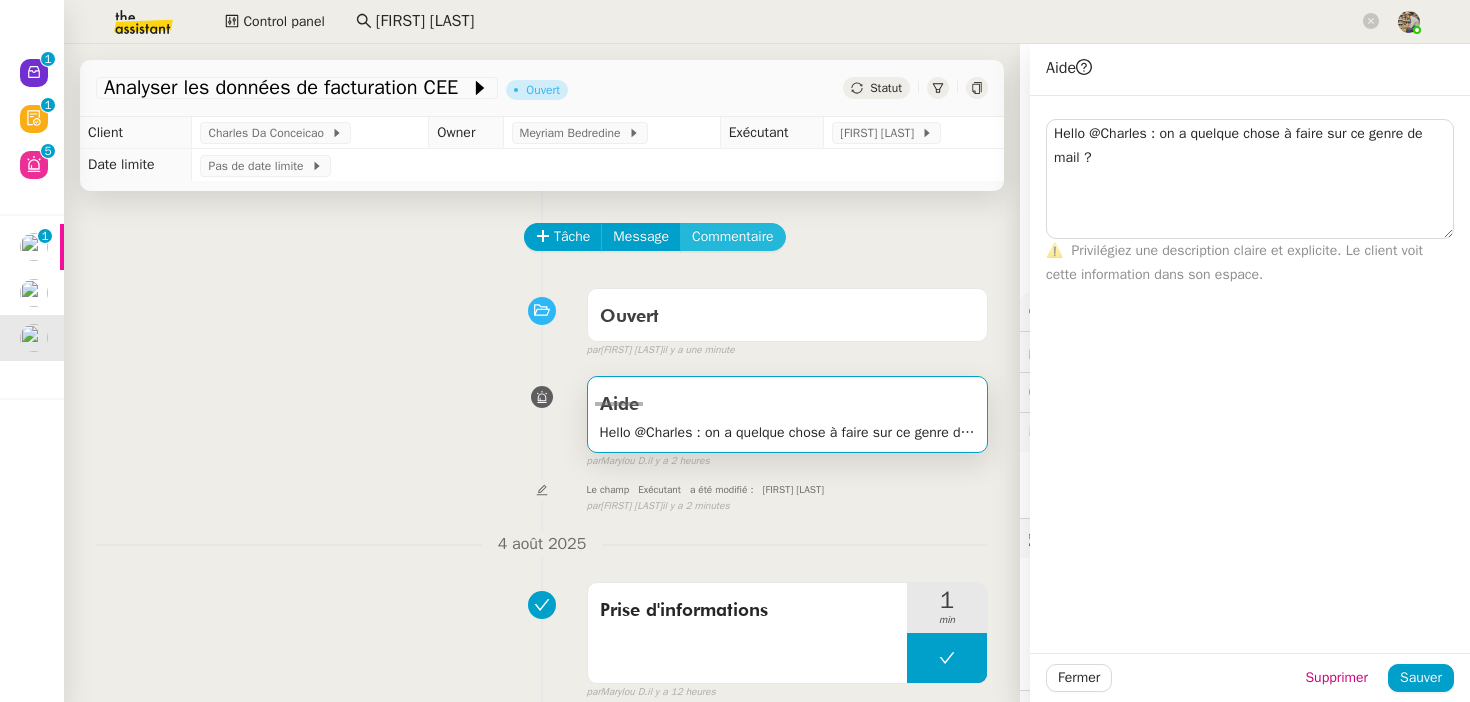 click on "Commentaire" 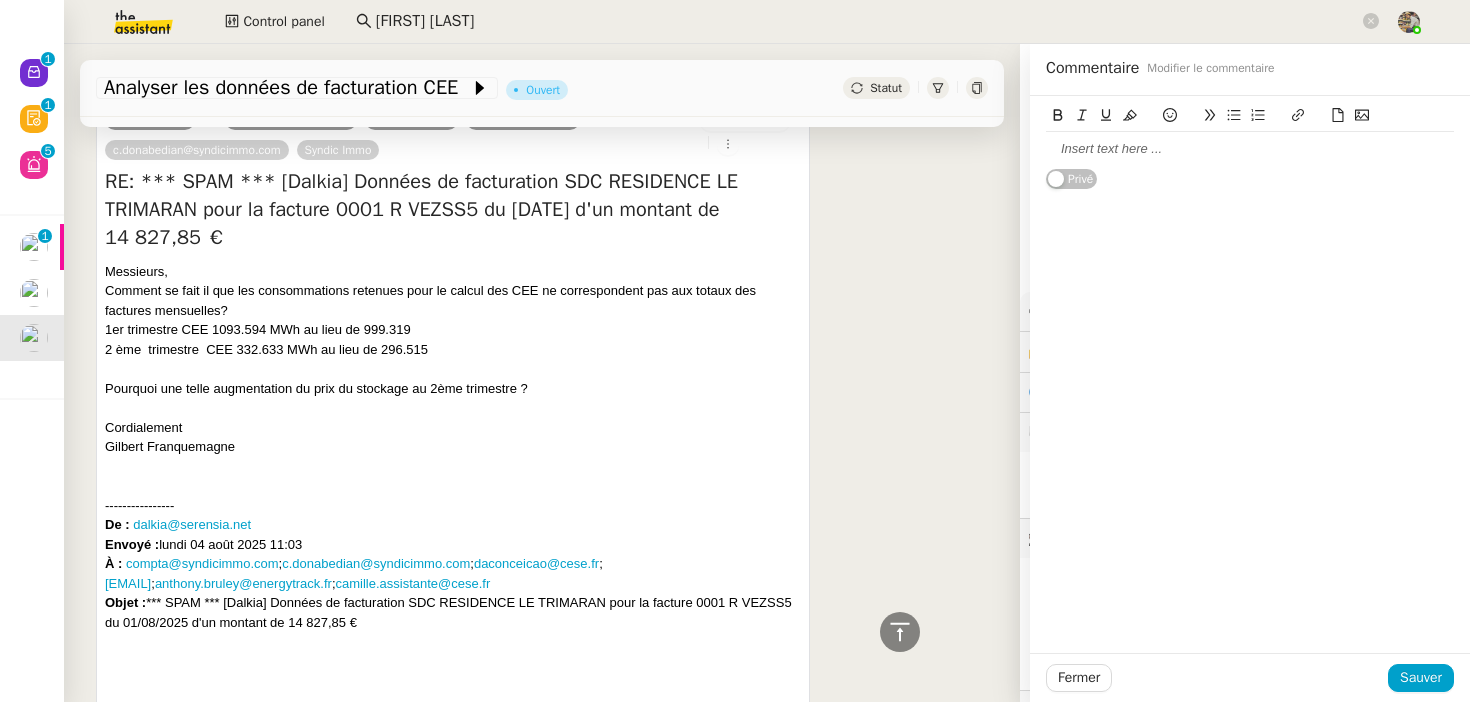 scroll, scrollTop: 645, scrollLeft: 0, axis: vertical 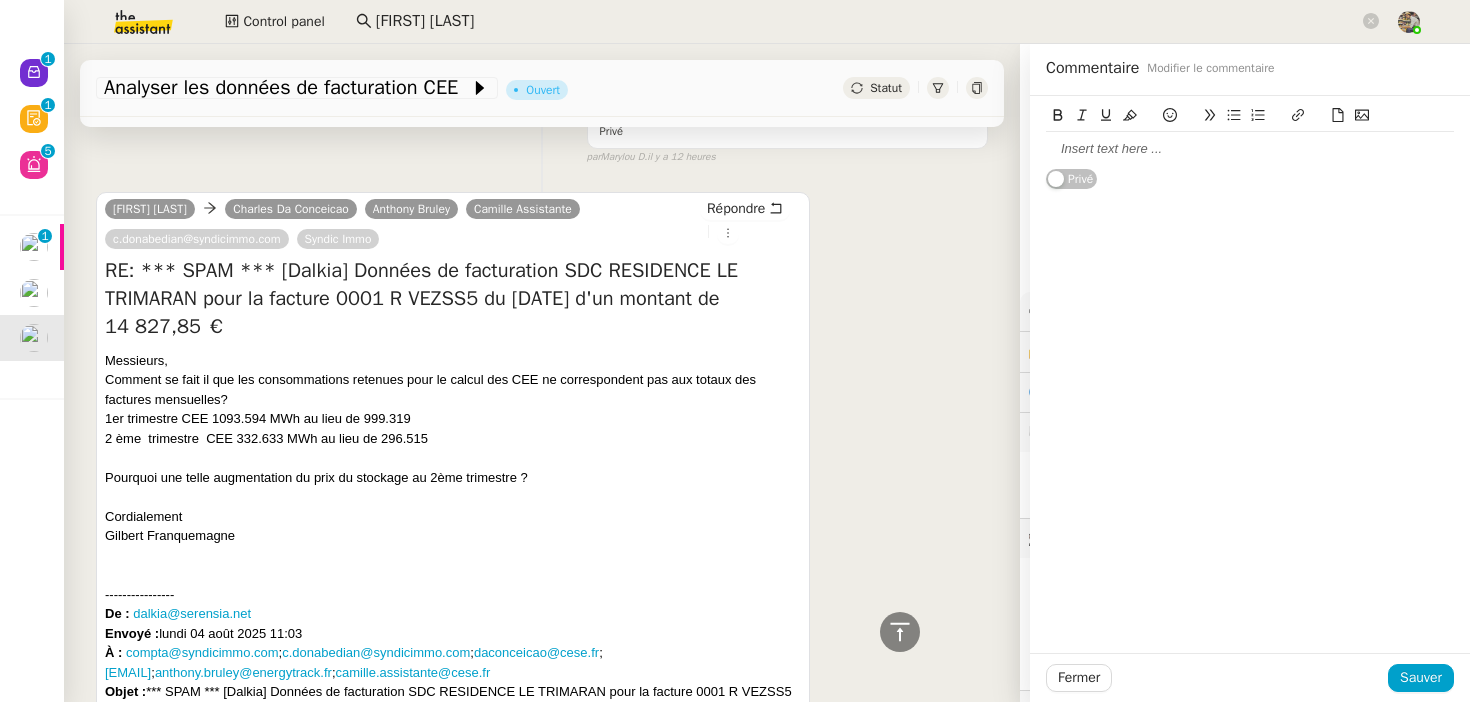 type 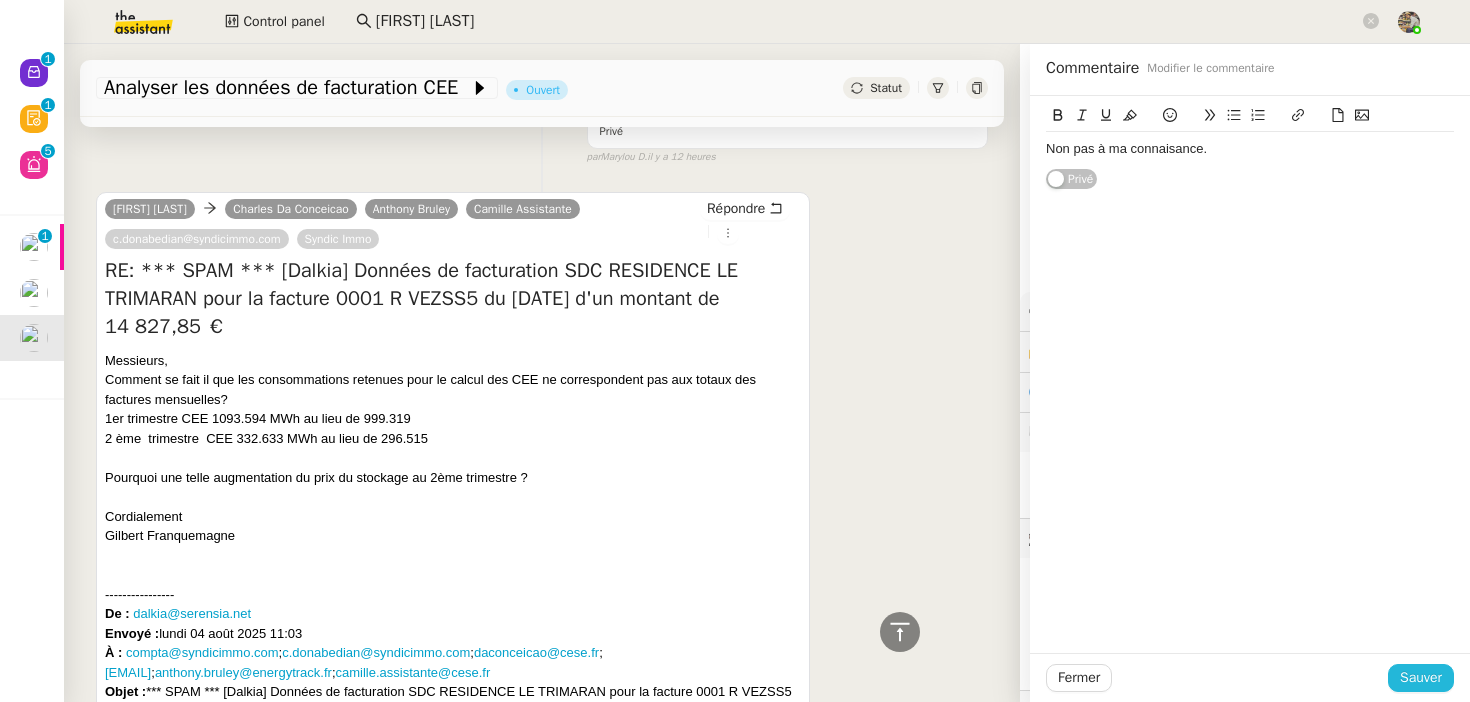 click on "Sauver" 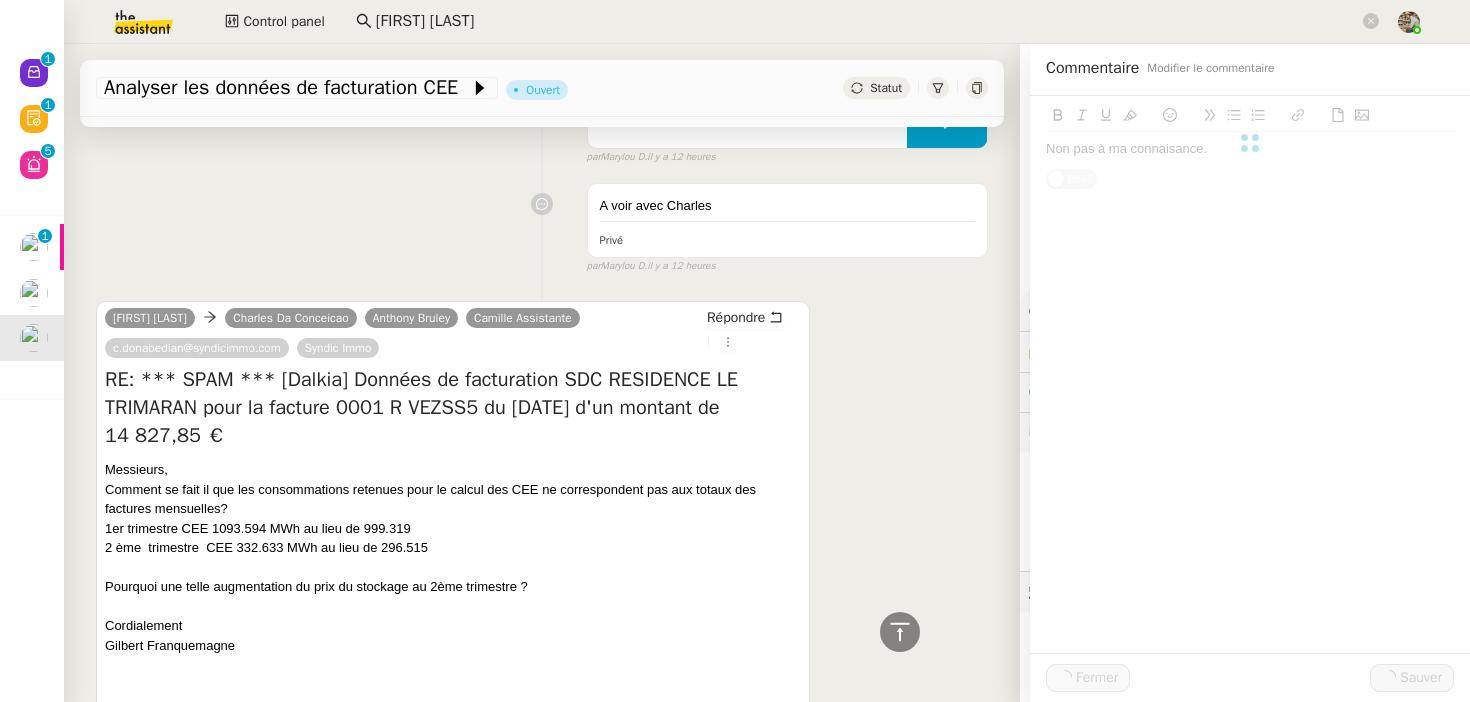 scroll, scrollTop: 754, scrollLeft: 0, axis: vertical 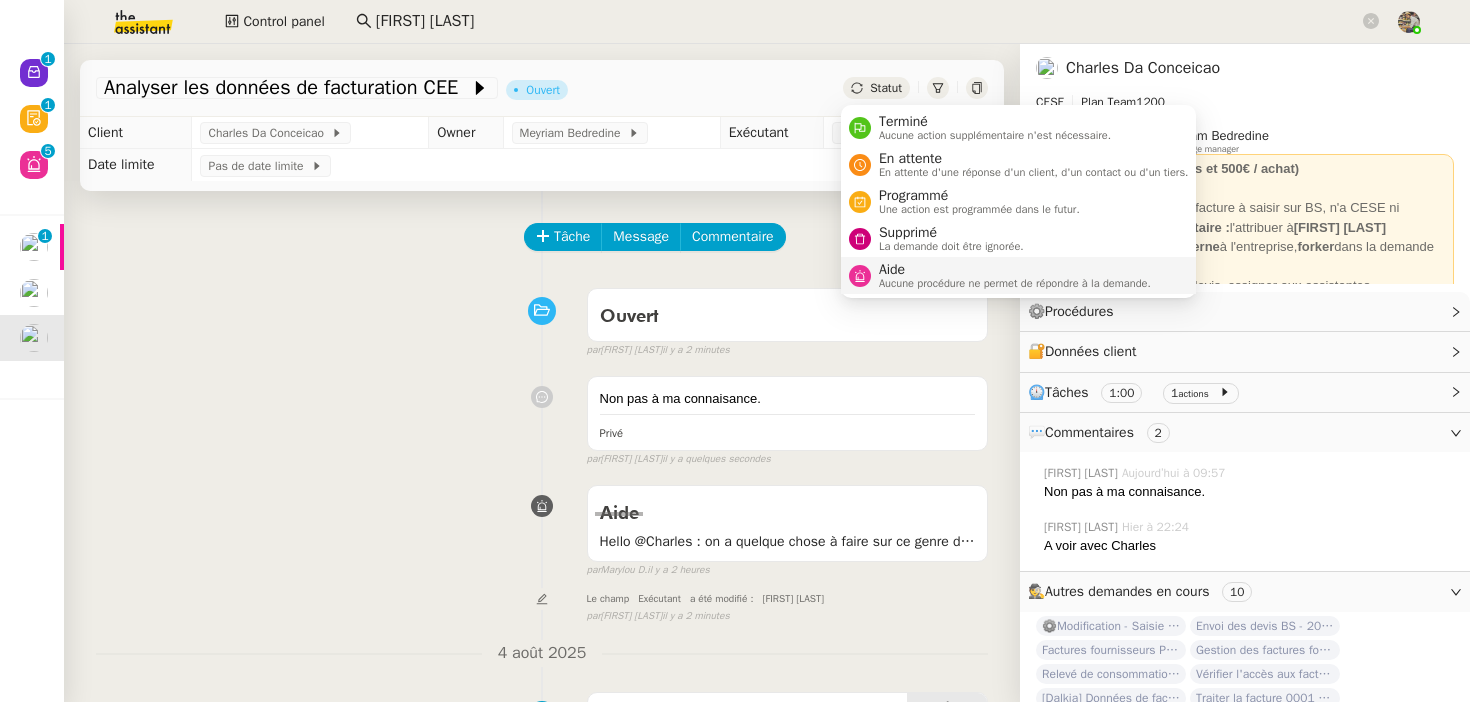click on "Aide" at bounding box center (1015, 270) 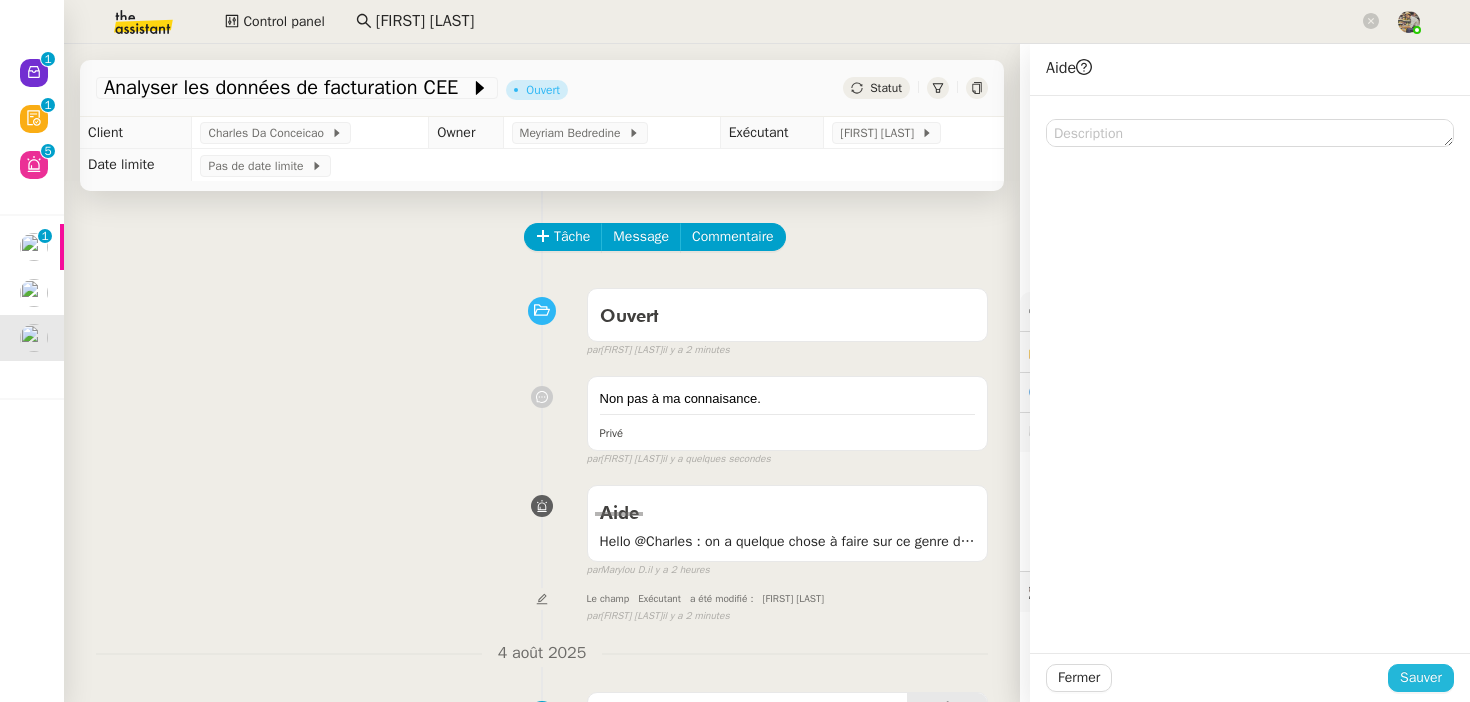 click on "Sauver" 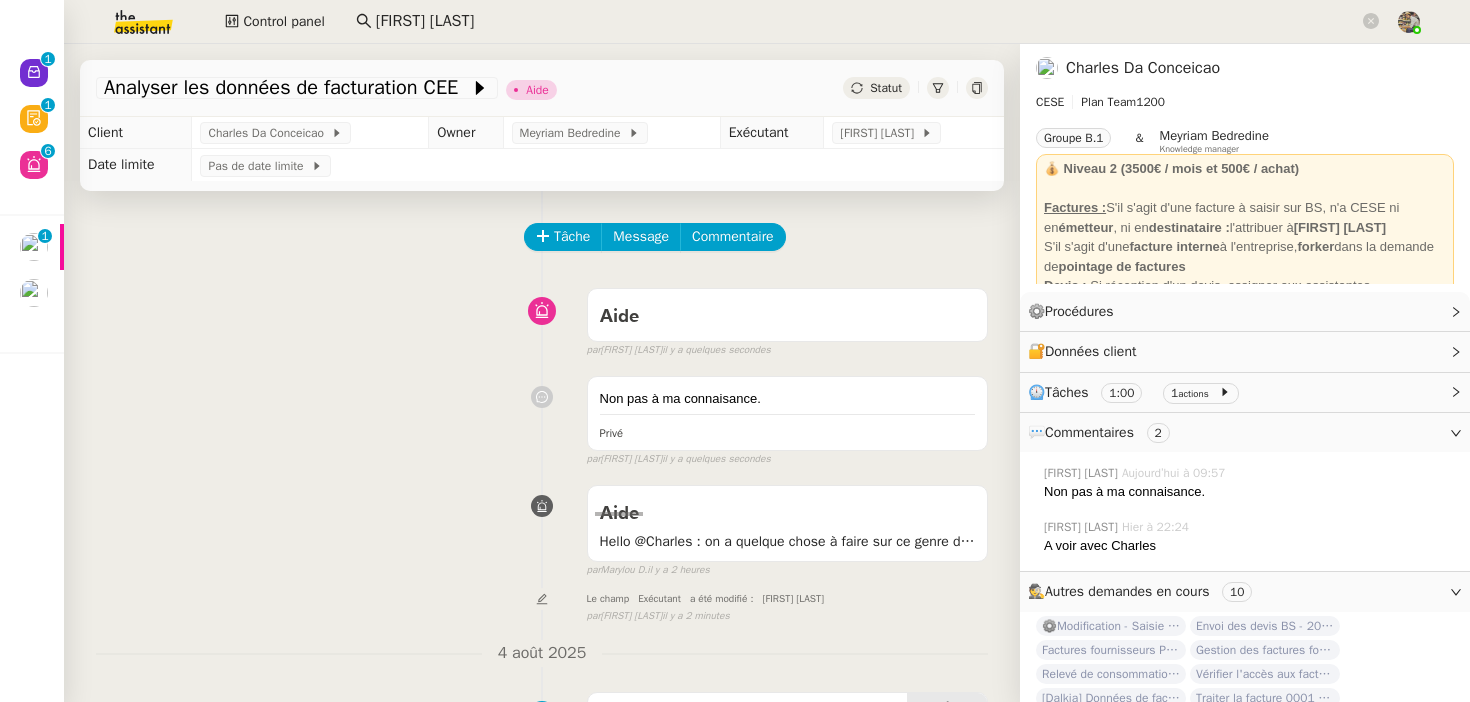 click on "Non pas à ma connaisance. Privé false par   Charles G.   il y a quelques secondes" at bounding box center [542, 417] 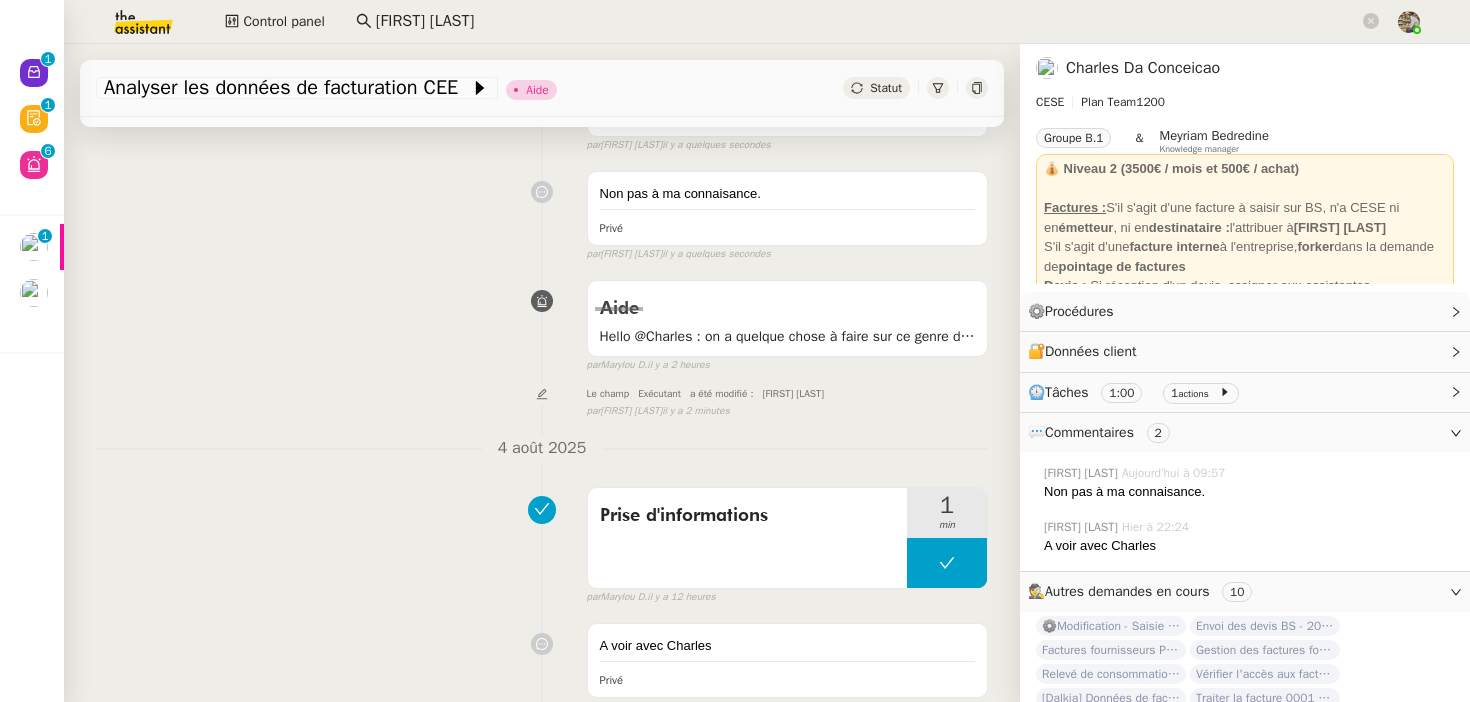 scroll, scrollTop: 0, scrollLeft: 0, axis: both 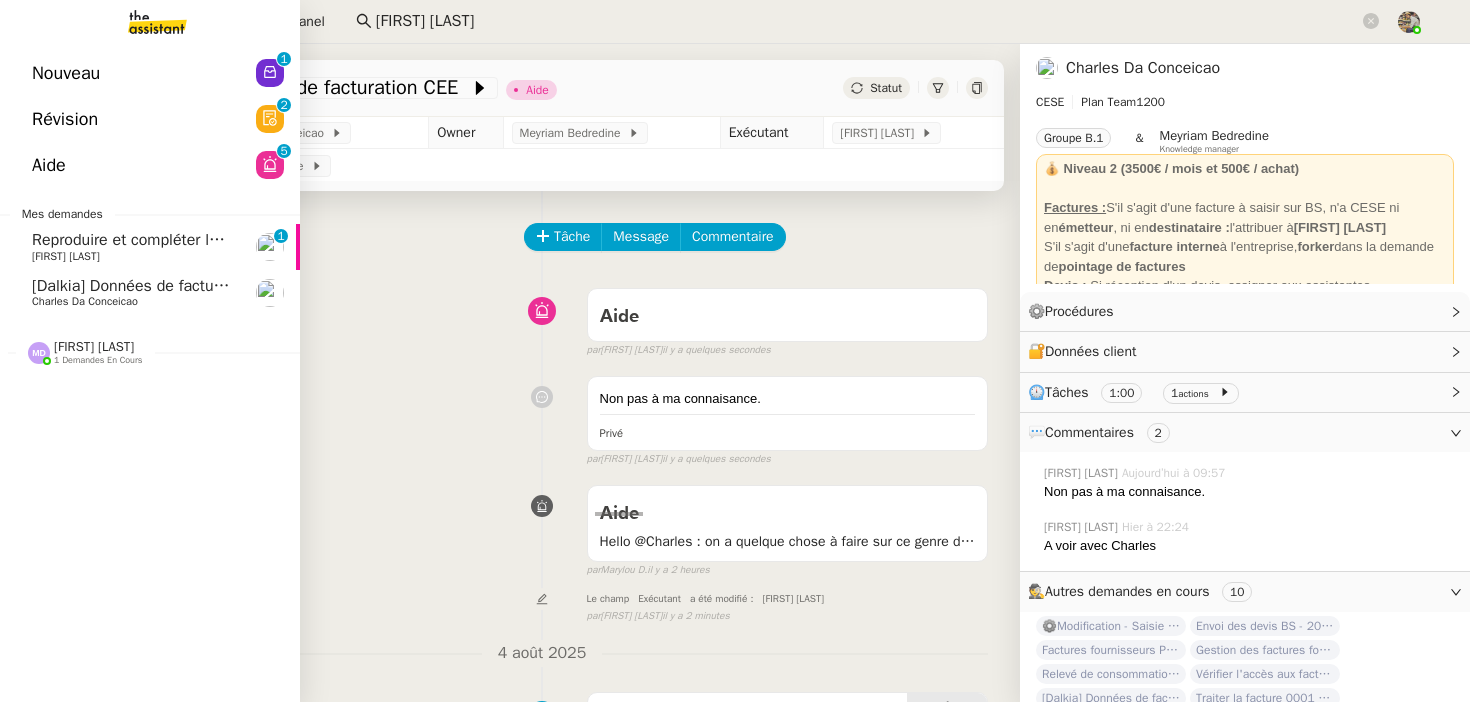 click on "[Dalkia] Données de facturation SDC RESIDENCE LE TRIMARAN pour la facture 0001 R VEZSS5 du 01/08/2025 d'un montant de 14 827,85 €" 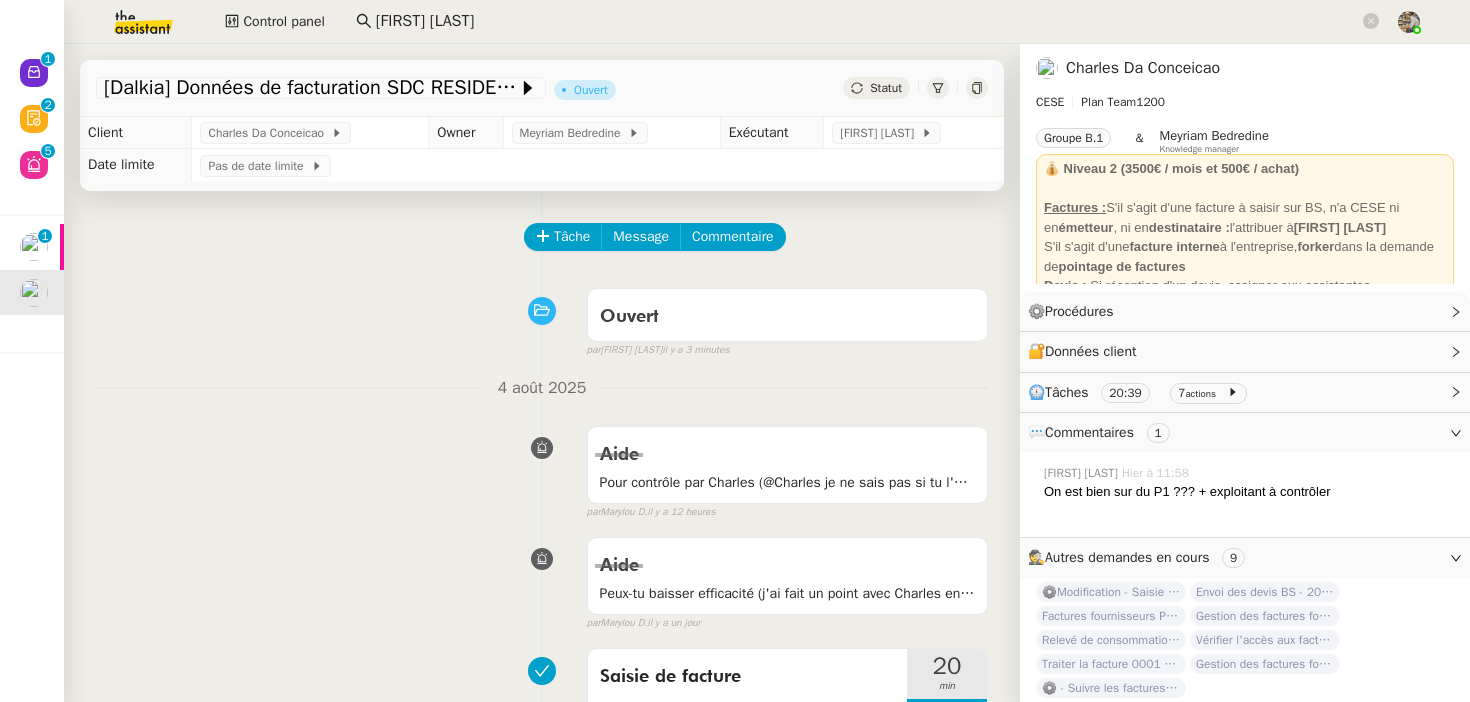 scroll, scrollTop: 162, scrollLeft: 0, axis: vertical 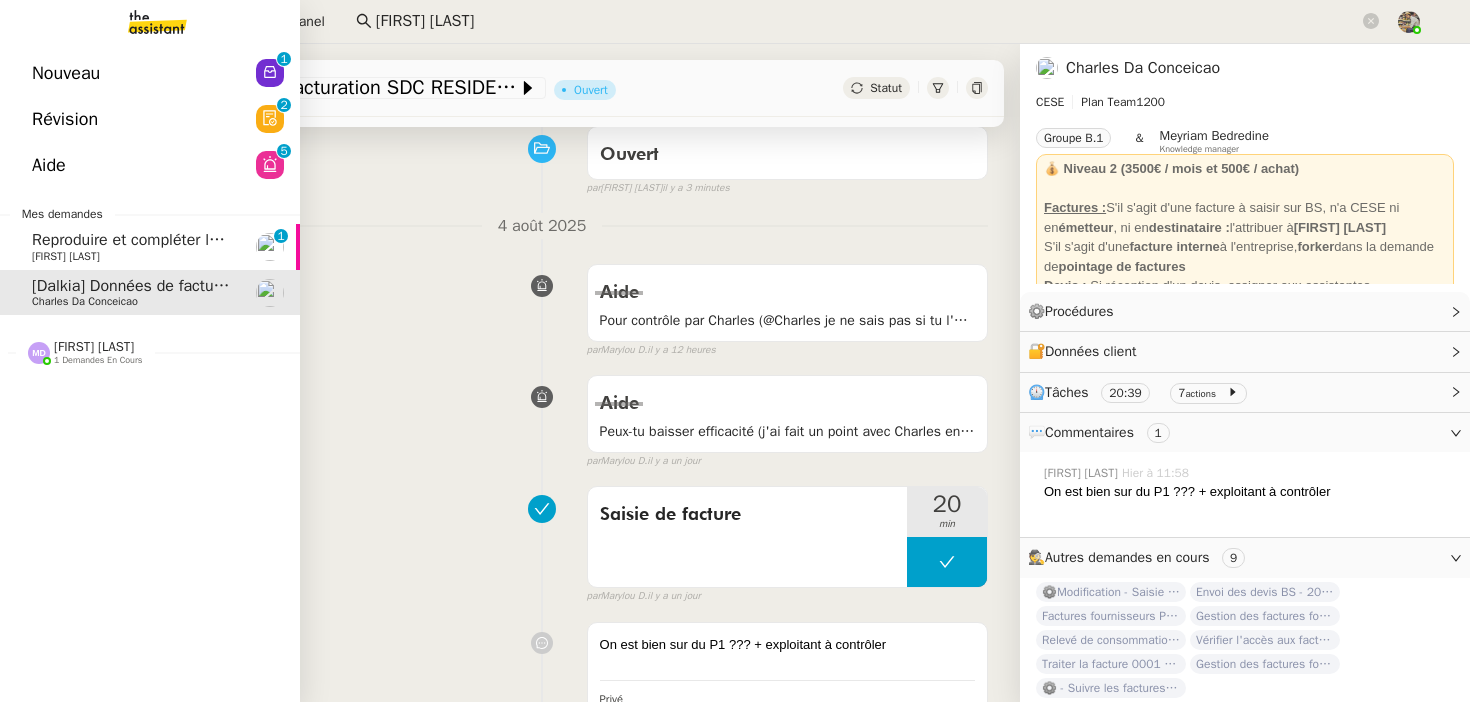 click on "Reproduire et compléter le tableau" 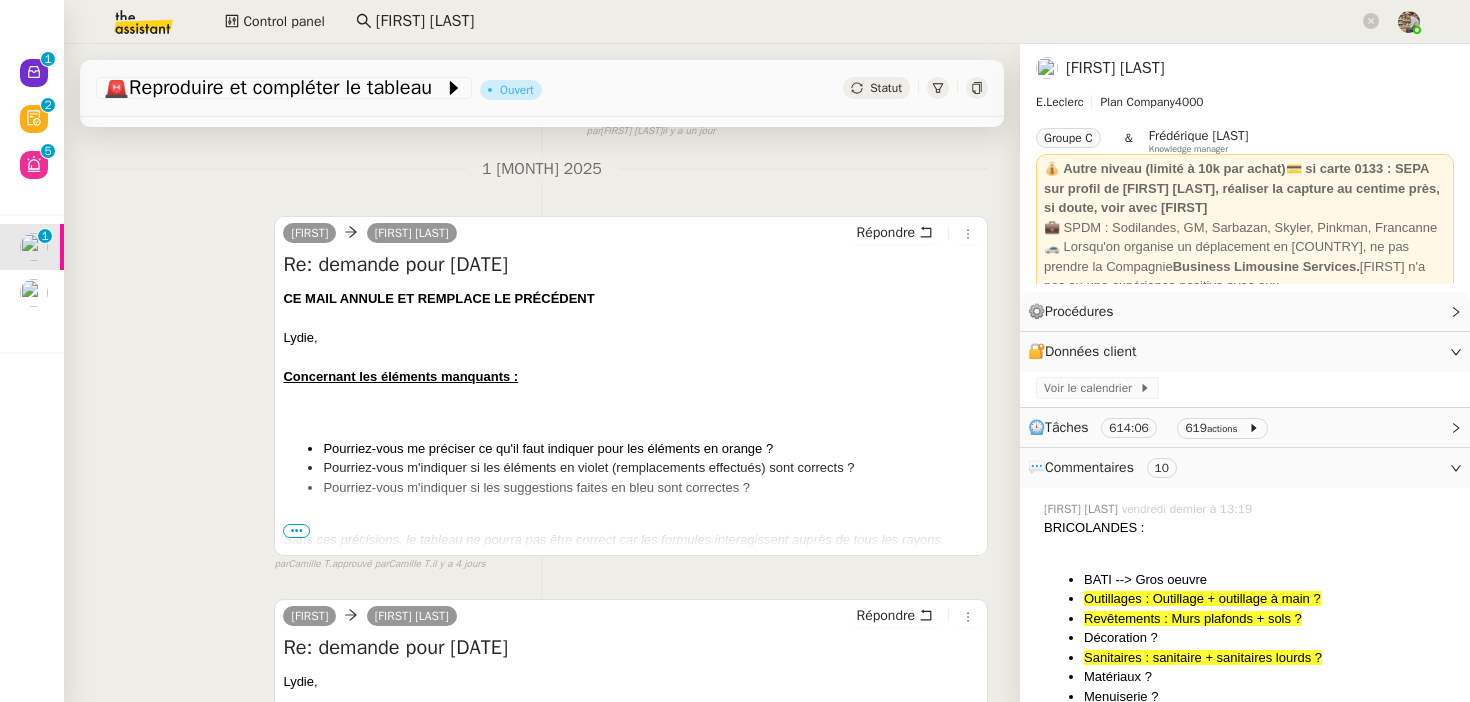 scroll, scrollTop: 425, scrollLeft: 0, axis: vertical 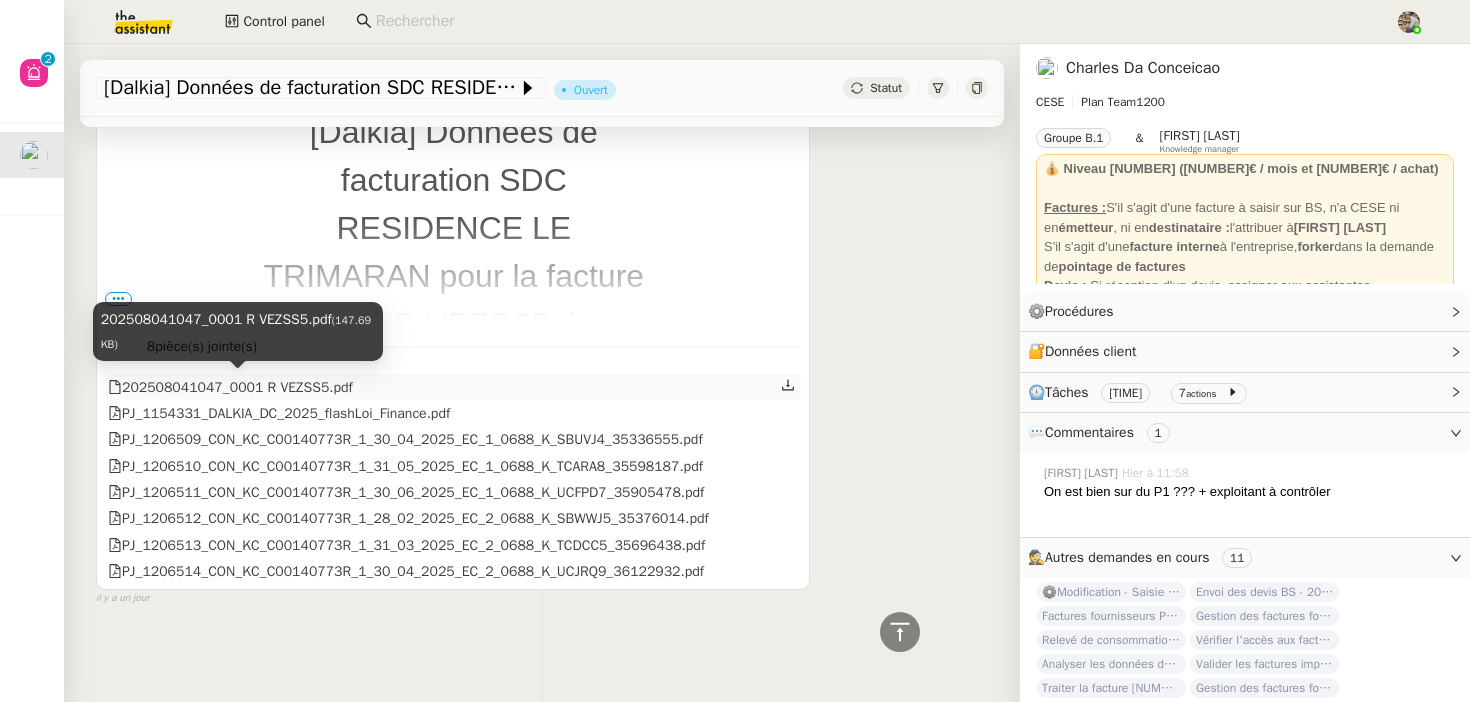 click on "202508041047_0001 R VEZSS5.pdf" 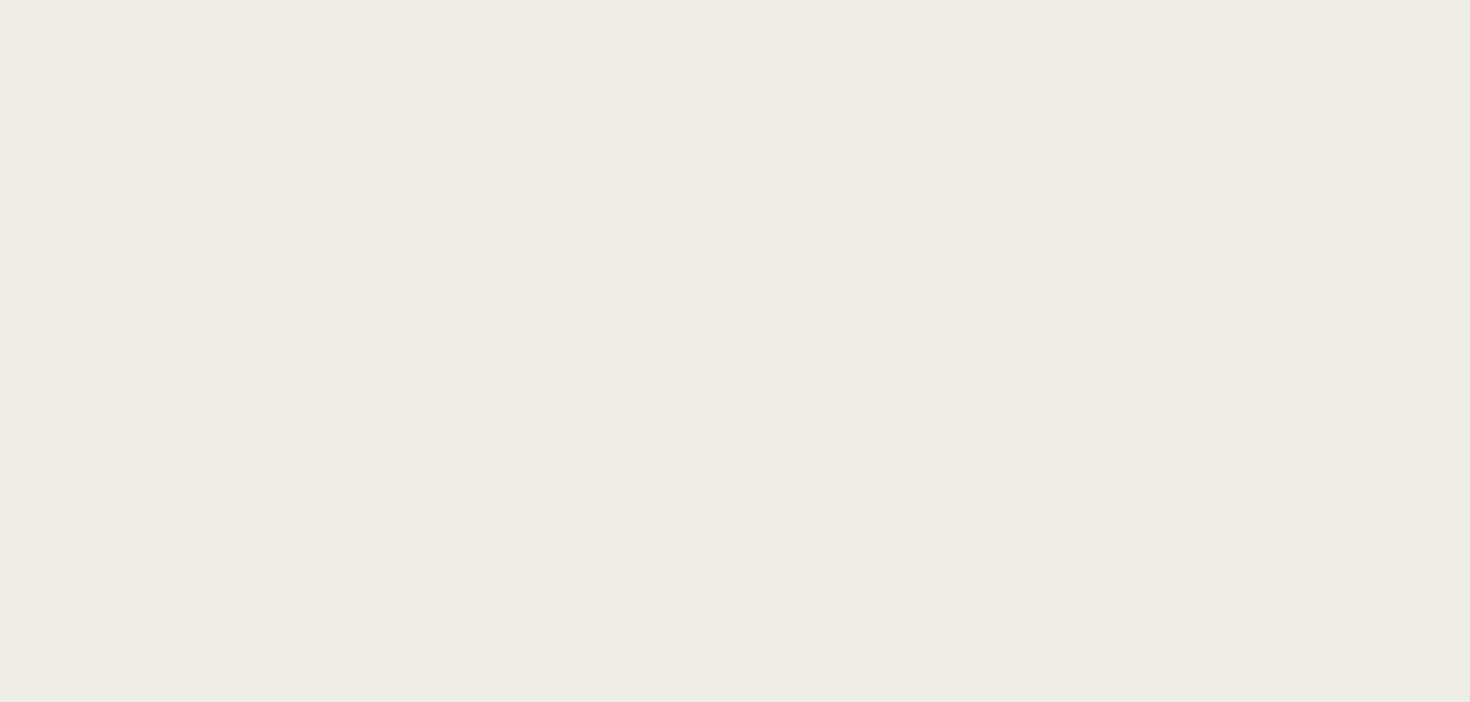 scroll, scrollTop: 0, scrollLeft: 0, axis: both 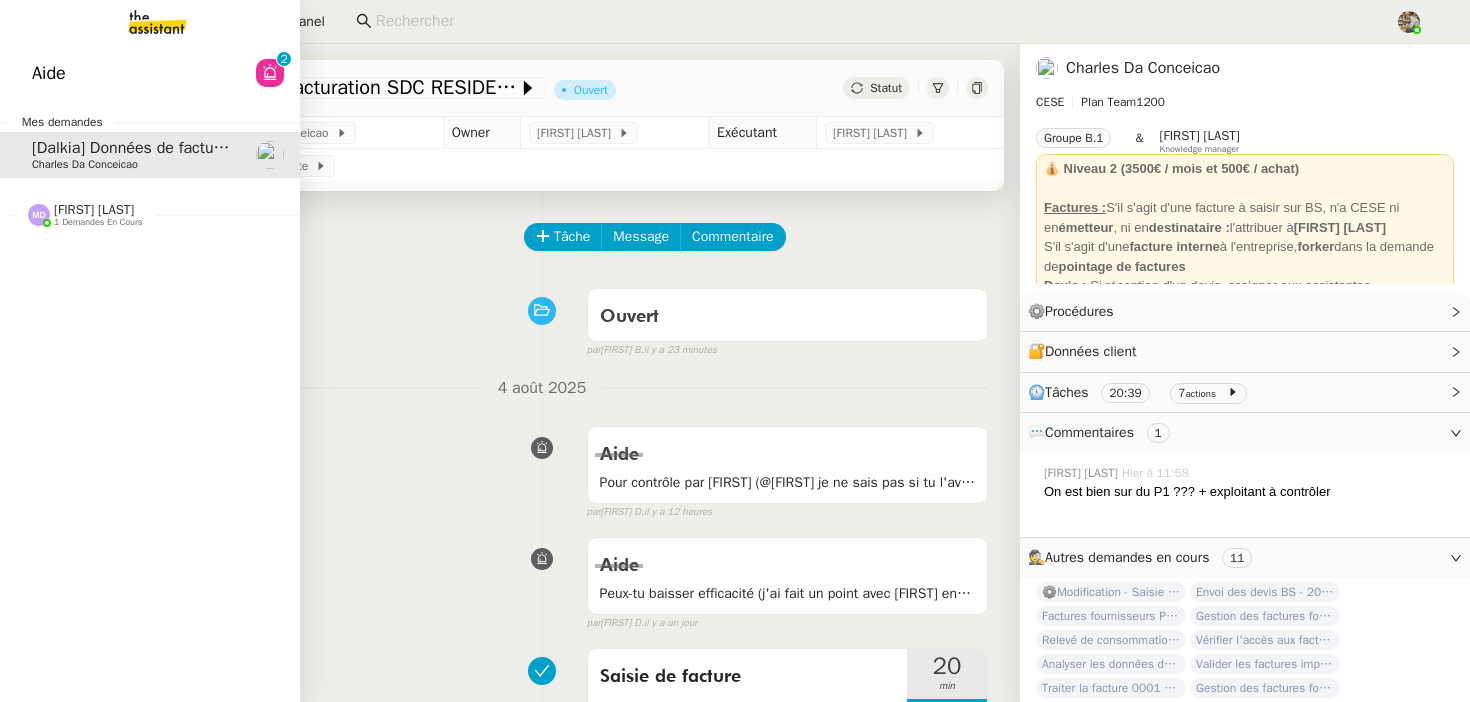 click on "[FIRST] [LAST]    1 demandes en cours" 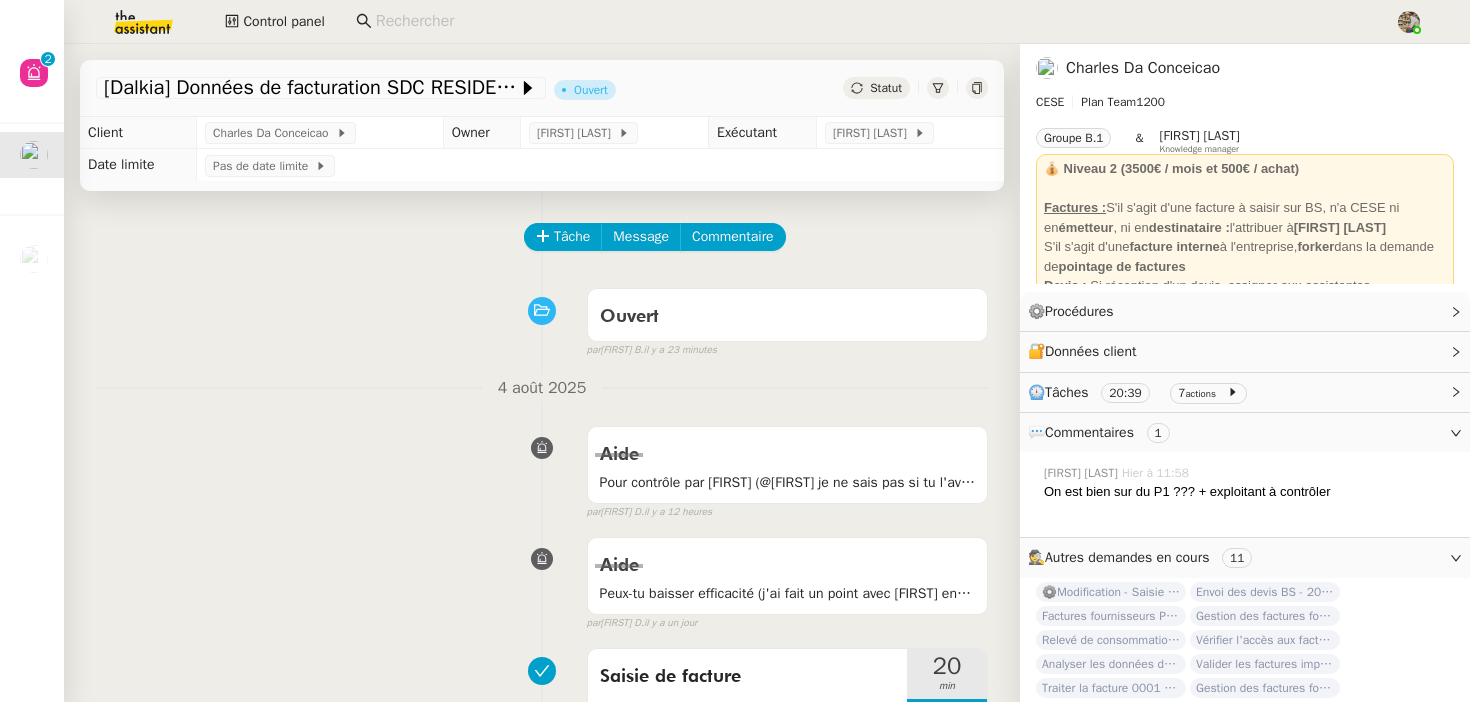 scroll, scrollTop: 968, scrollLeft: 0, axis: vertical 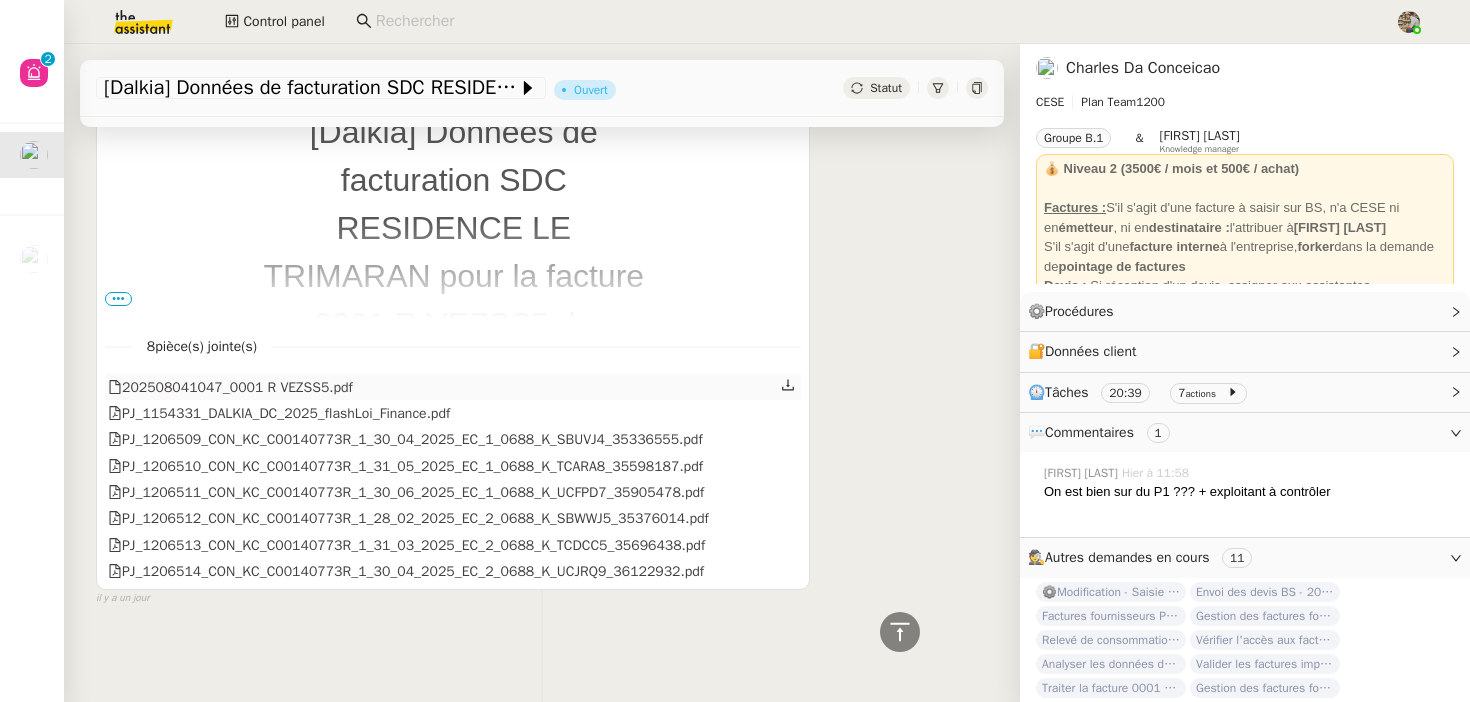 click on "202508041047_0001 R VEZSS5.pdf" 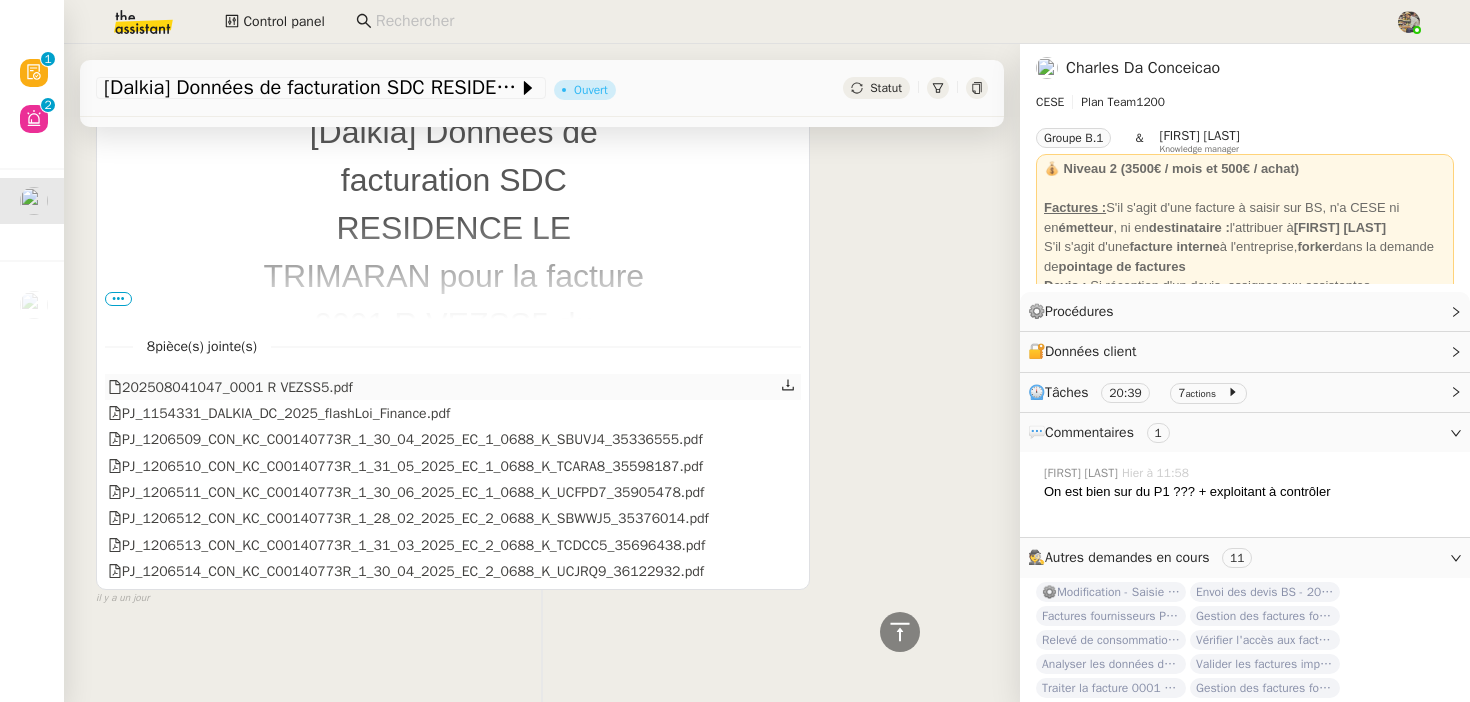 click 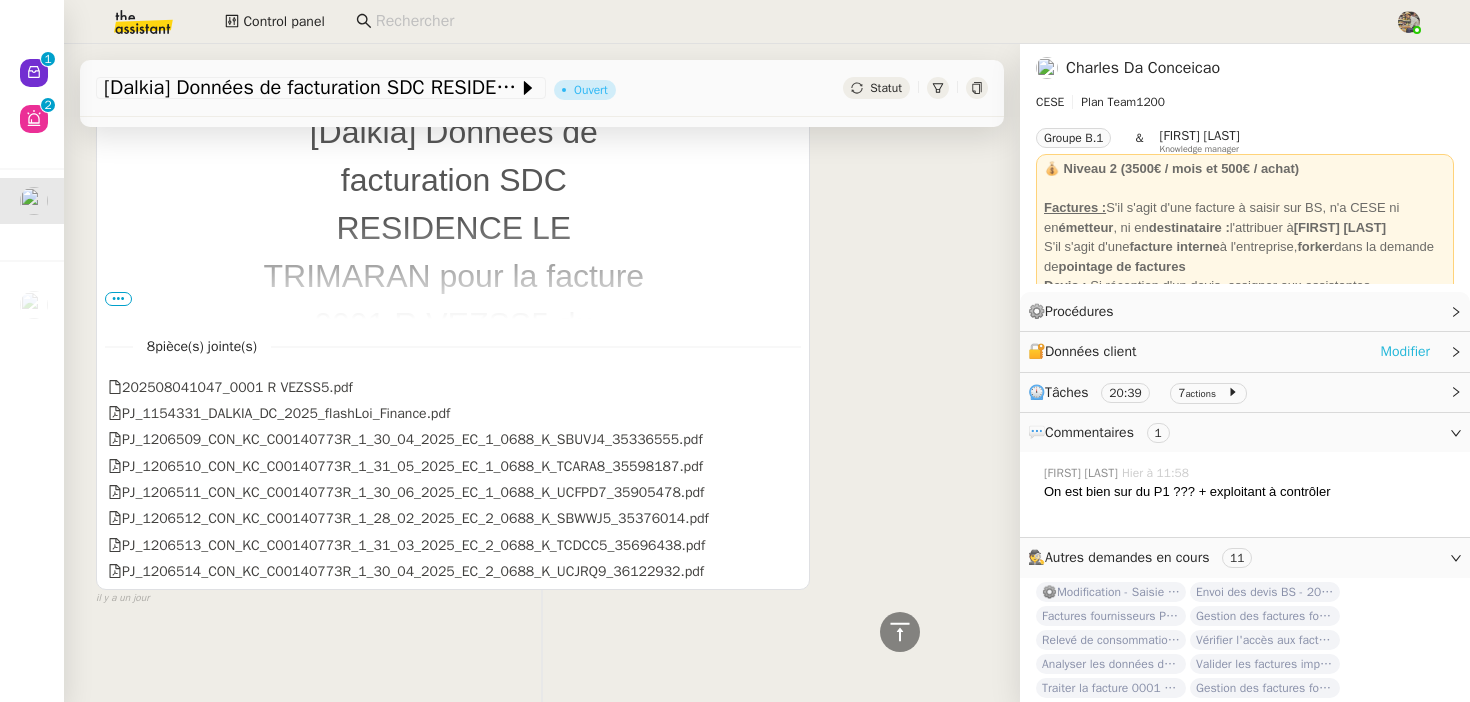 click on "Modifier" 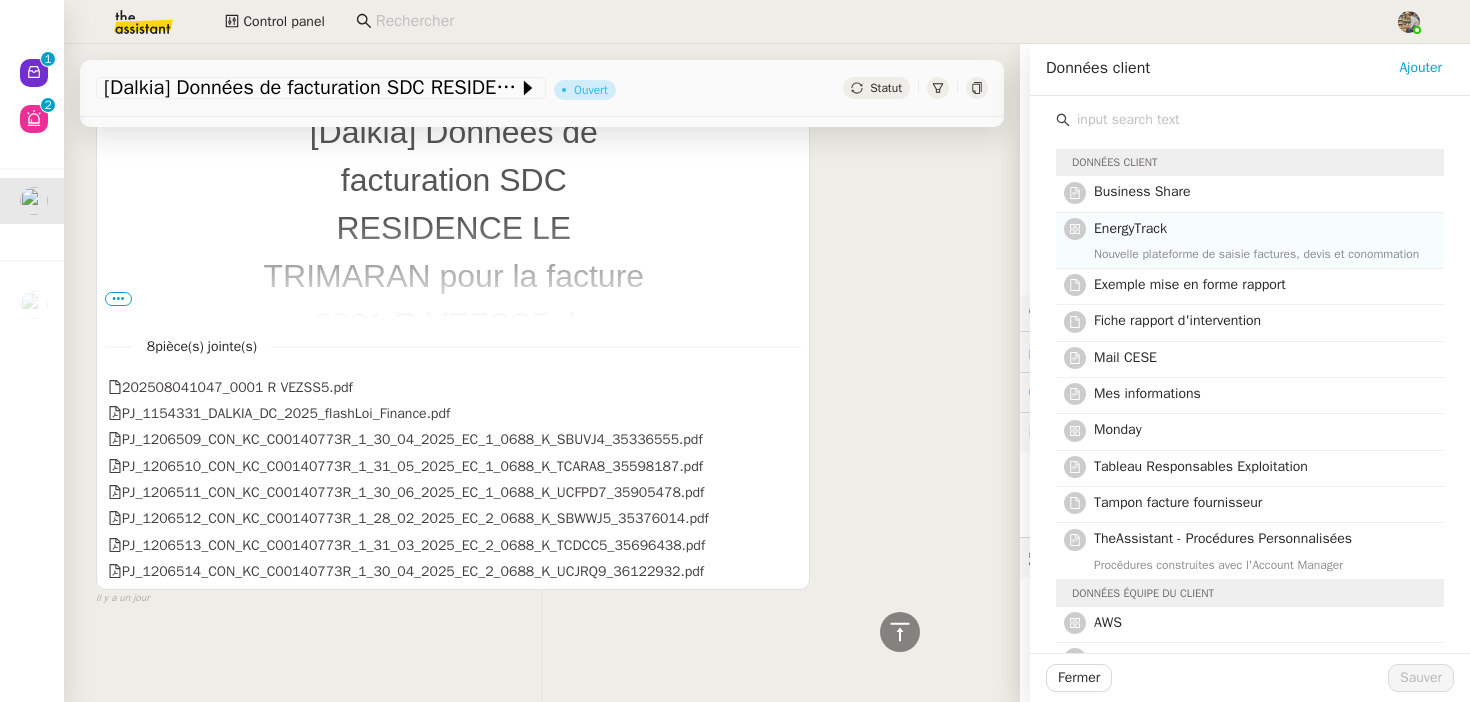 click on "EnergyTrack" 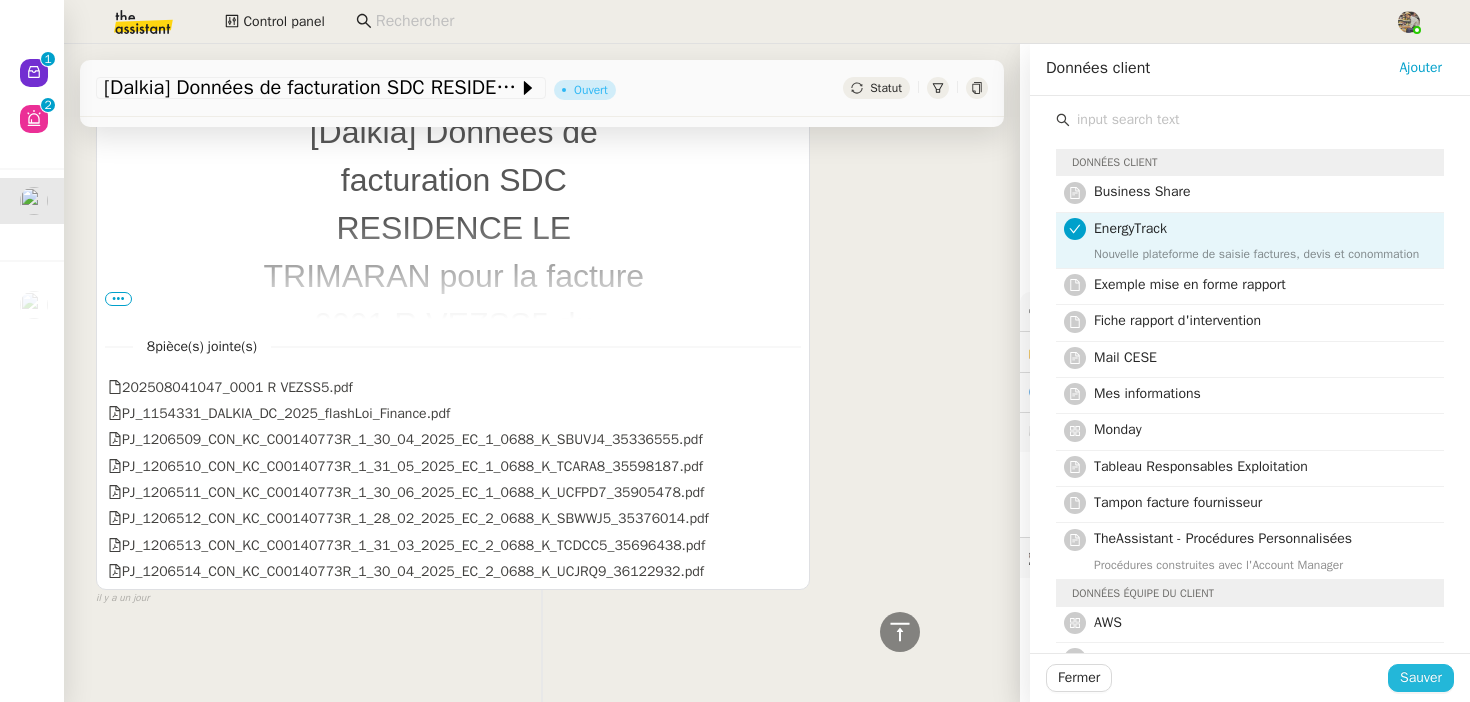 click on "Sauver" 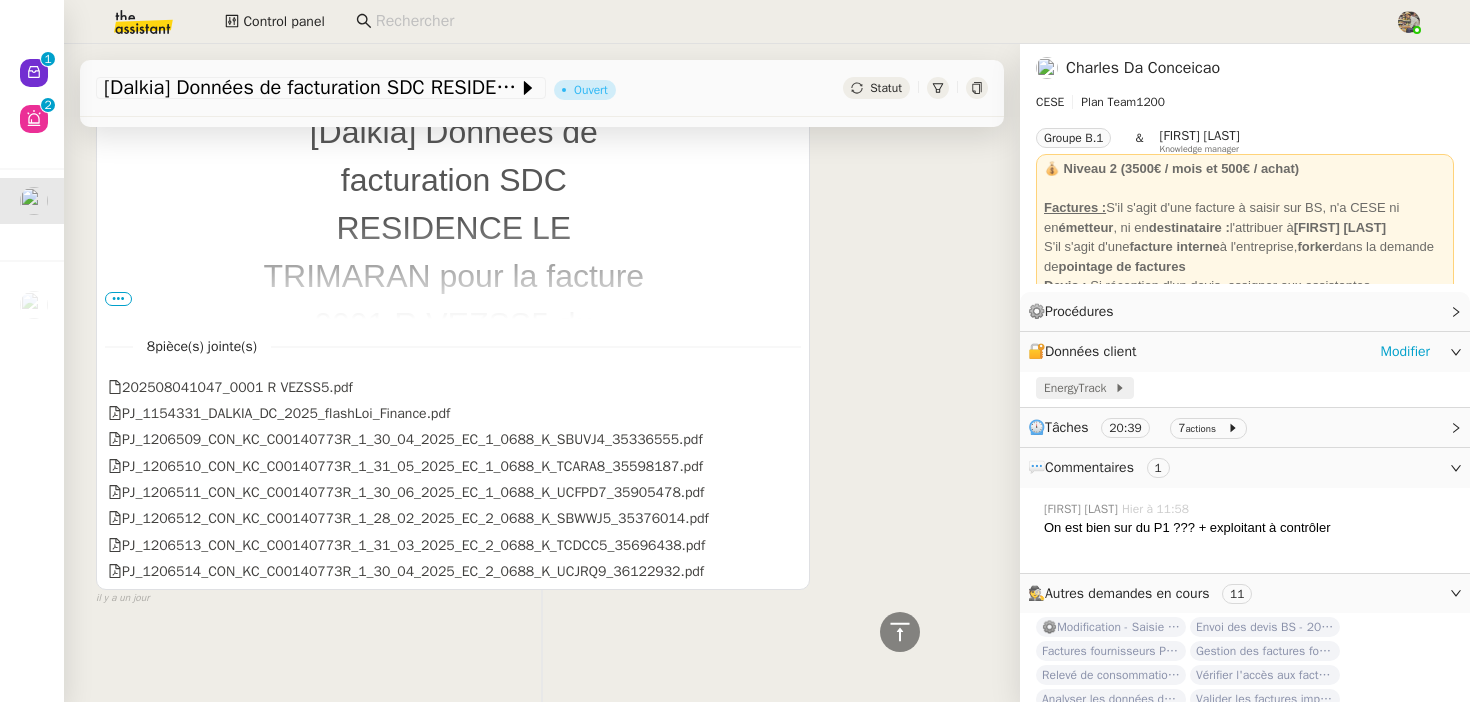 click on "EnergyTrack" 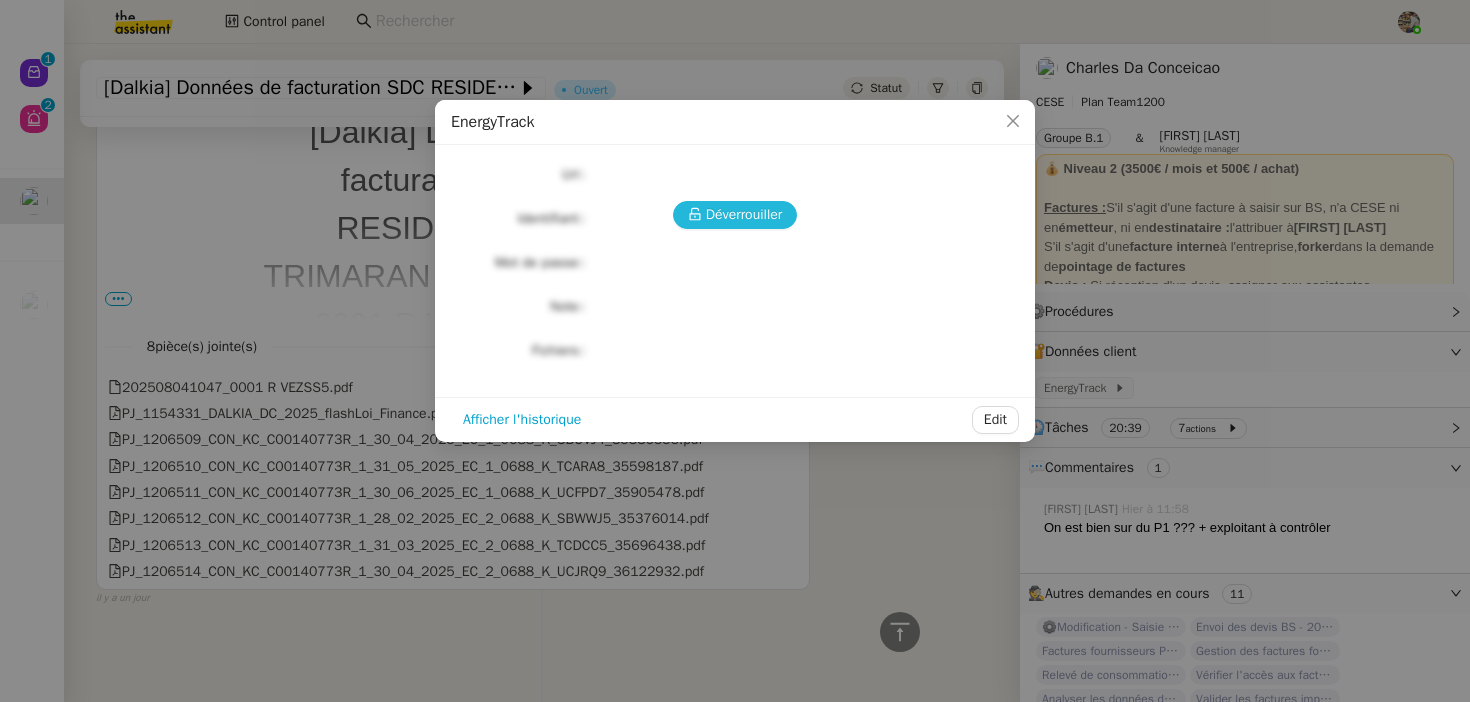 click on "Déverrouiller" at bounding box center [744, 214] 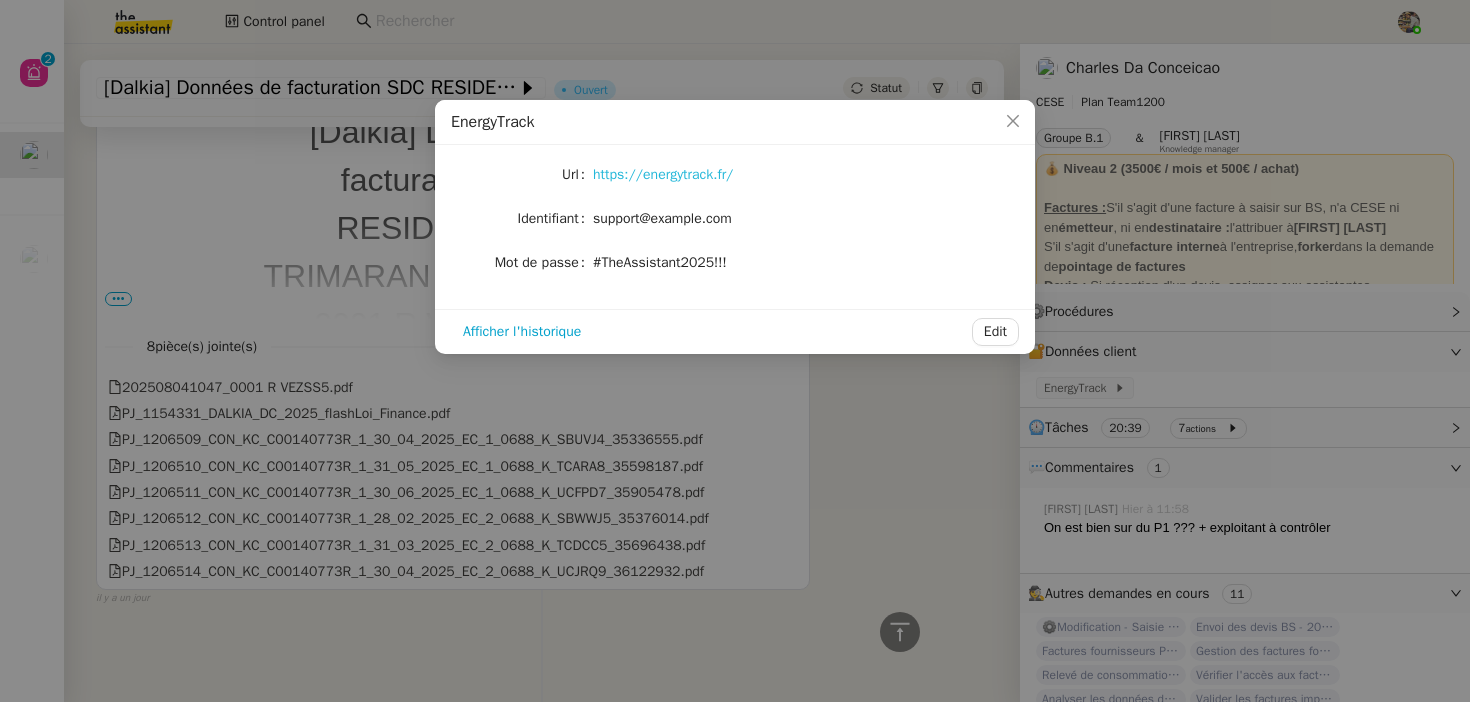 click on "https://energytrack.fr/" 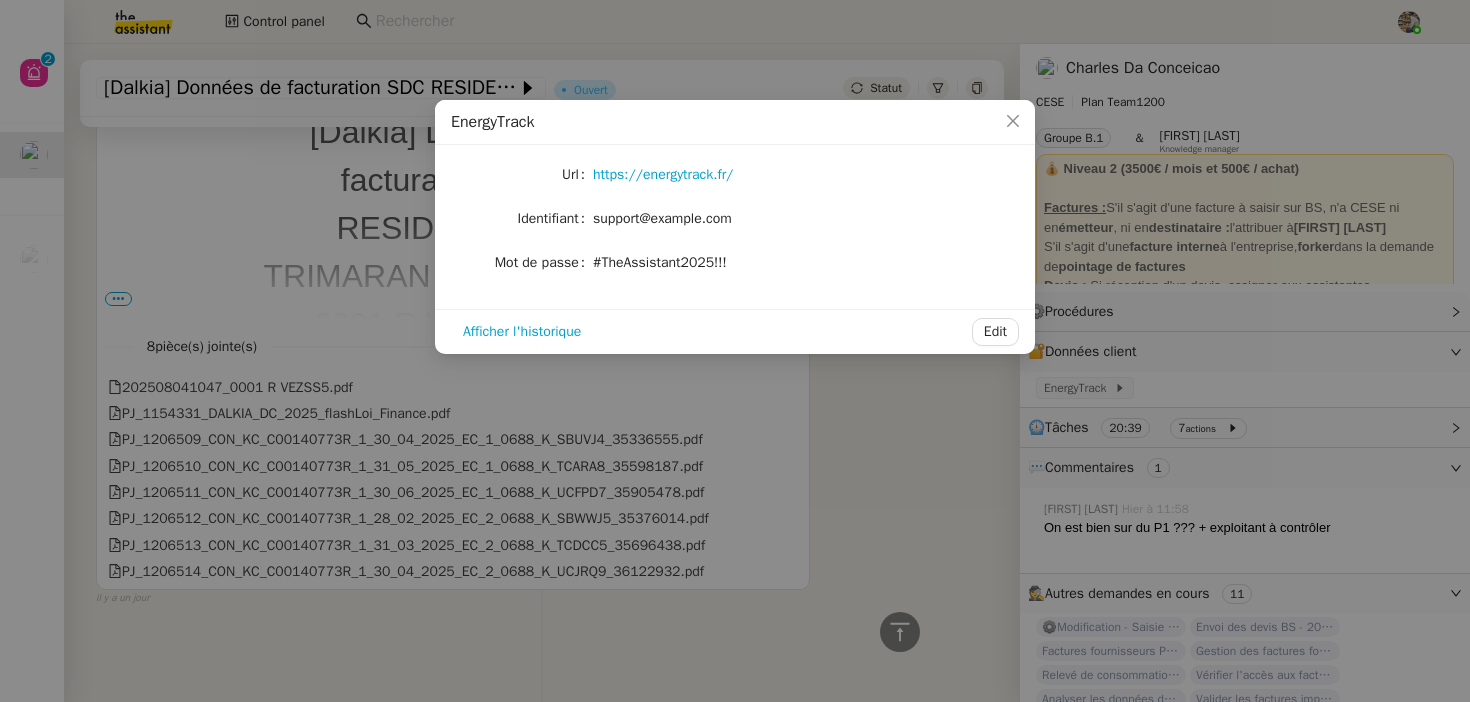 click on "camille.assistante@cese.fr" 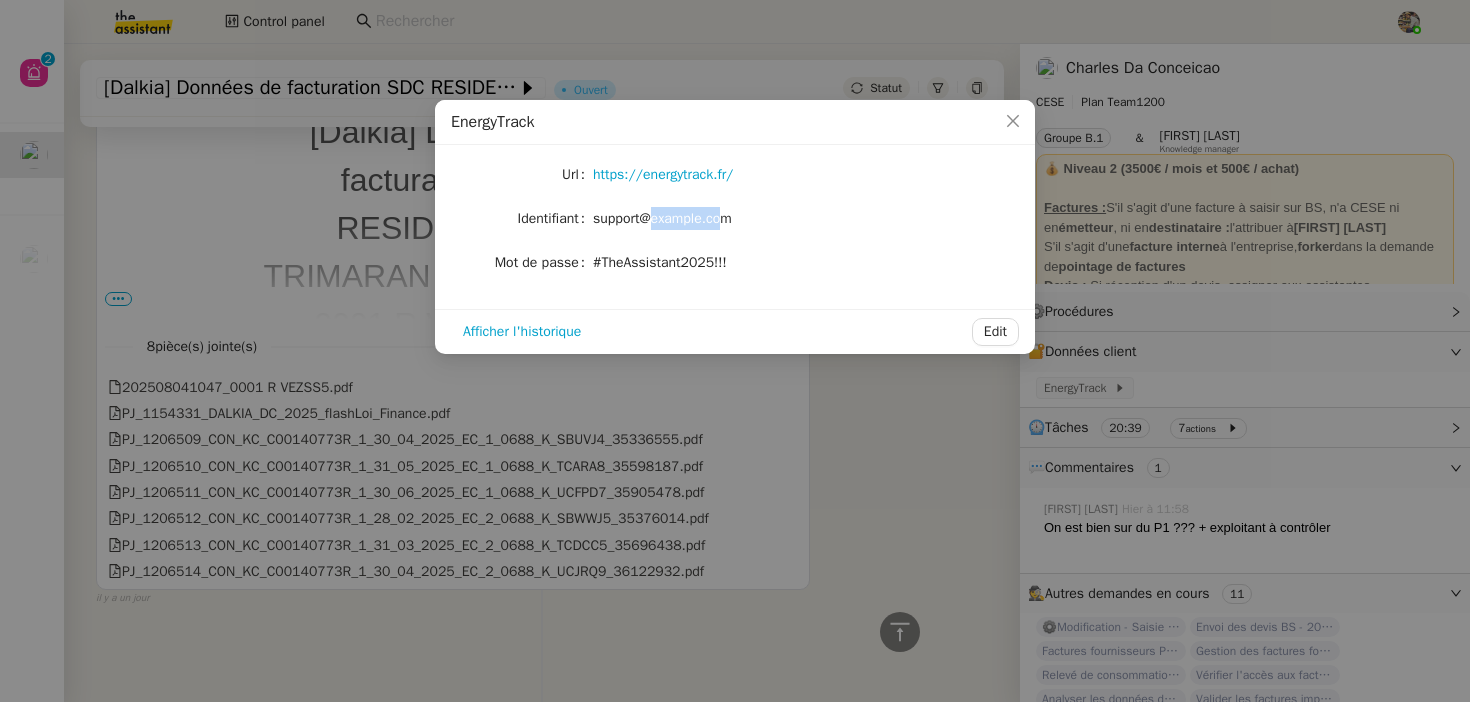 click on "camille.assistante@cese.fr" 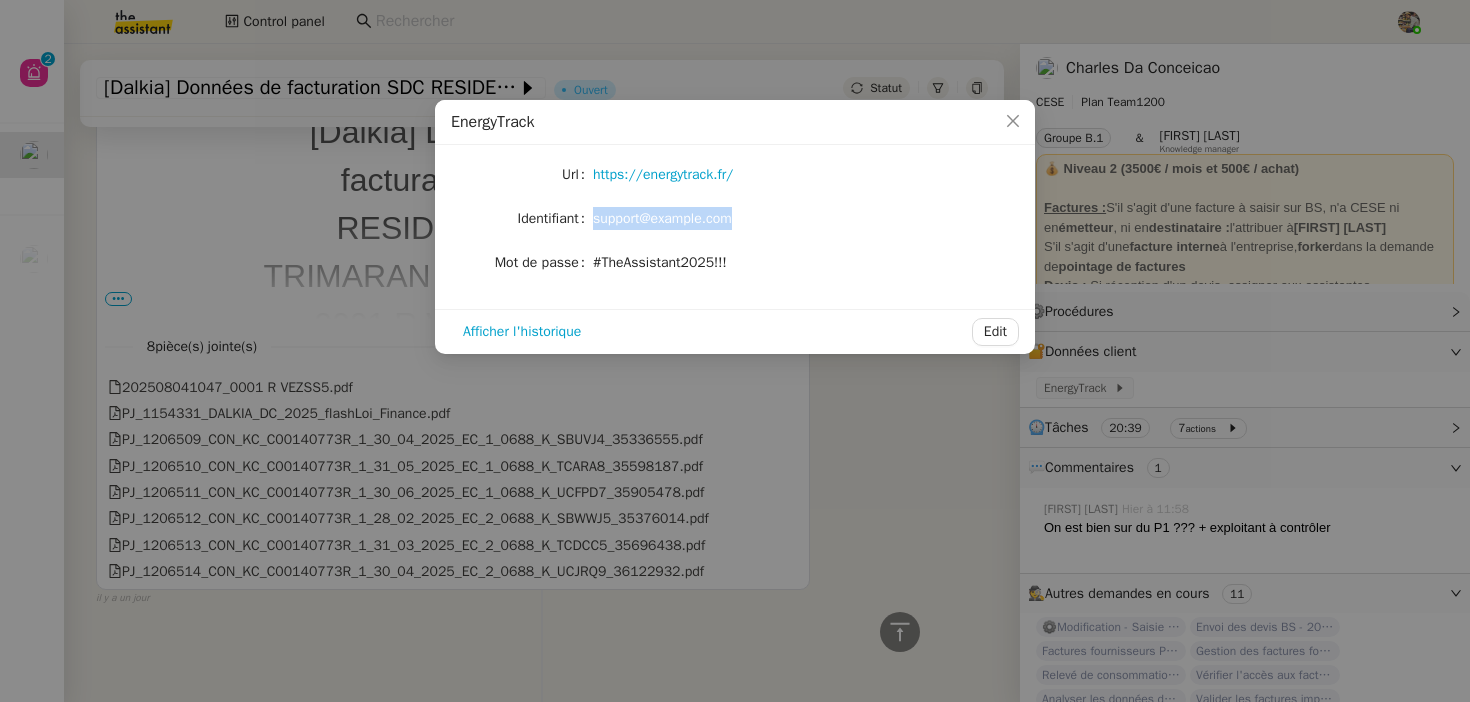 click on "camille.assistante@cese.fr" 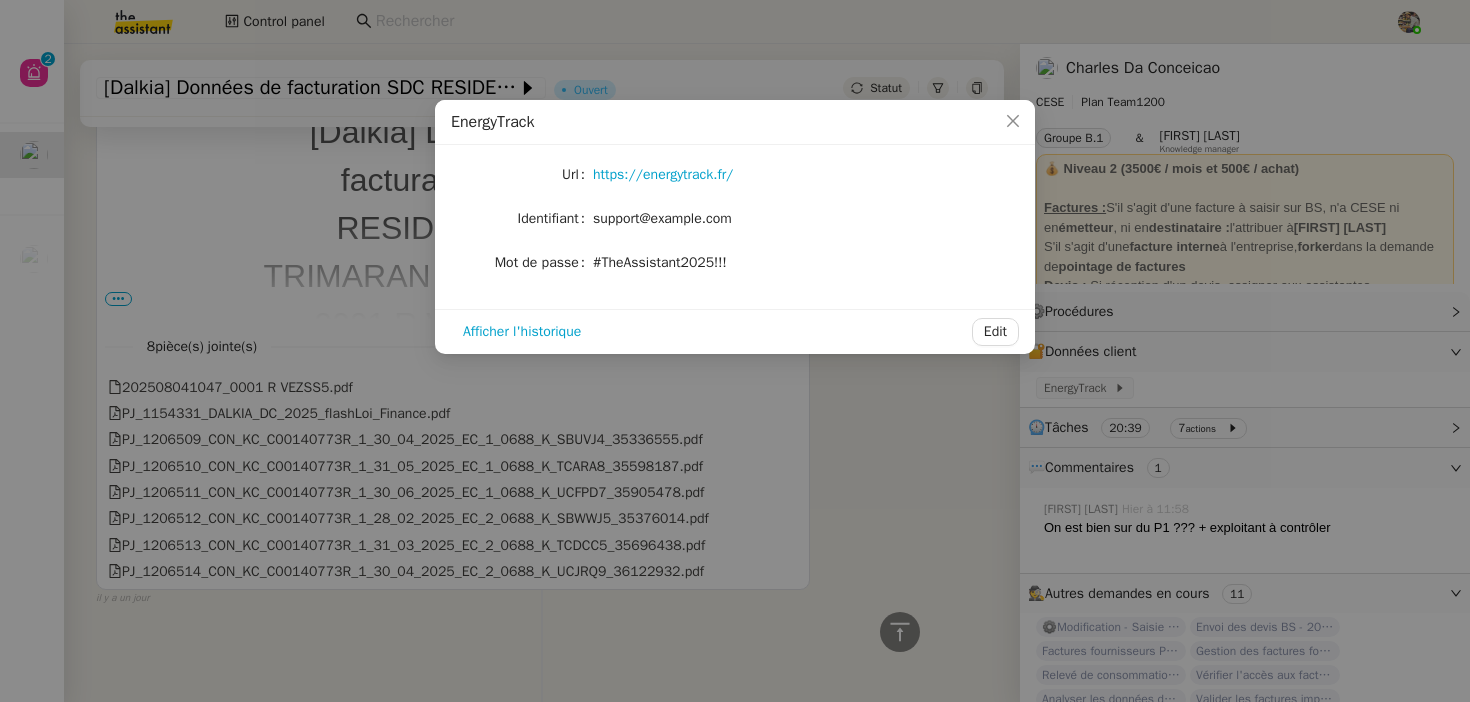 click on "#TheAssistant2025!!!" 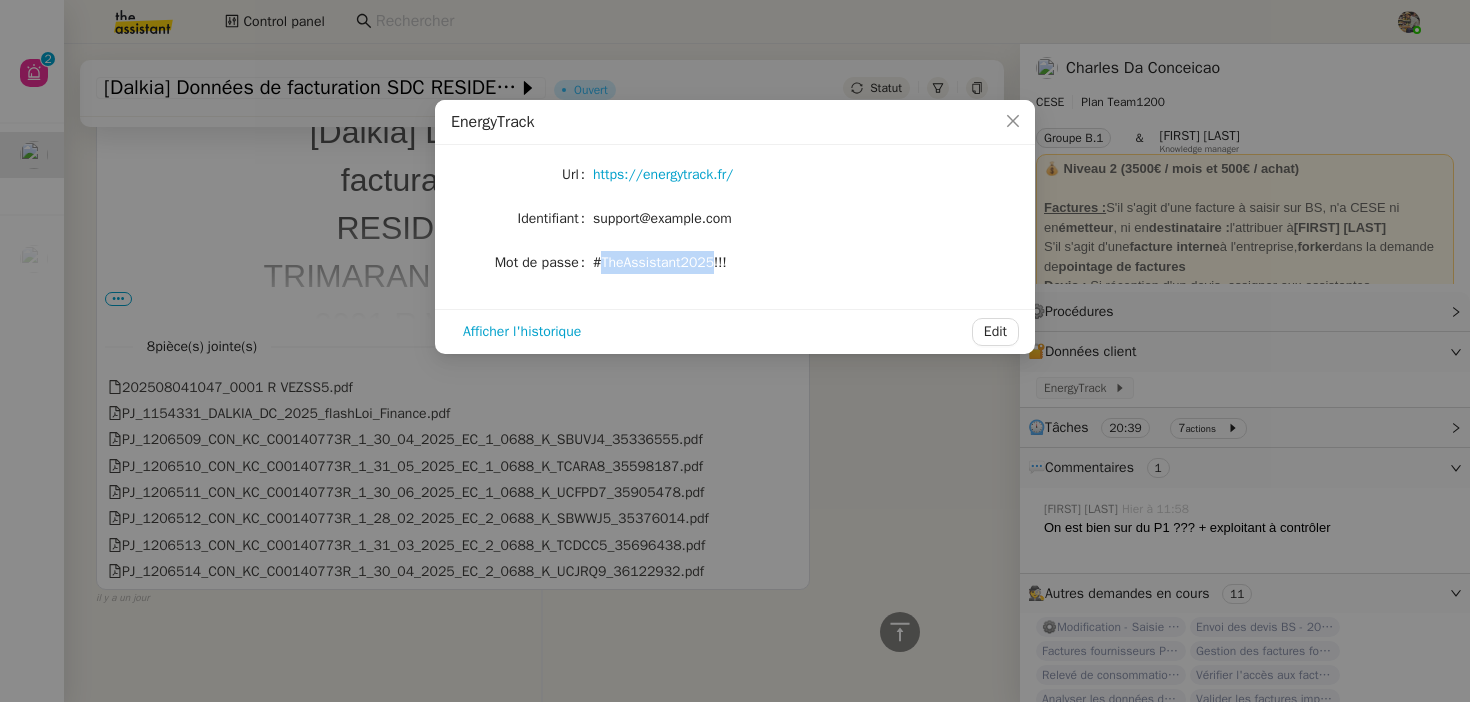 click on "#TheAssistant2025!!!" 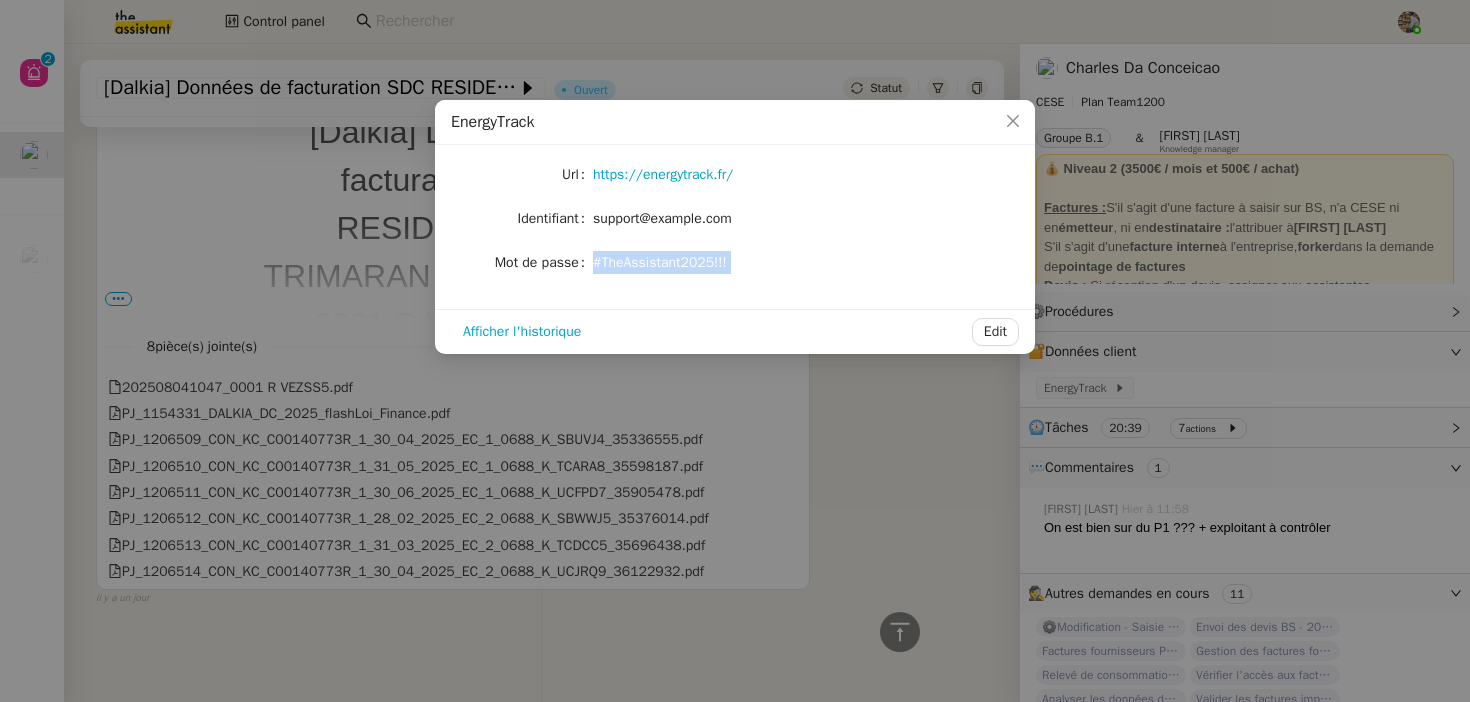 click on "#TheAssistant2025!!!" 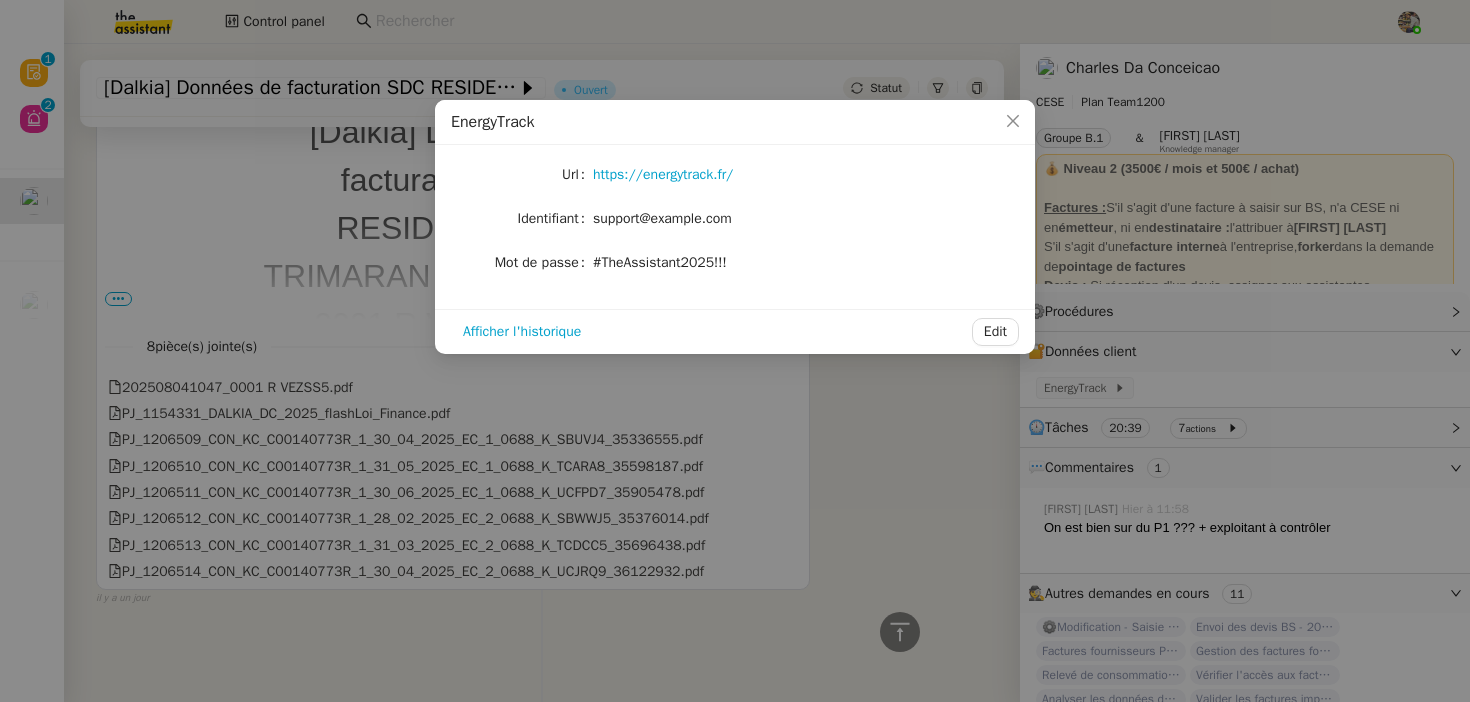 click on "EnergyTrack Url https://energytrack.fr/    Identifiant camille.assistante@cese.fr Mot de passe #TheAssistant2025!!! Afficher l'historique Edit" at bounding box center (735, 351) 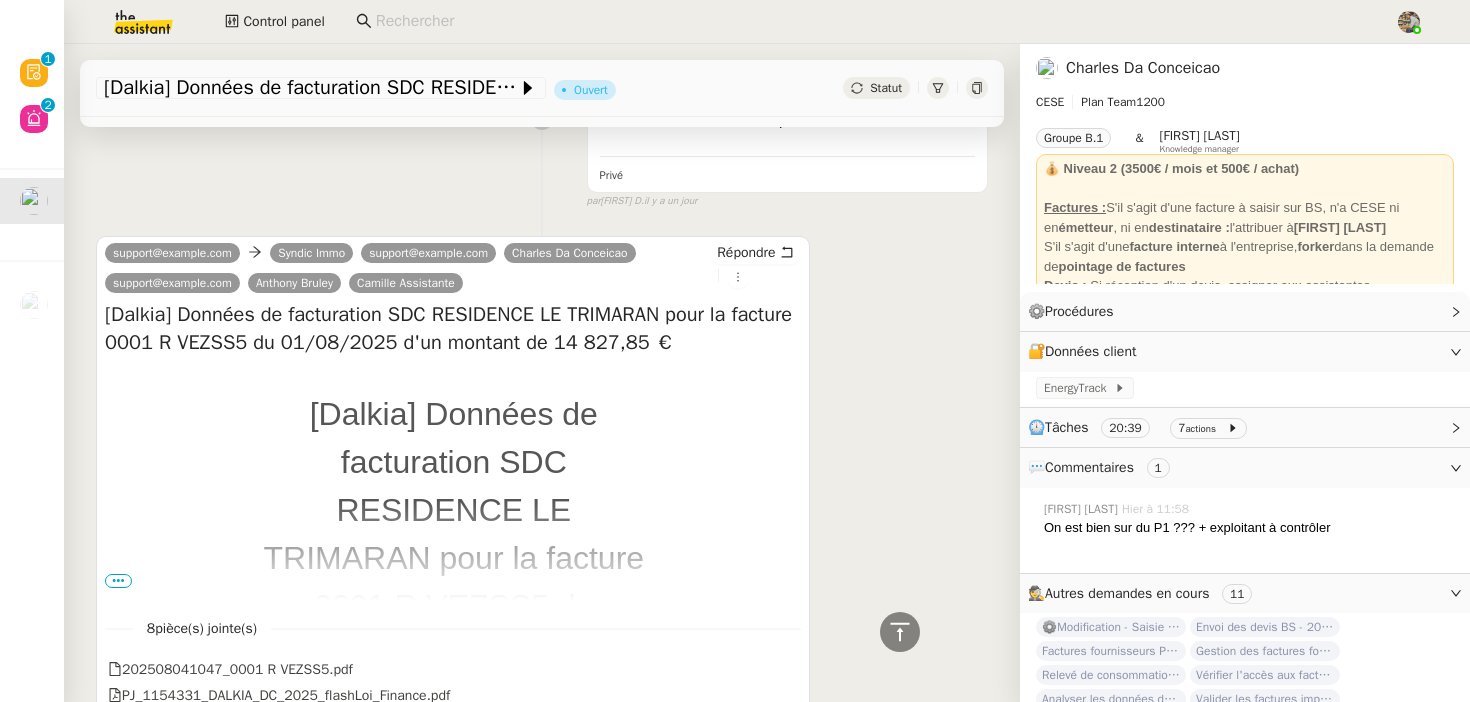 scroll, scrollTop: 628, scrollLeft: 0, axis: vertical 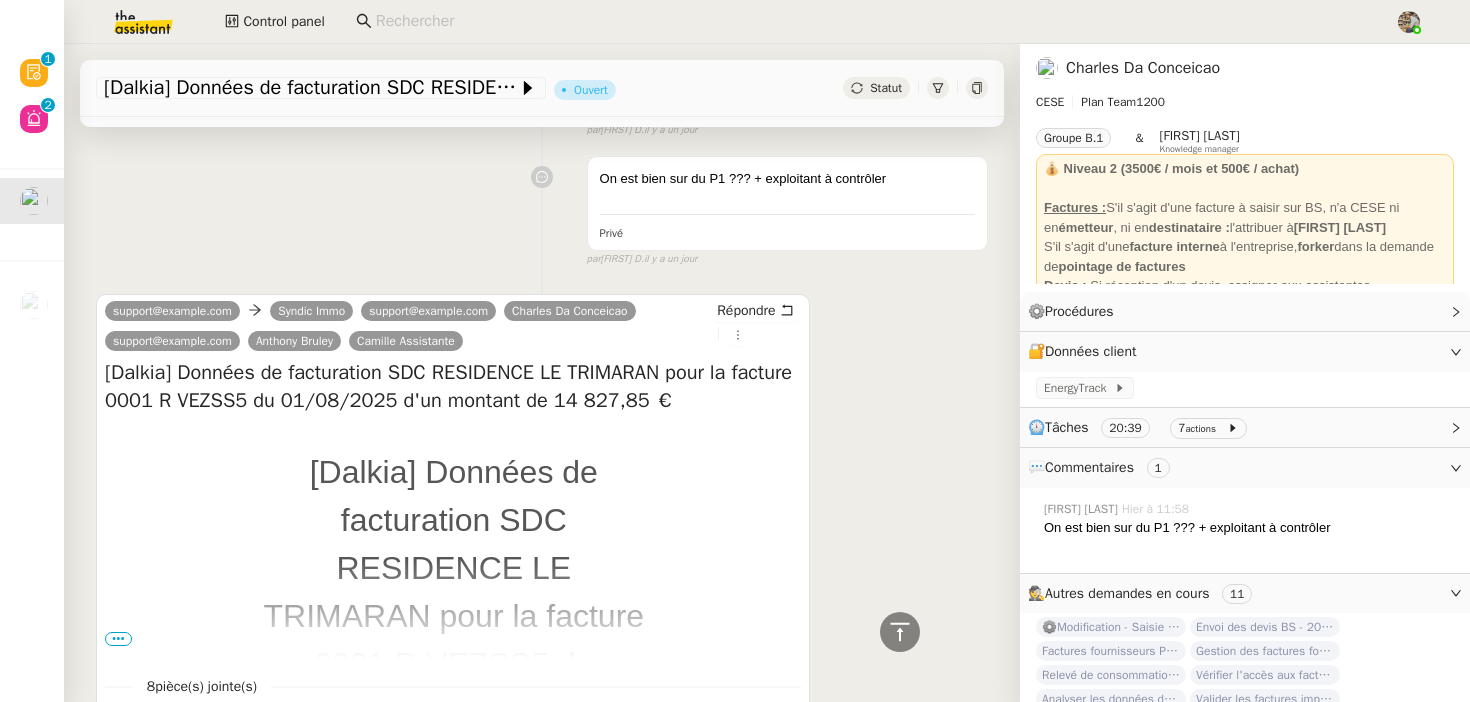 click on "[Dalkia] Données de facturation SDC RESIDENCE LE TRIMARAN pour la facture 0001 R VEZSS5 du 01/08/2025 d'un montant de 14 827,85 €" at bounding box center (453, 387) 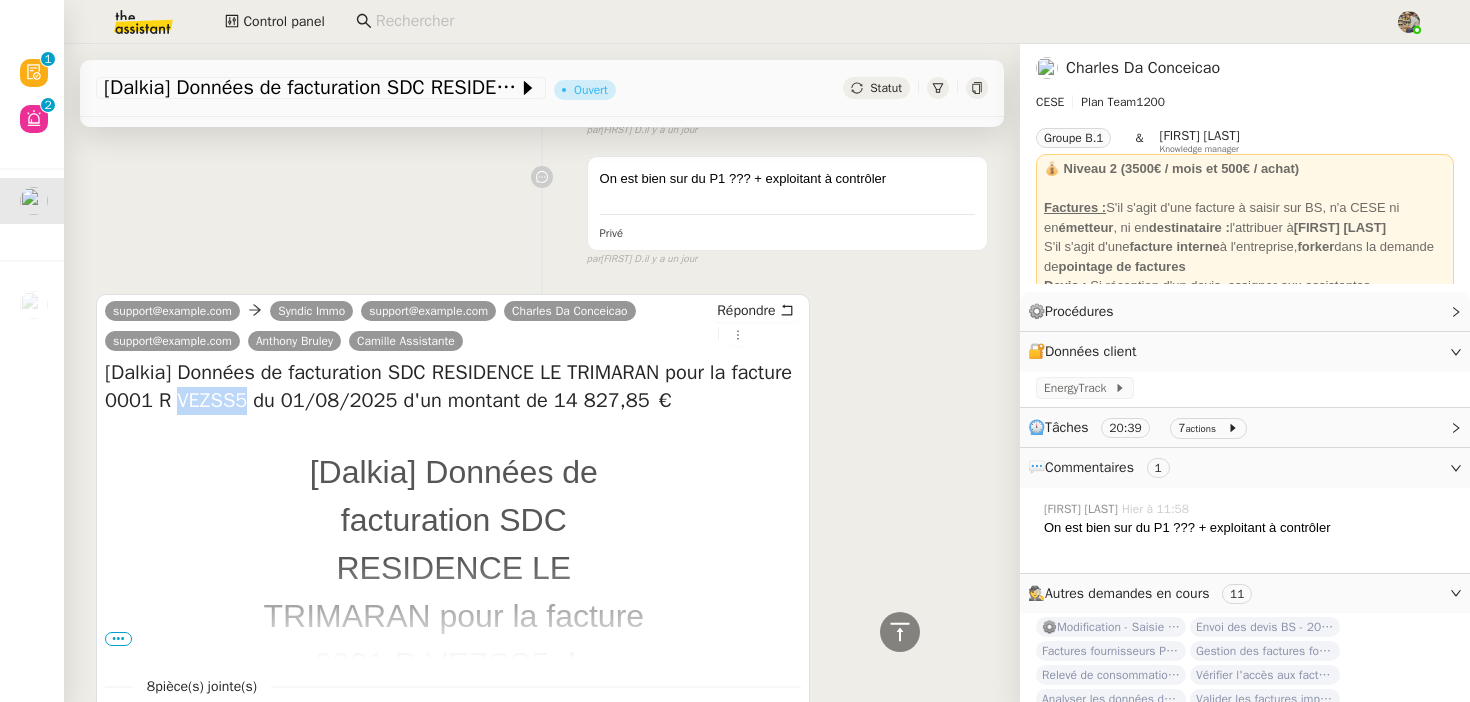 click on "[Dalkia] Données de facturation SDC RESIDENCE LE TRIMARAN pour la facture 0001 R VEZSS5 du 01/08/2025 d'un montant de 14 827,85 €" at bounding box center [453, 387] 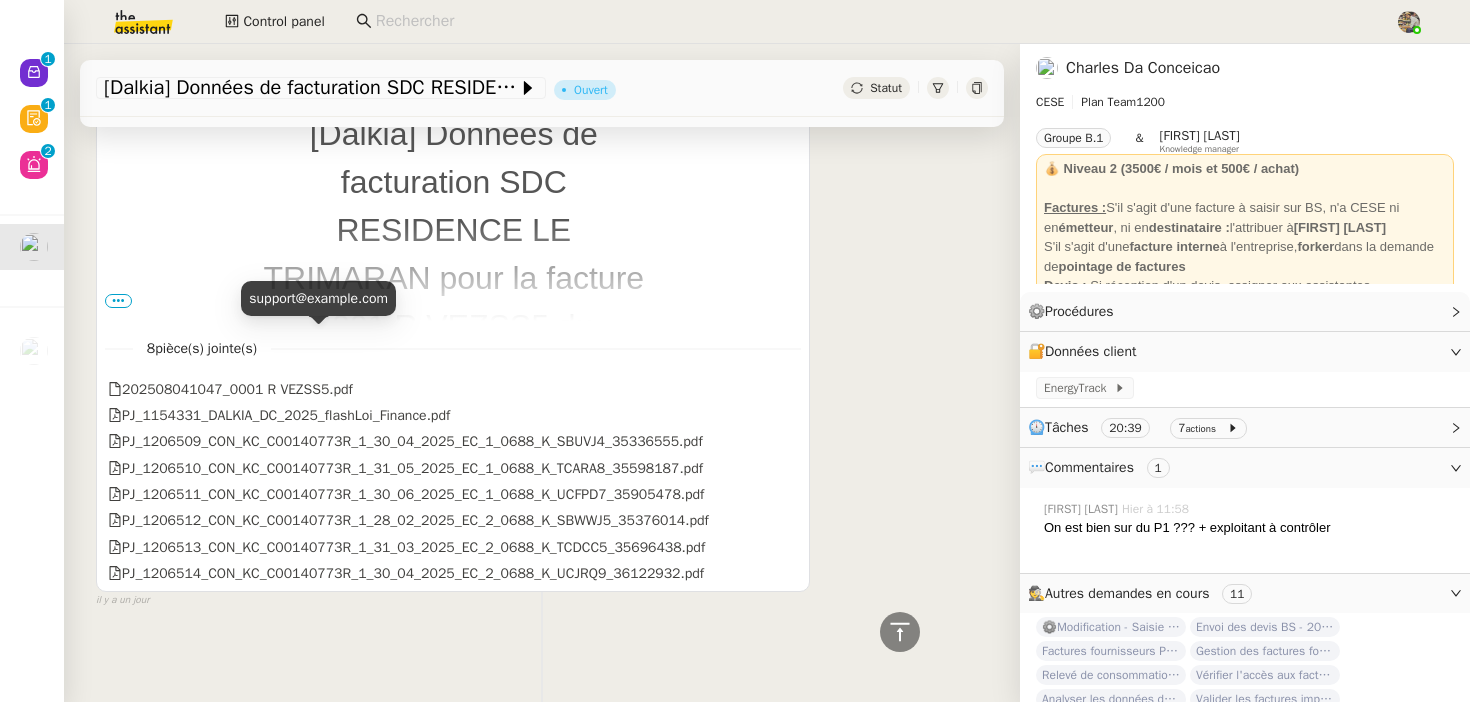 scroll, scrollTop: 968, scrollLeft: 0, axis: vertical 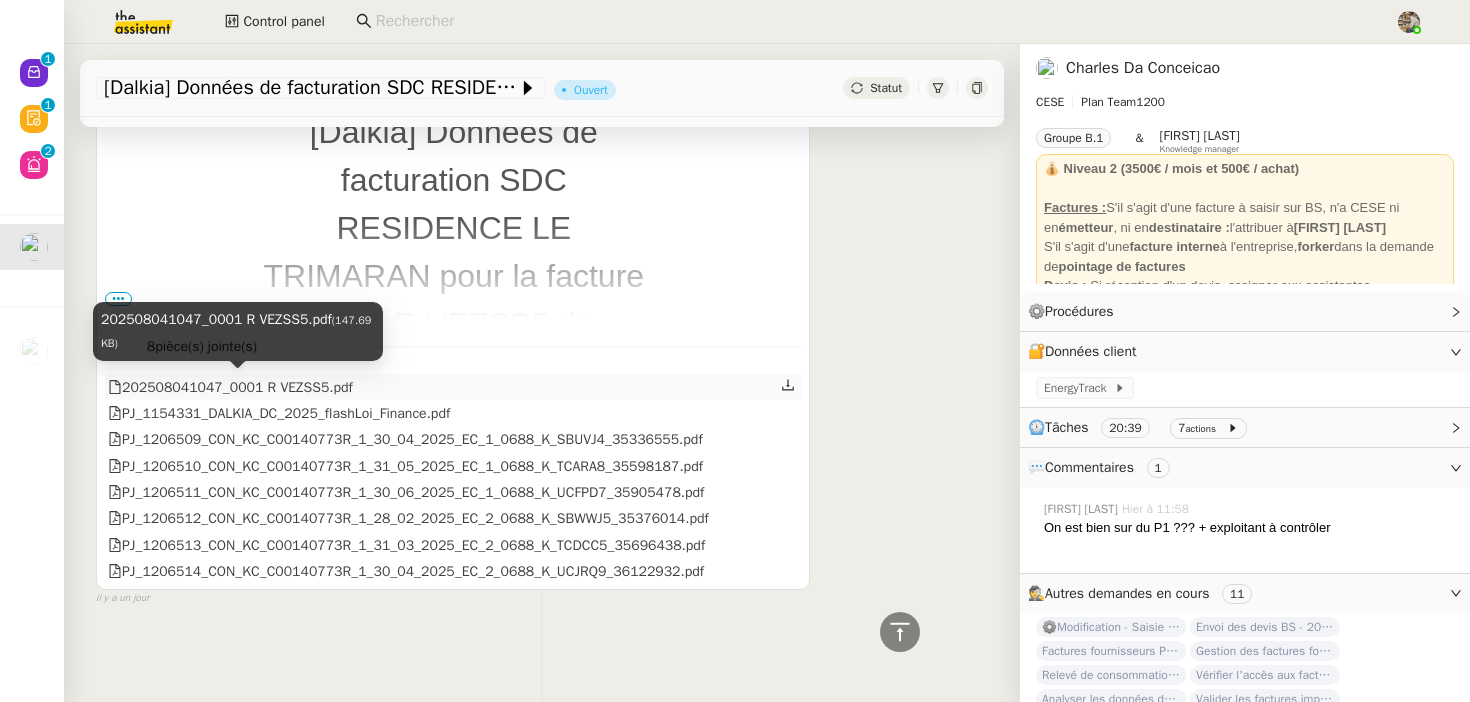 click on "202508041047_0001 R VEZSS5.pdf" 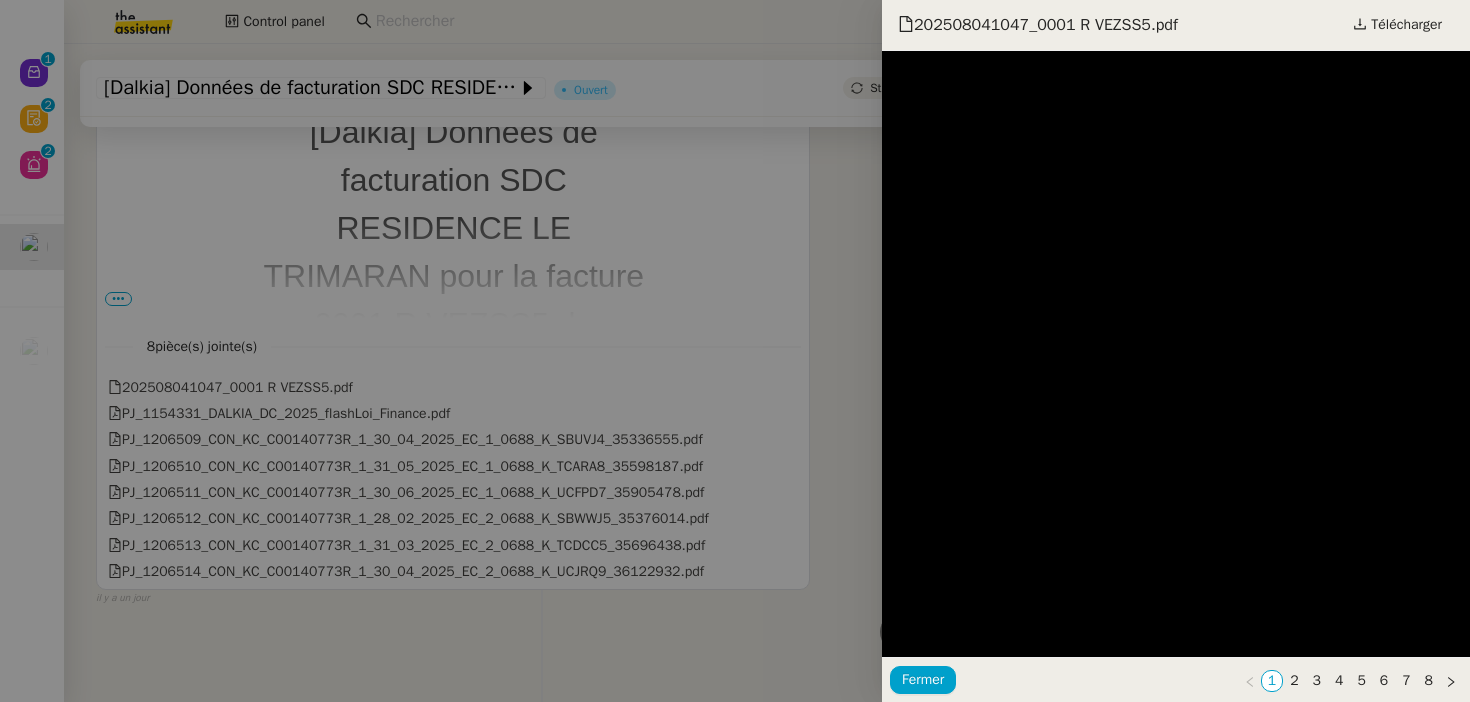 click at bounding box center (735, 351) 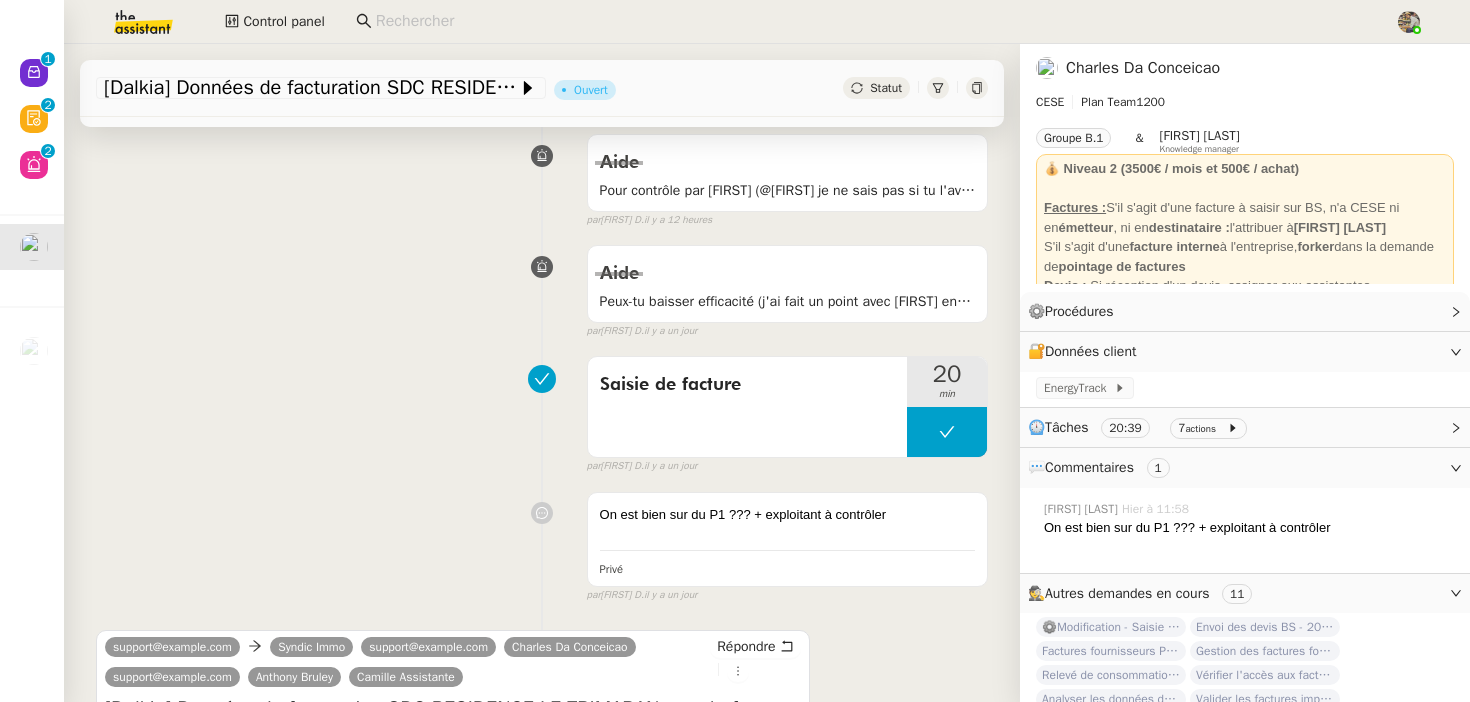 scroll, scrollTop: 294, scrollLeft: 0, axis: vertical 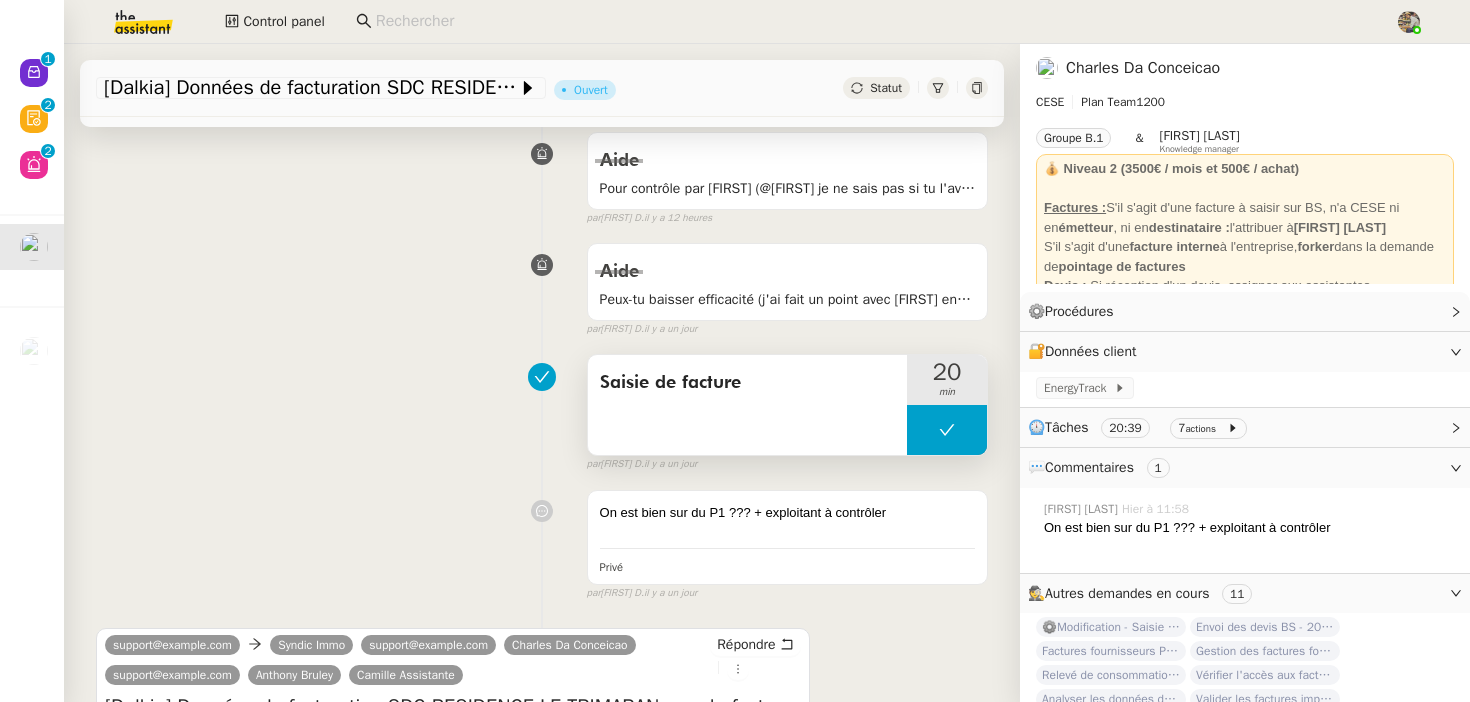 click on "Saisie de facture" at bounding box center [747, 383] 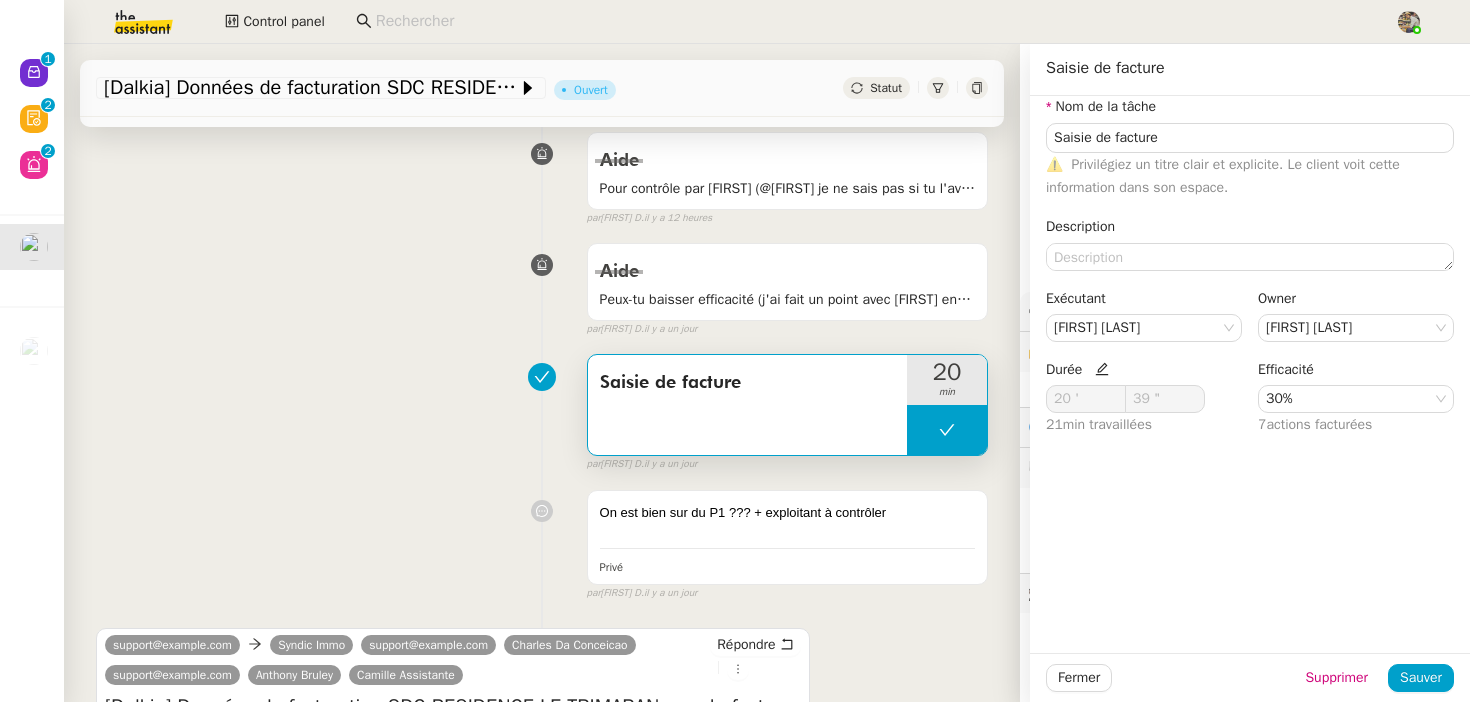 click on "Saisie de facture     20 min false par   Marylou D.   il y a un jour" at bounding box center (542, 409) 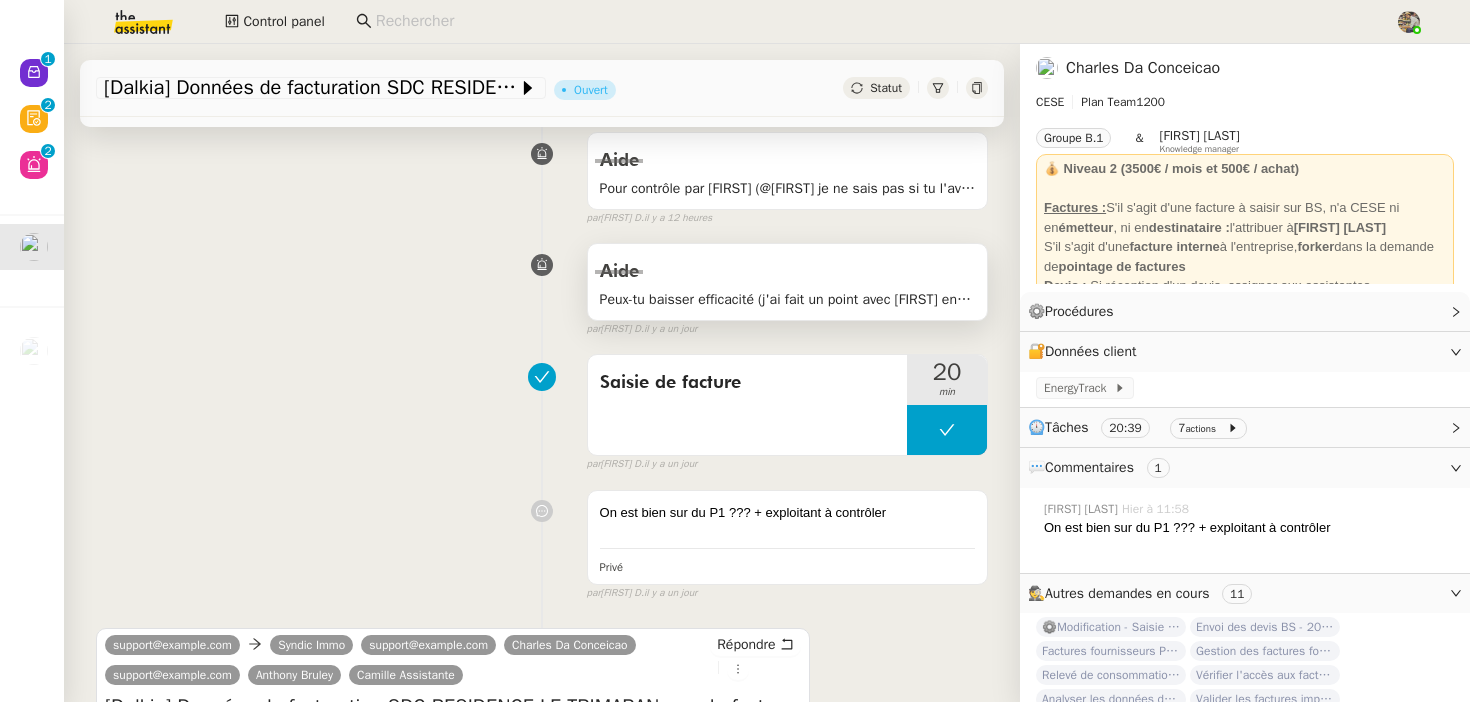 click on "Aide" at bounding box center (787, 272) 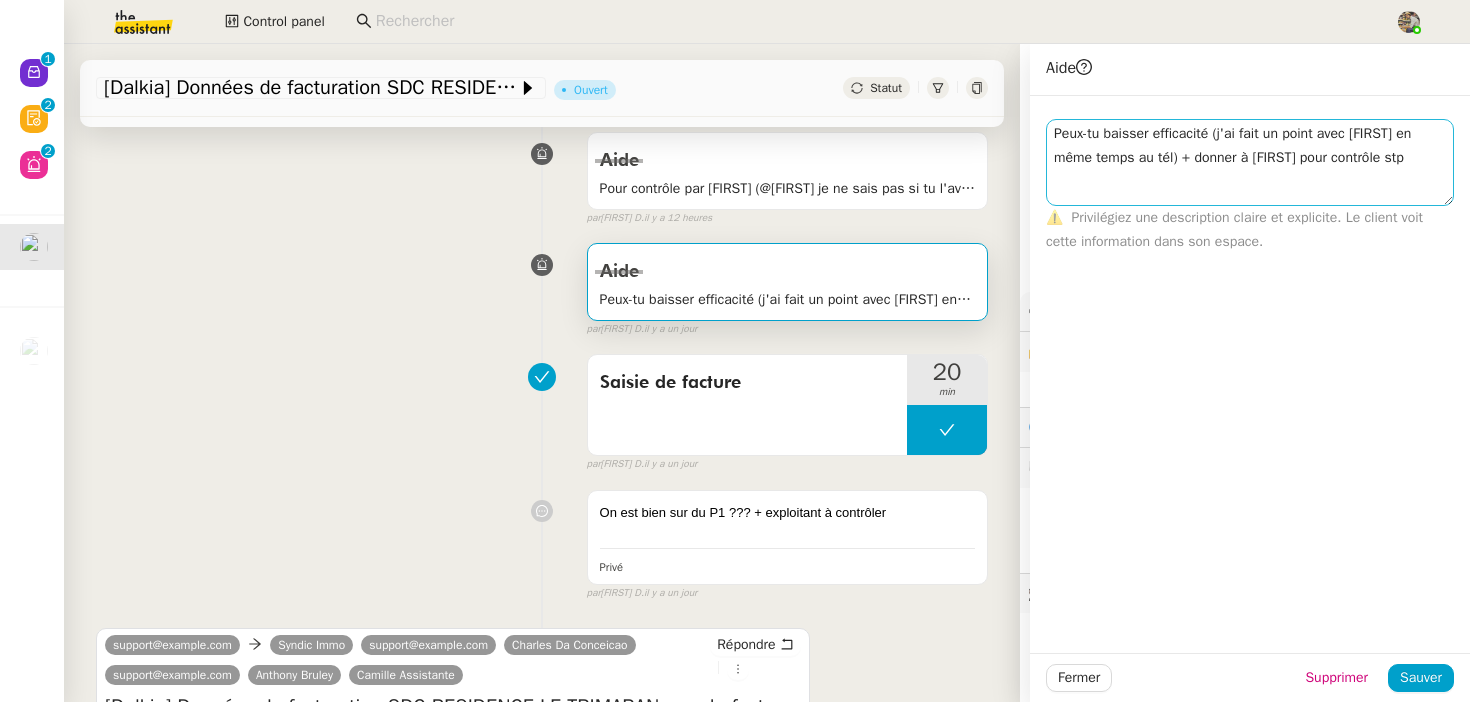 drag, startPoint x: 1447, startPoint y: 146, endPoint x: 1447, endPoint y: 205, distance: 59 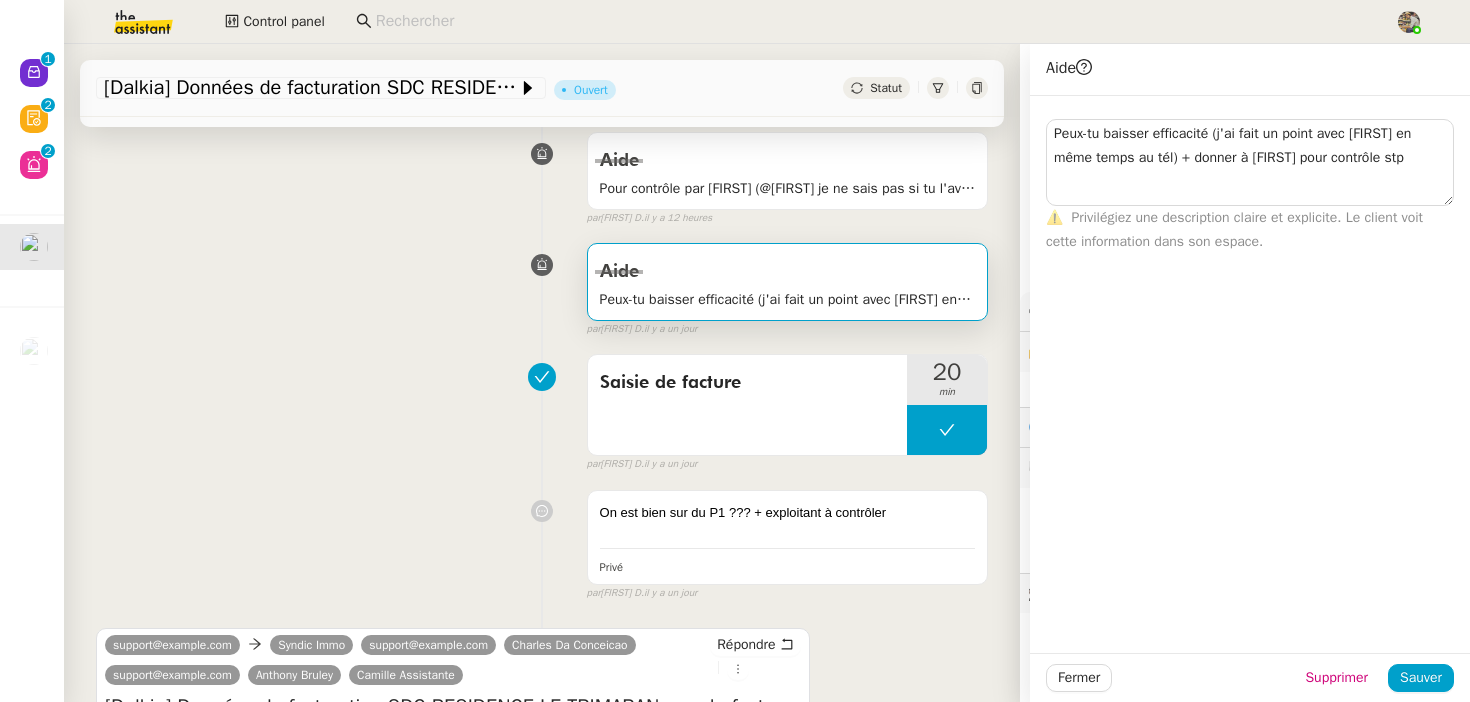 click on "Aide Peux-tu baisser efficacité (j'ai fait un point avec Charles en même temps au tél) + donner à Charles pour contrôle stp    false par   Marylou D.   il y a un jour" at bounding box center [542, 285] 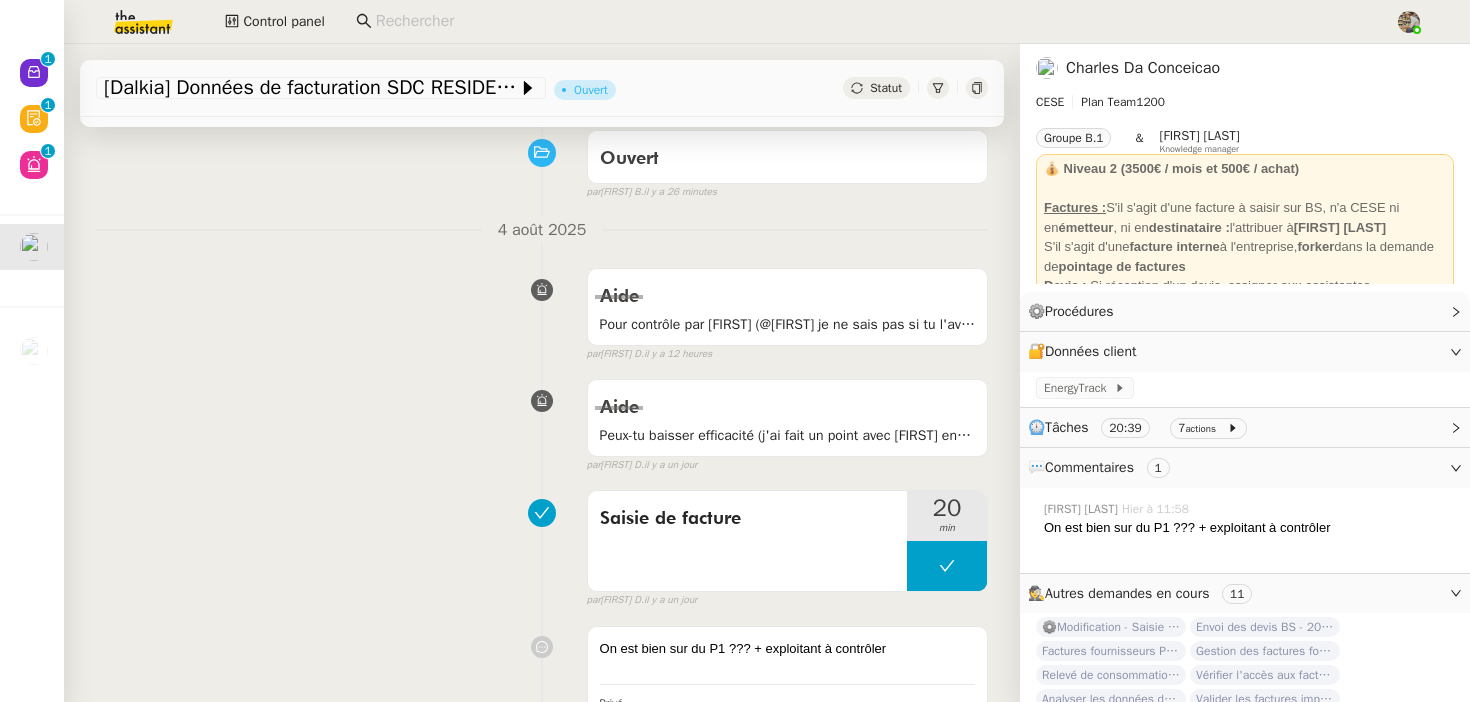 scroll, scrollTop: 160, scrollLeft: 0, axis: vertical 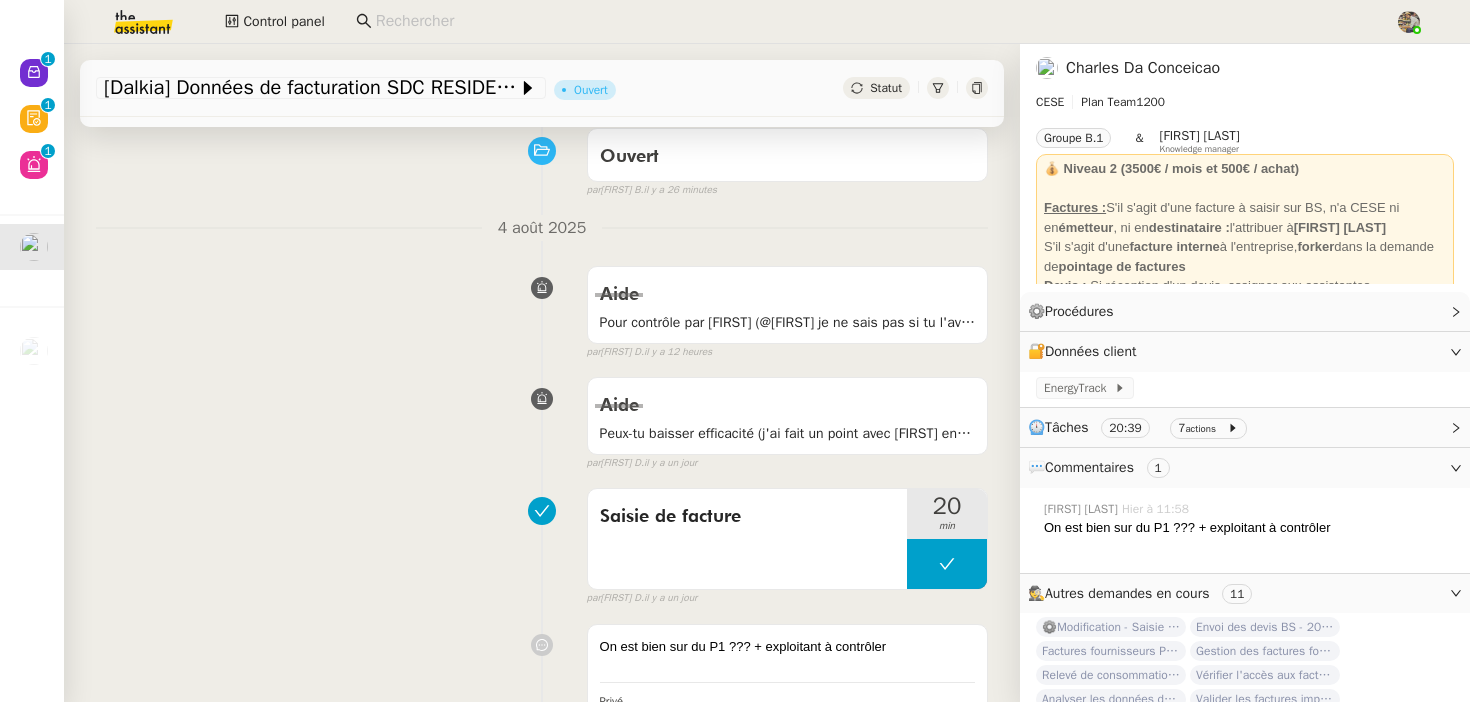 click on "Pour contrôle par Charles (@Charles je ne sais pas si tu l'avais vérifiée celle-ci)" at bounding box center (787, 322) 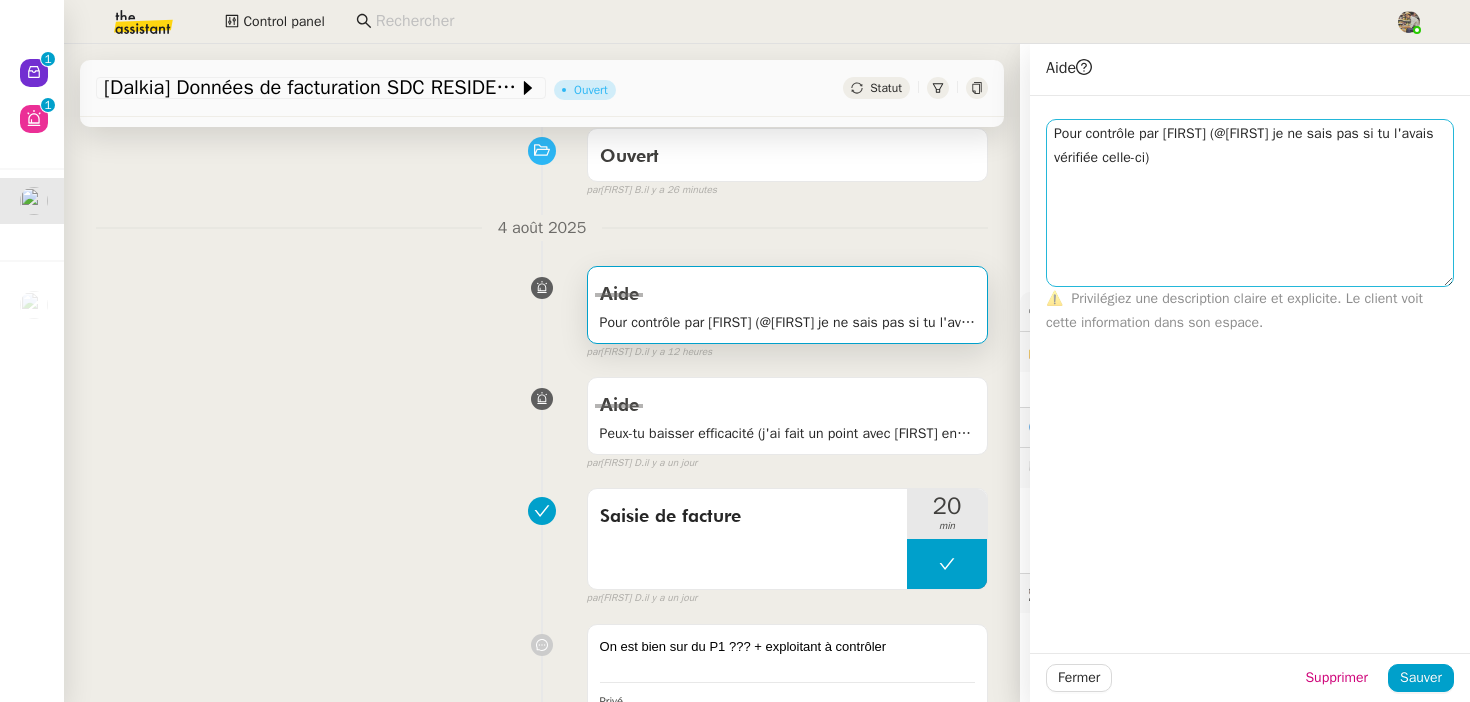 drag, startPoint x: 1438, startPoint y: 142, endPoint x: 1438, endPoint y: 283, distance: 141 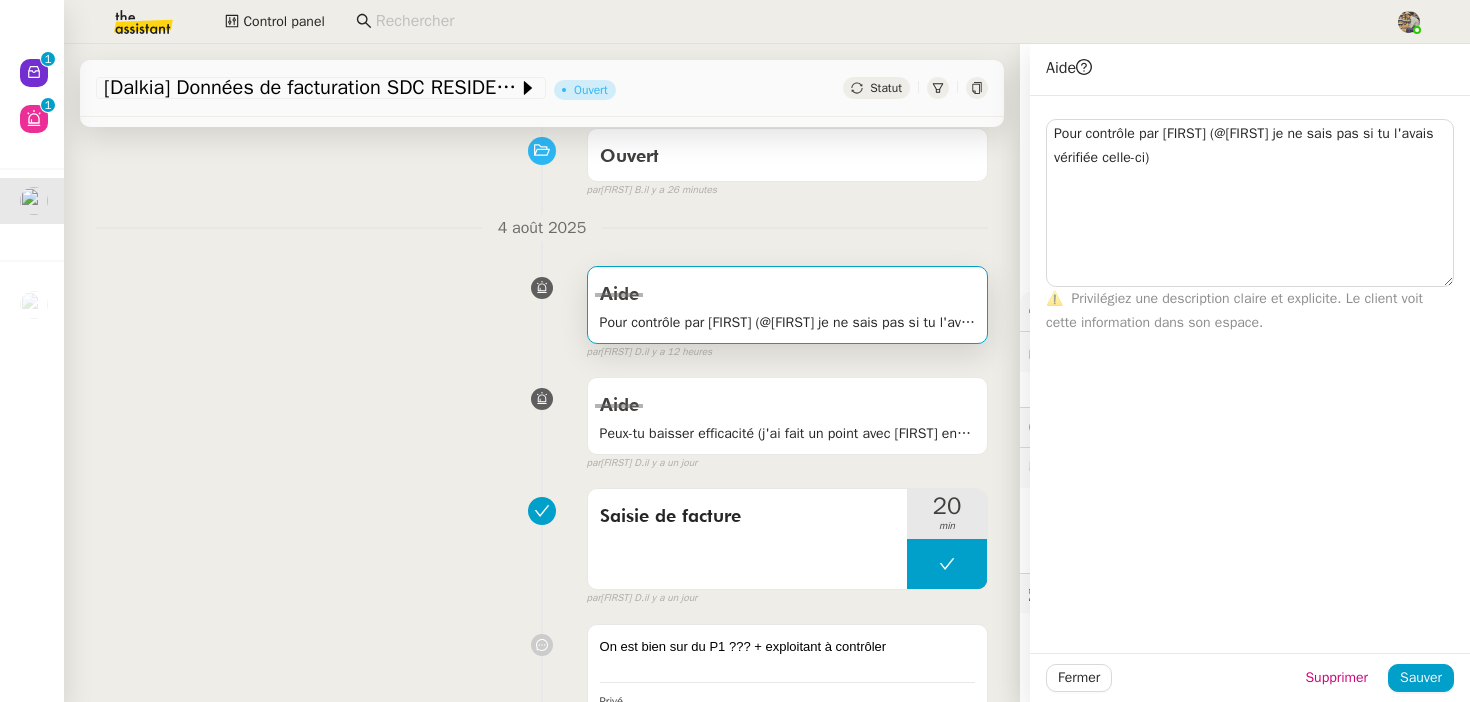 click on "Aide Peux-tu baisser efficacité (j'ai fait un point avec Charles en même temps au tél) + donner à Charles pour contrôle stp    false par   Marylou D.   il y a un jour" at bounding box center (542, 419) 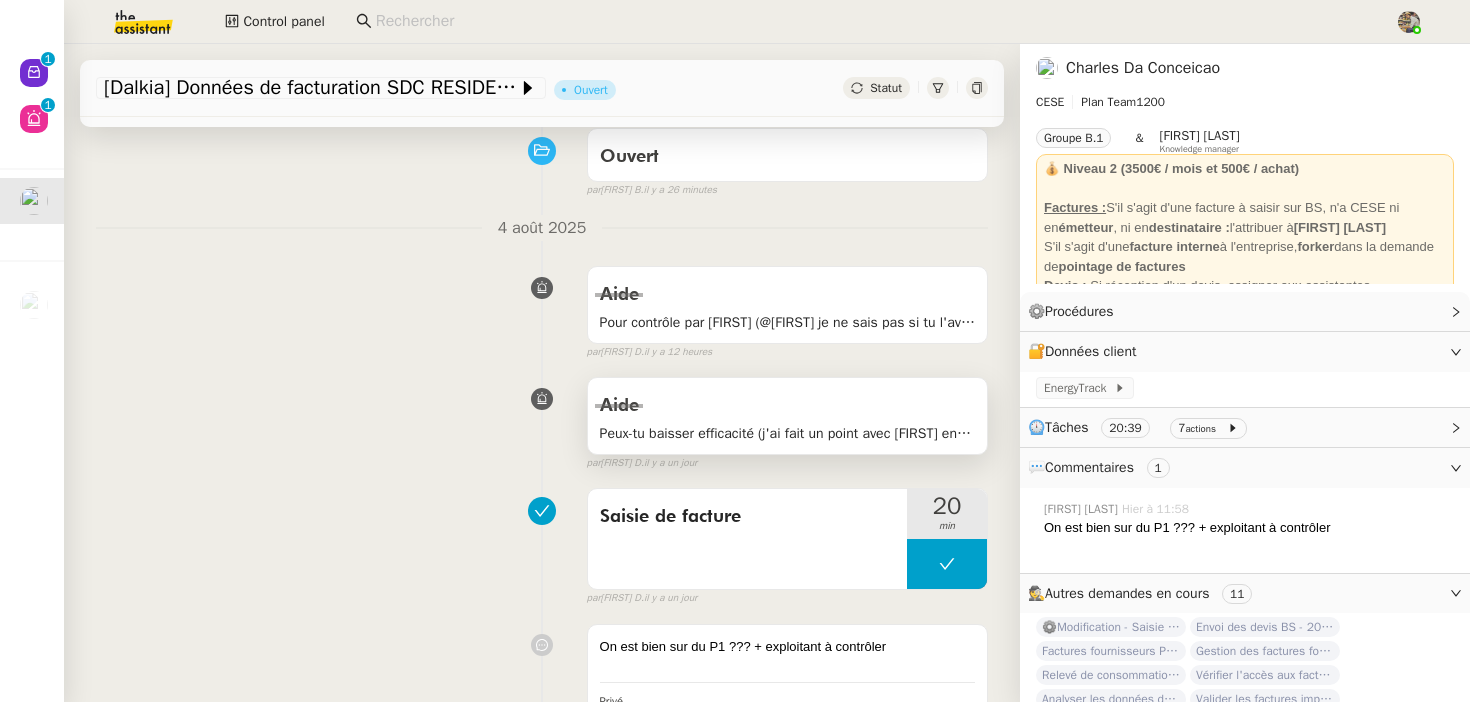 click on "Aide" at bounding box center (787, 406) 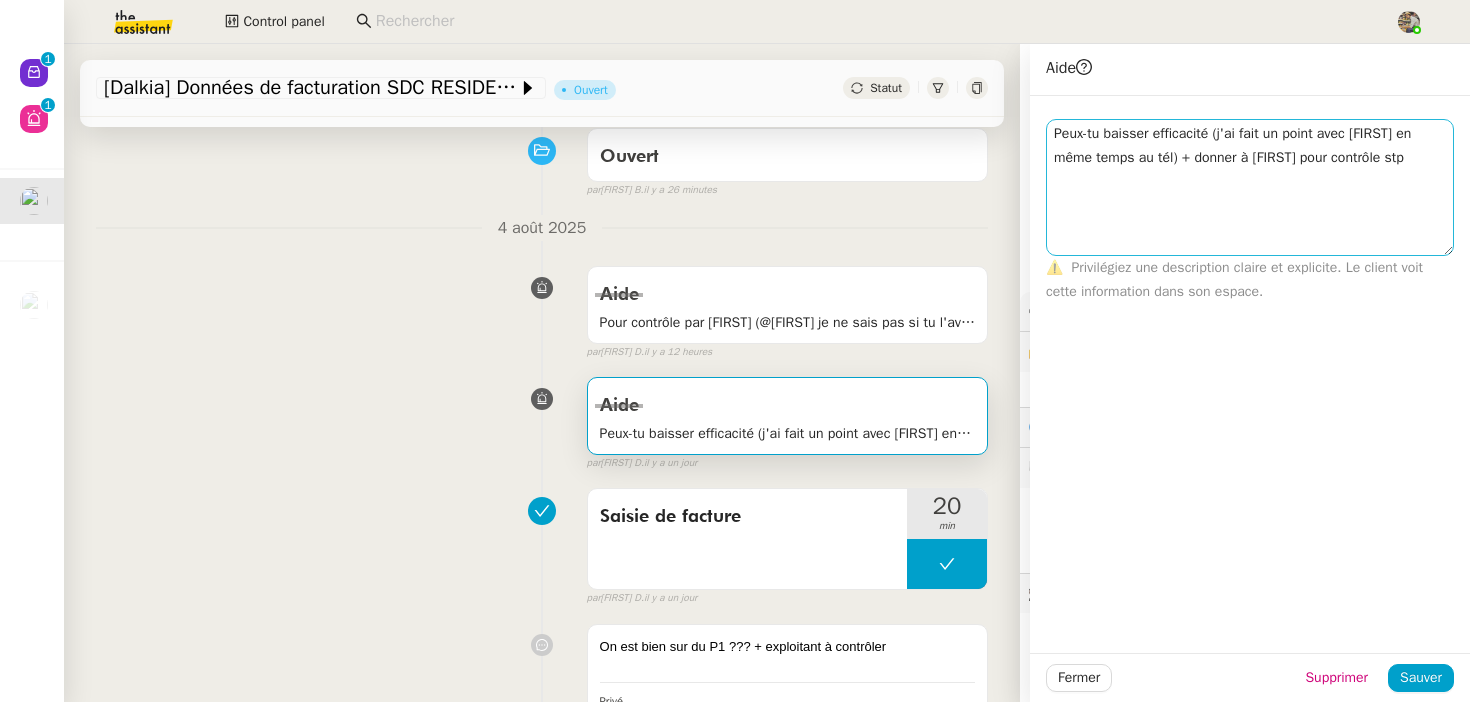 drag, startPoint x: 1444, startPoint y: 143, endPoint x: 1438, endPoint y: 252, distance: 109.165016 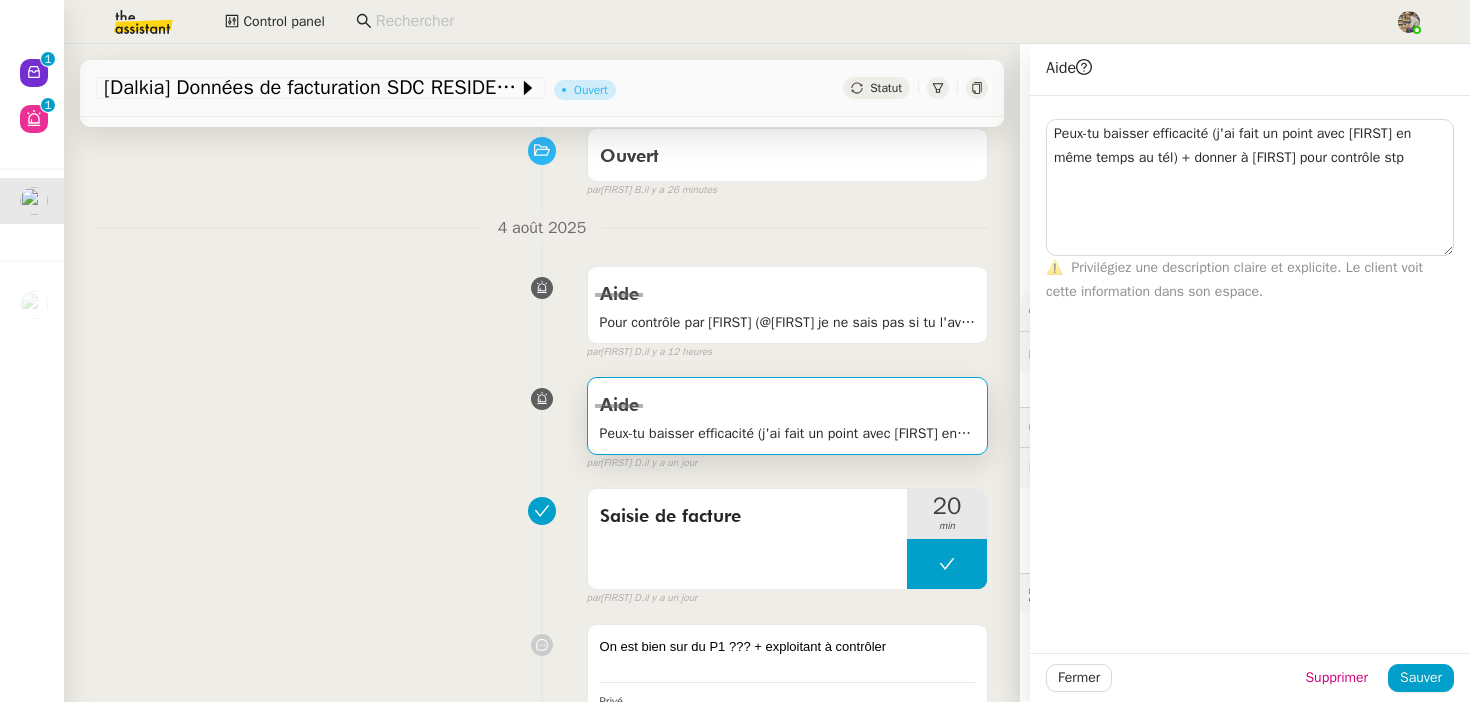 click on "Aide Peux-tu baisser efficacité (j'ai fait un point avec Charles en même temps au tél) + donner à Charles pour contrôle stp    false par   Marylou D.   il y a un jour" at bounding box center [542, 419] 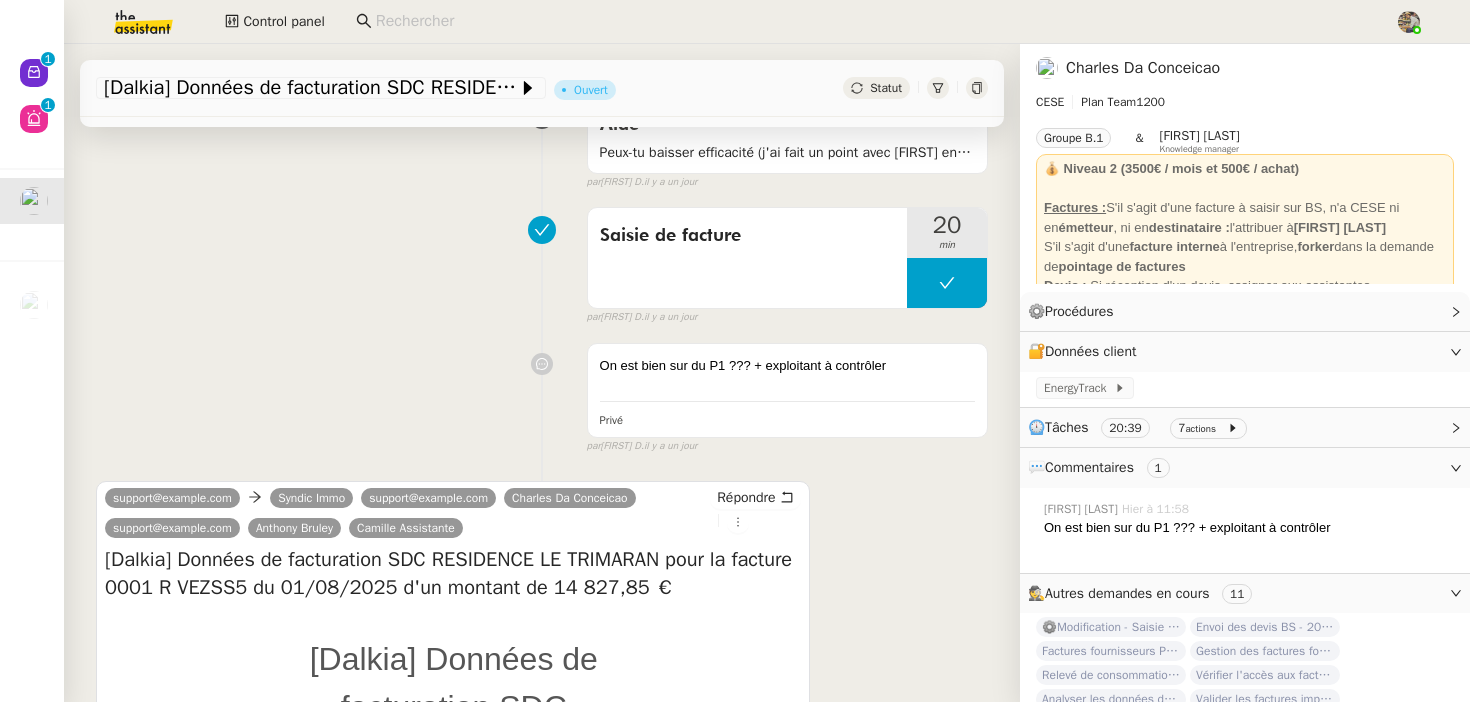 scroll, scrollTop: 443, scrollLeft: 0, axis: vertical 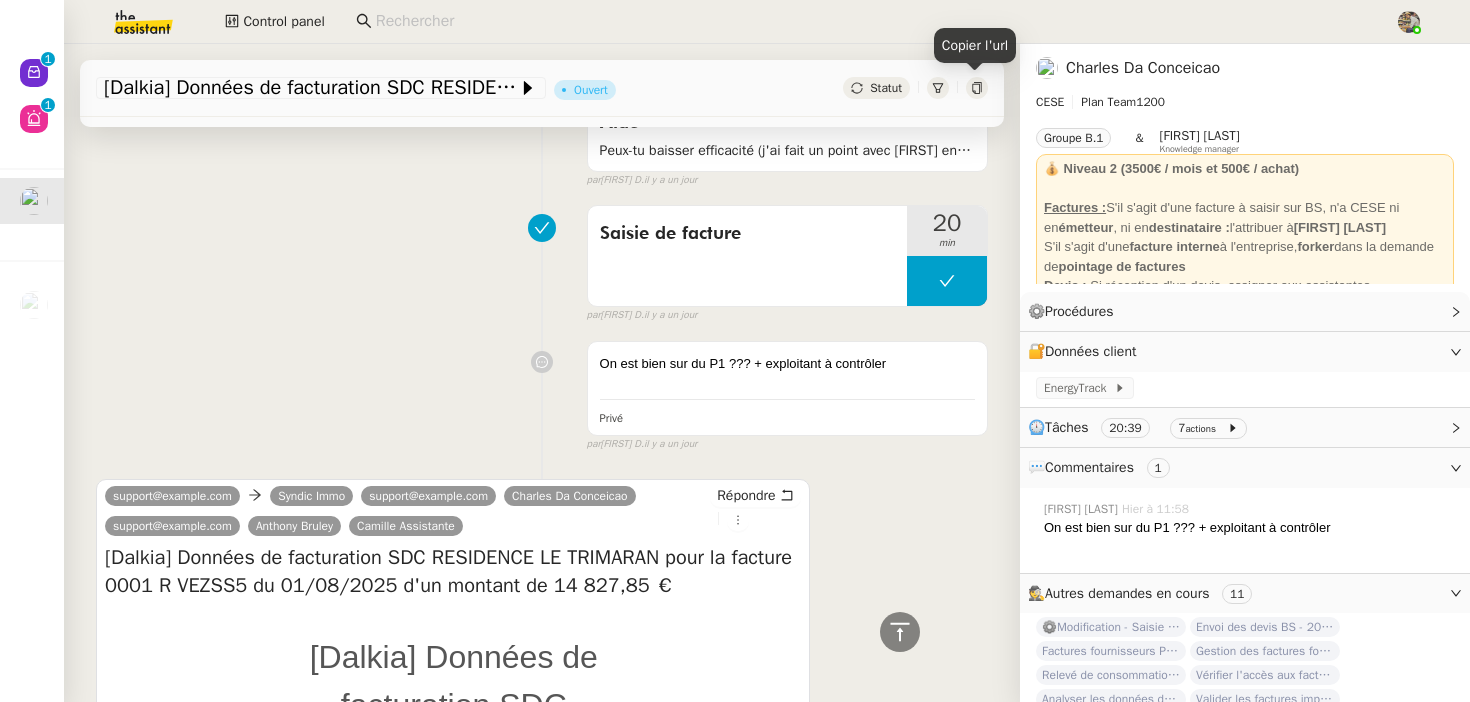 click 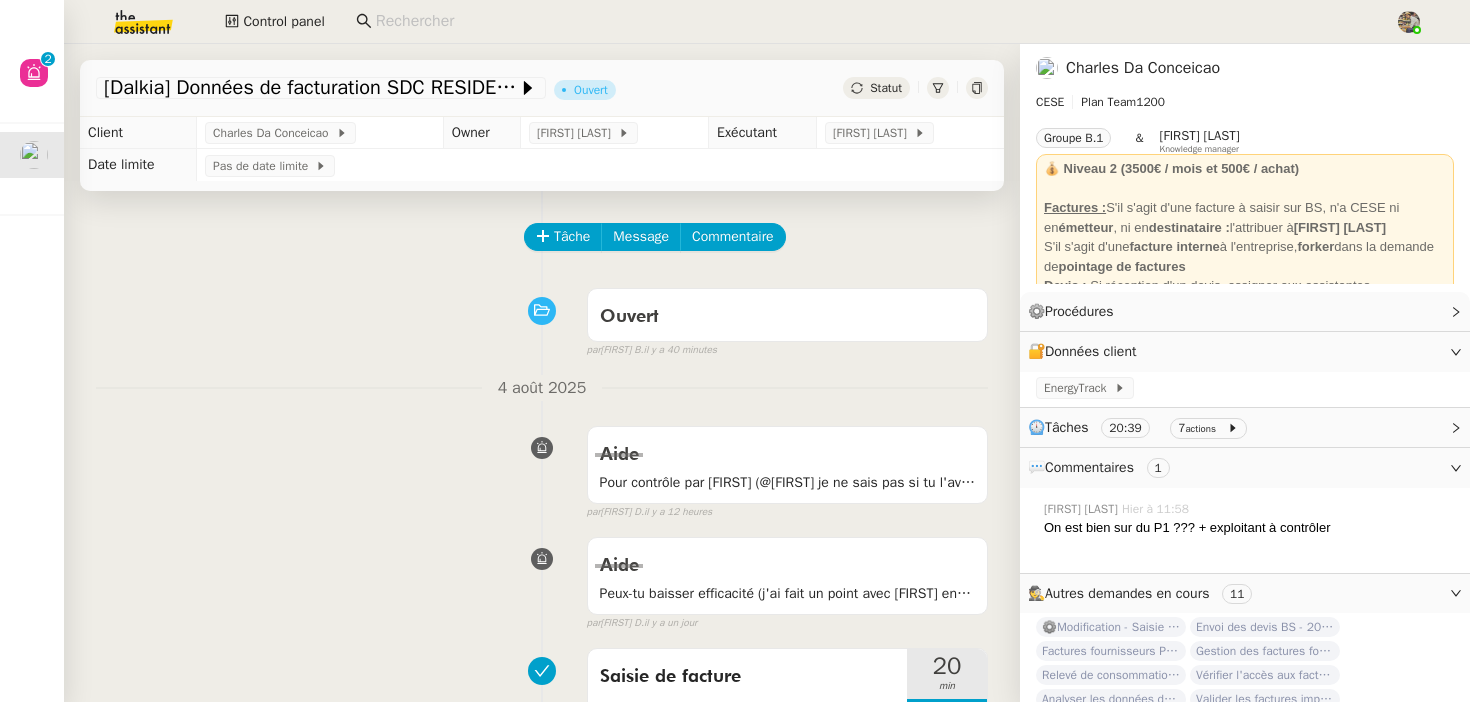 scroll, scrollTop: 193, scrollLeft: 0, axis: vertical 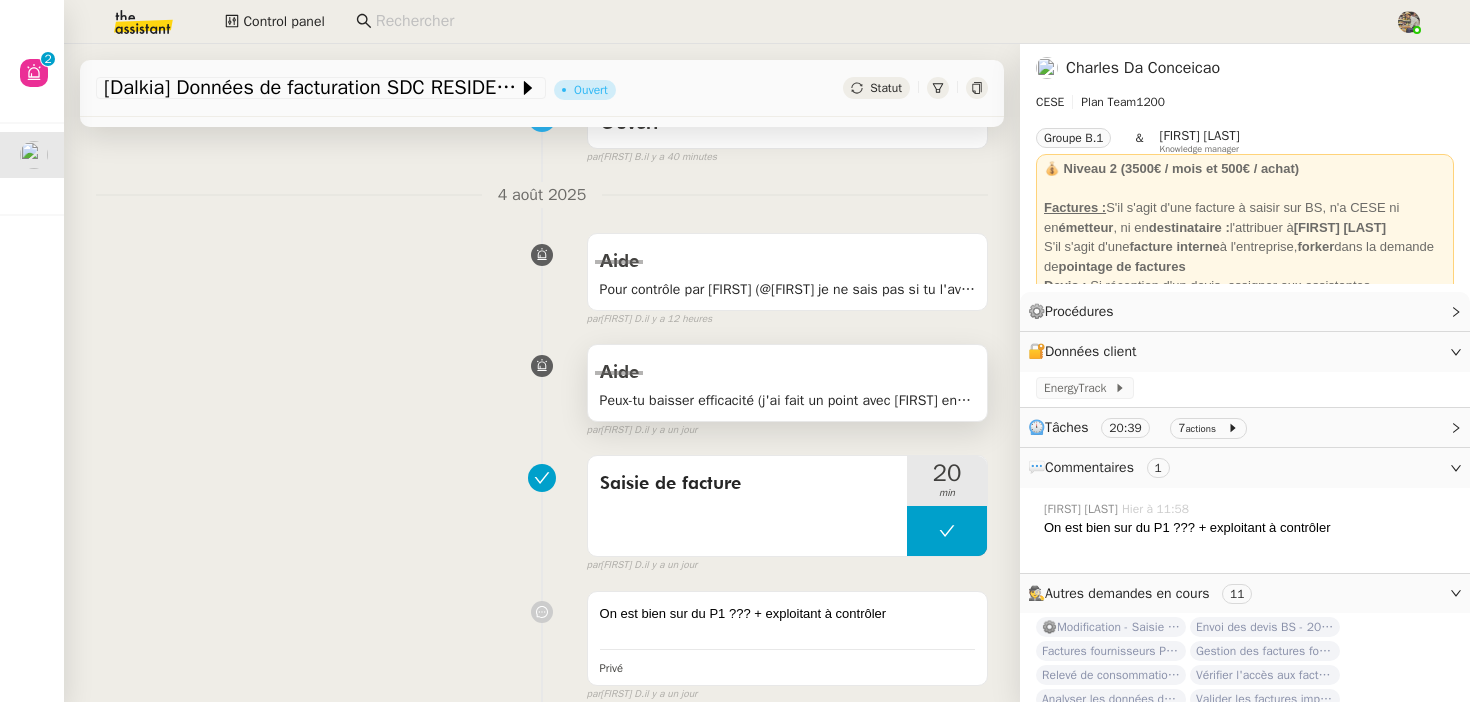 click on "Peux-tu baisser efficacité (j'ai fait un point avec Charles en même temps au tél) + donner à Charles pour contrôle stp" at bounding box center (787, 400) 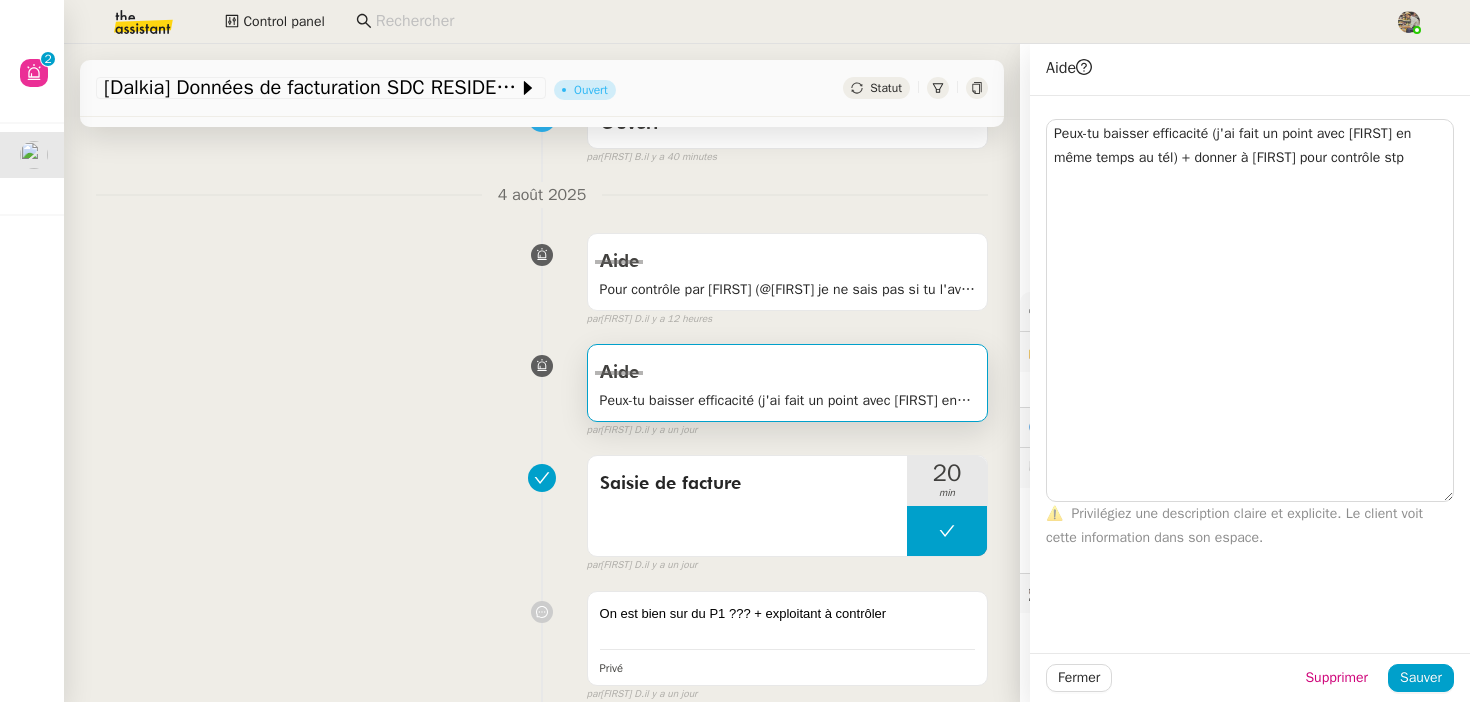 drag, startPoint x: 1449, startPoint y: 143, endPoint x: 1449, endPoint y: 498, distance: 355 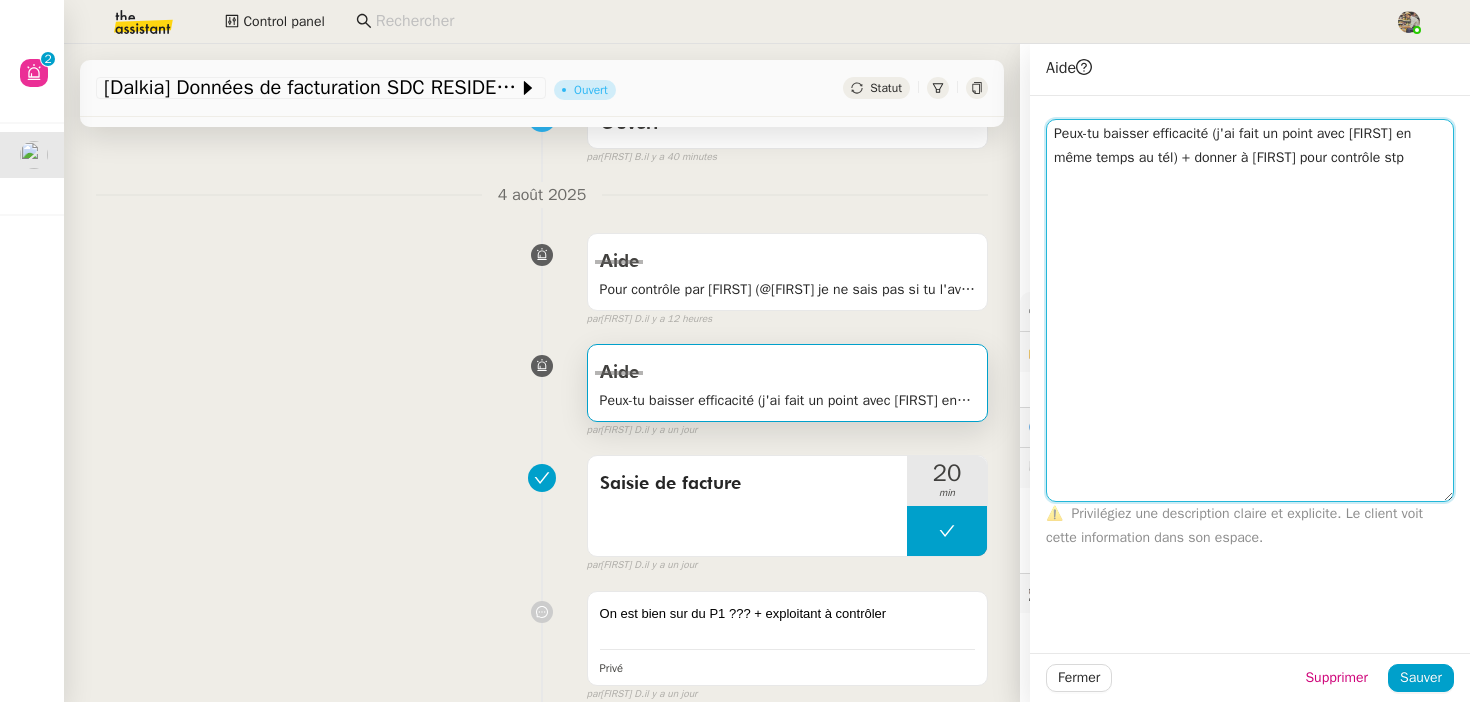 click on "Peux-tu baisser efficacité (j'ai fait un point avec Charles en même temps au tél) + donner à Charles pour contrôle stp" 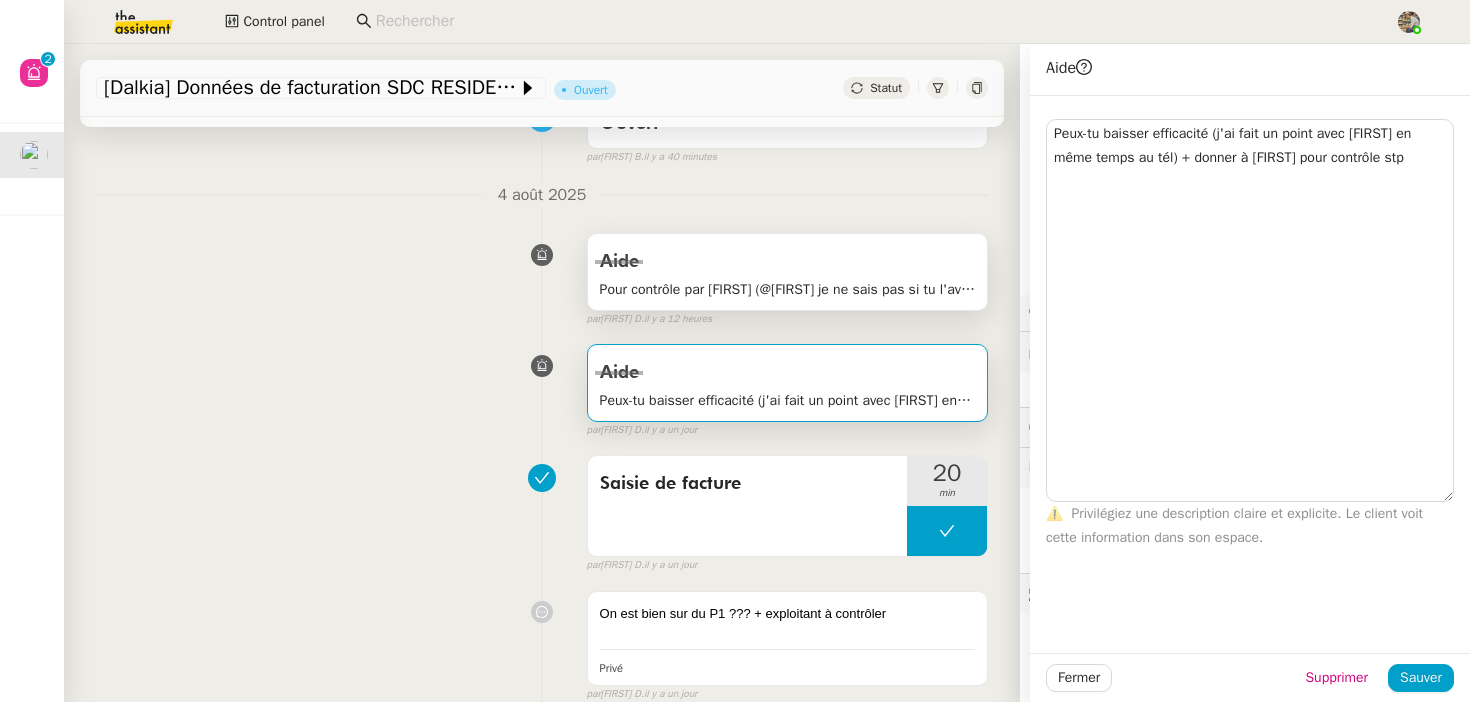 click on "Aide" at bounding box center (787, 262) 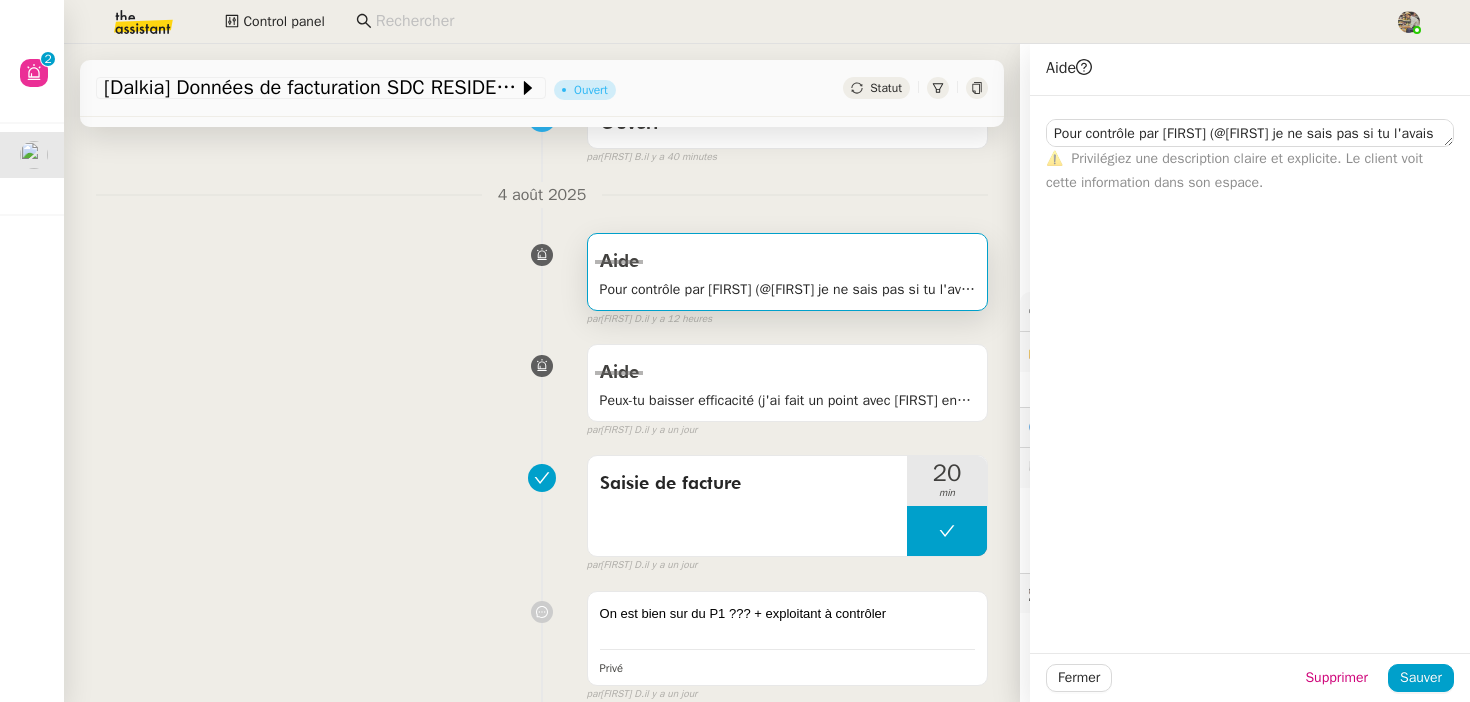 click on "Aide" at bounding box center (787, 262) 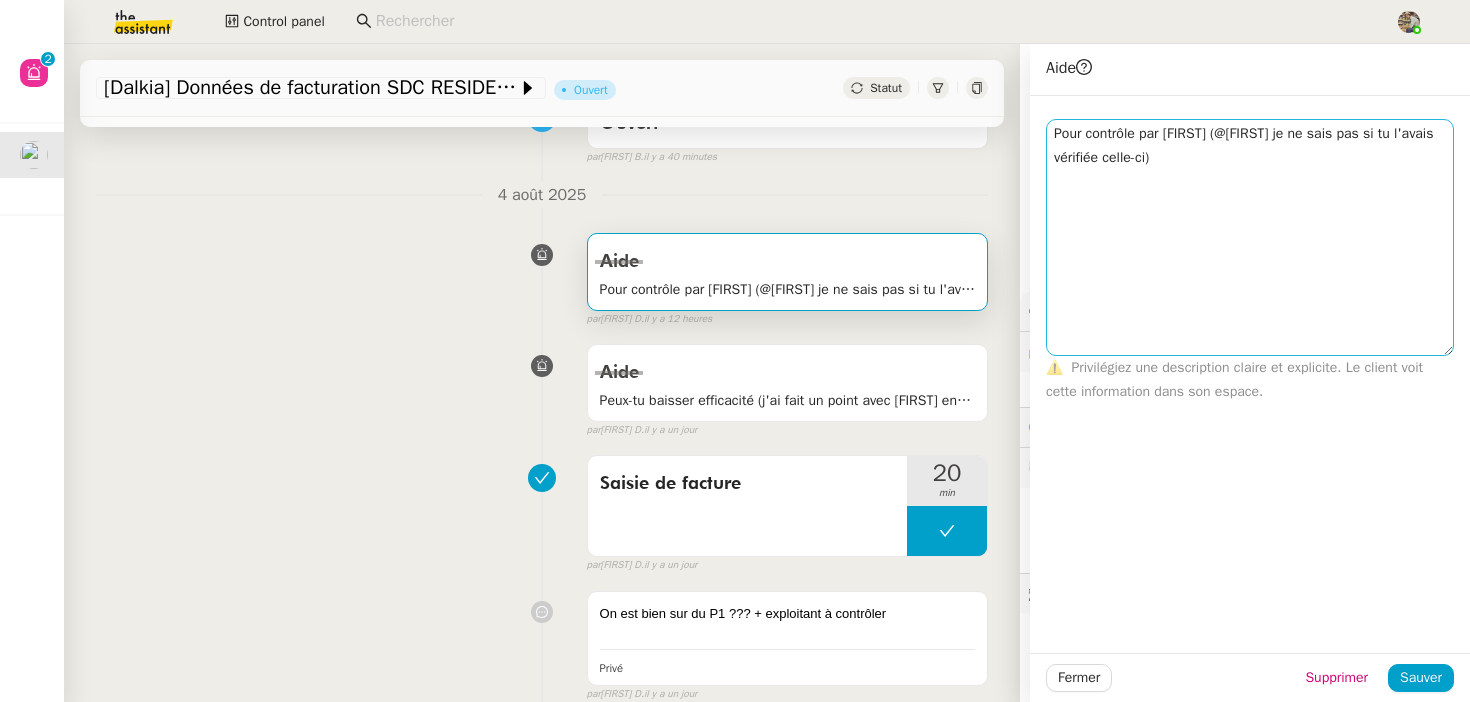 drag, startPoint x: 1450, startPoint y: 140, endPoint x: 1450, endPoint y: 349, distance: 209 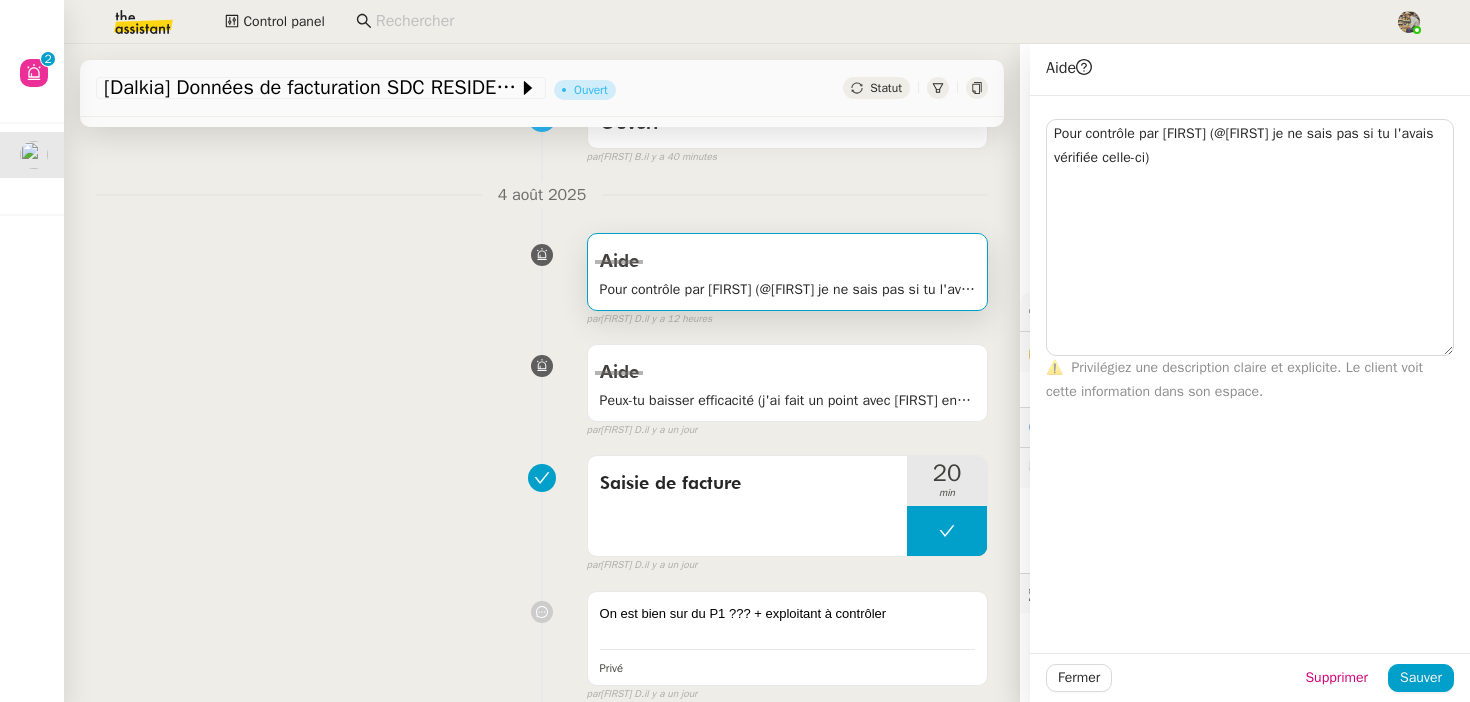 click on "4 août 2025 Aide Pour contrôle par Charles (@Charles je ne sais pas si tu l'avais vérifiée celle-ci)     false par   Marylou D.   il y a 12 heures 👌👌👌 message envoyé ✌️✌️✌️ une erreur s'est produite 👌👌👌 message envoyé ✌️✌️✌️ Votre message va être revu ✌️✌️✌️ une erreur s'est produite La taille des fichiers doit être de 10Mb au maximum." at bounding box center (542, 255) 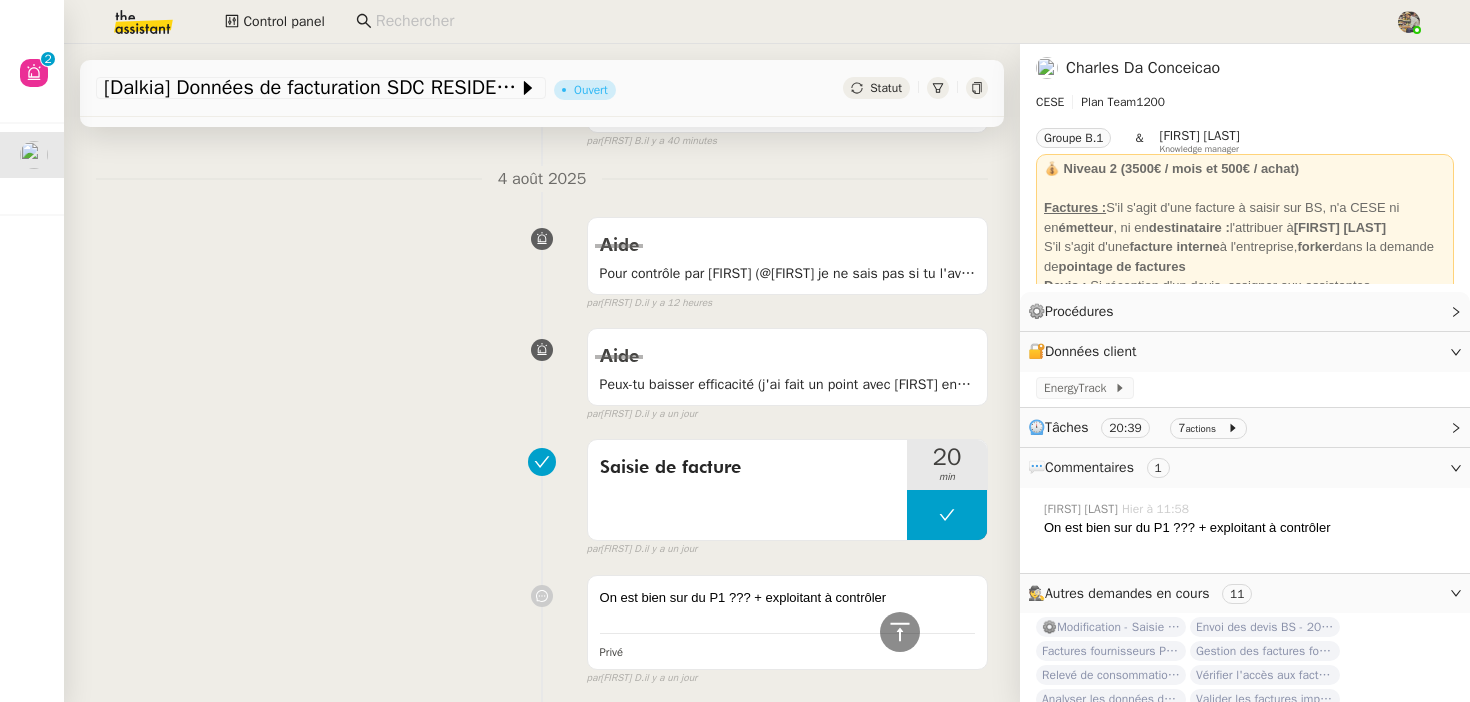 scroll, scrollTop: 0, scrollLeft: 0, axis: both 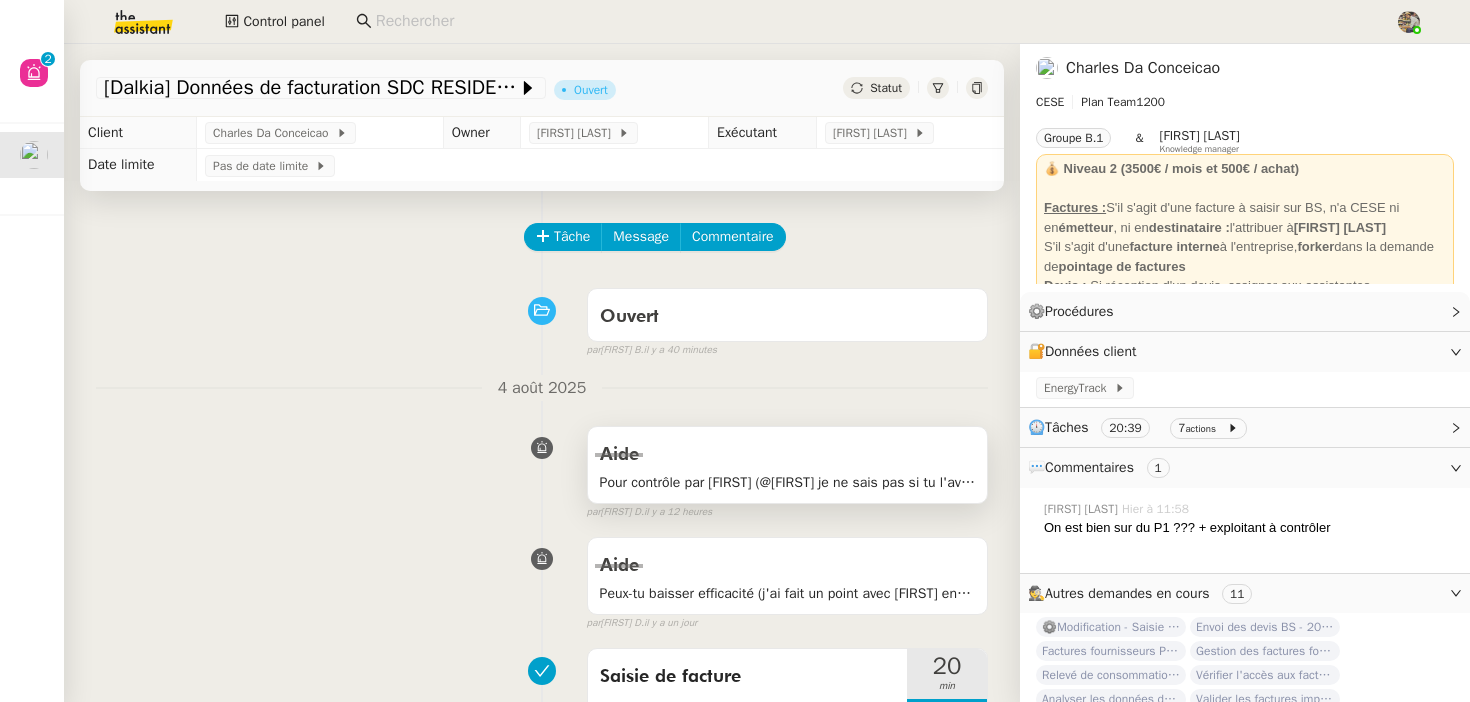 click on "Aide Pour contrôle par Charles (@Charles je ne sais pas si tu l'avais vérifiée celle-ci)" at bounding box center (787, 464) 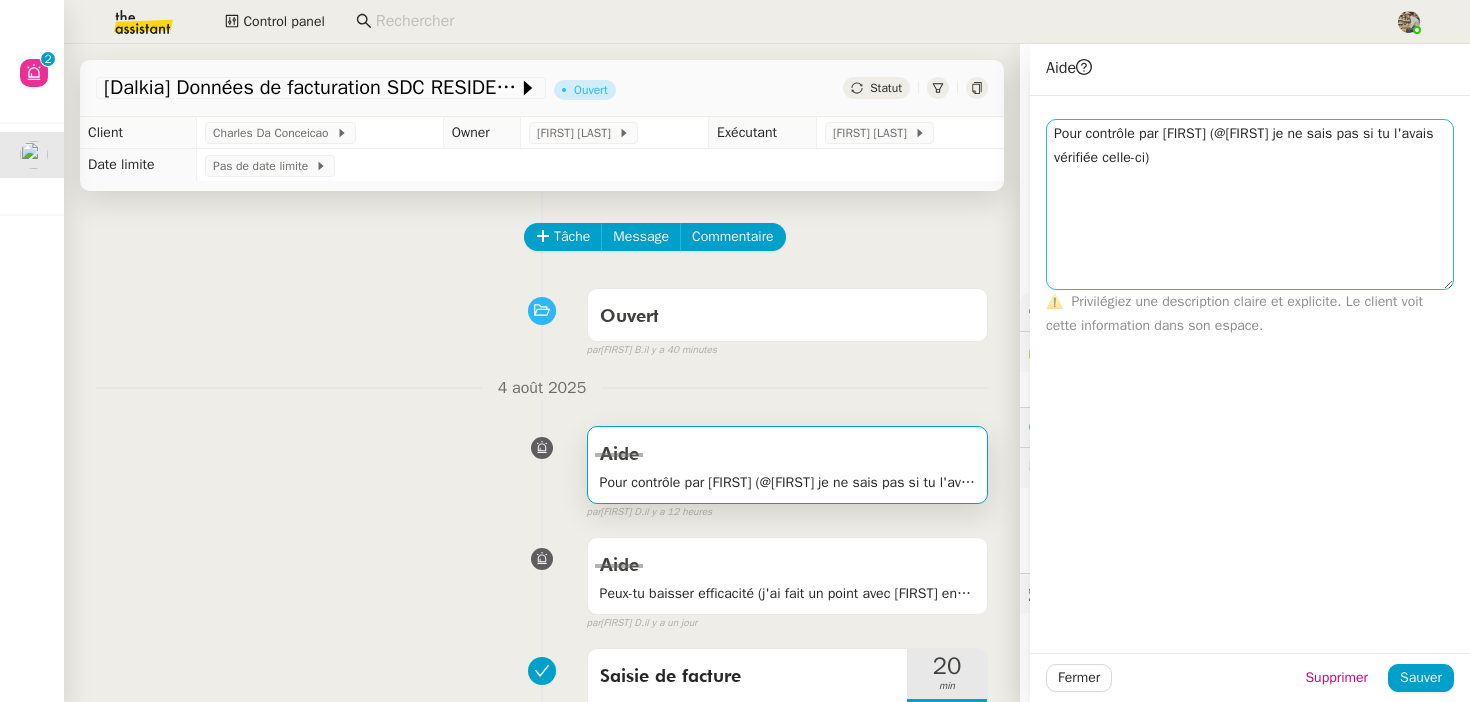 drag, startPoint x: 1443, startPoint y: 143, endPoint x: 1442, endPoint y: 286, distance: 143.0035 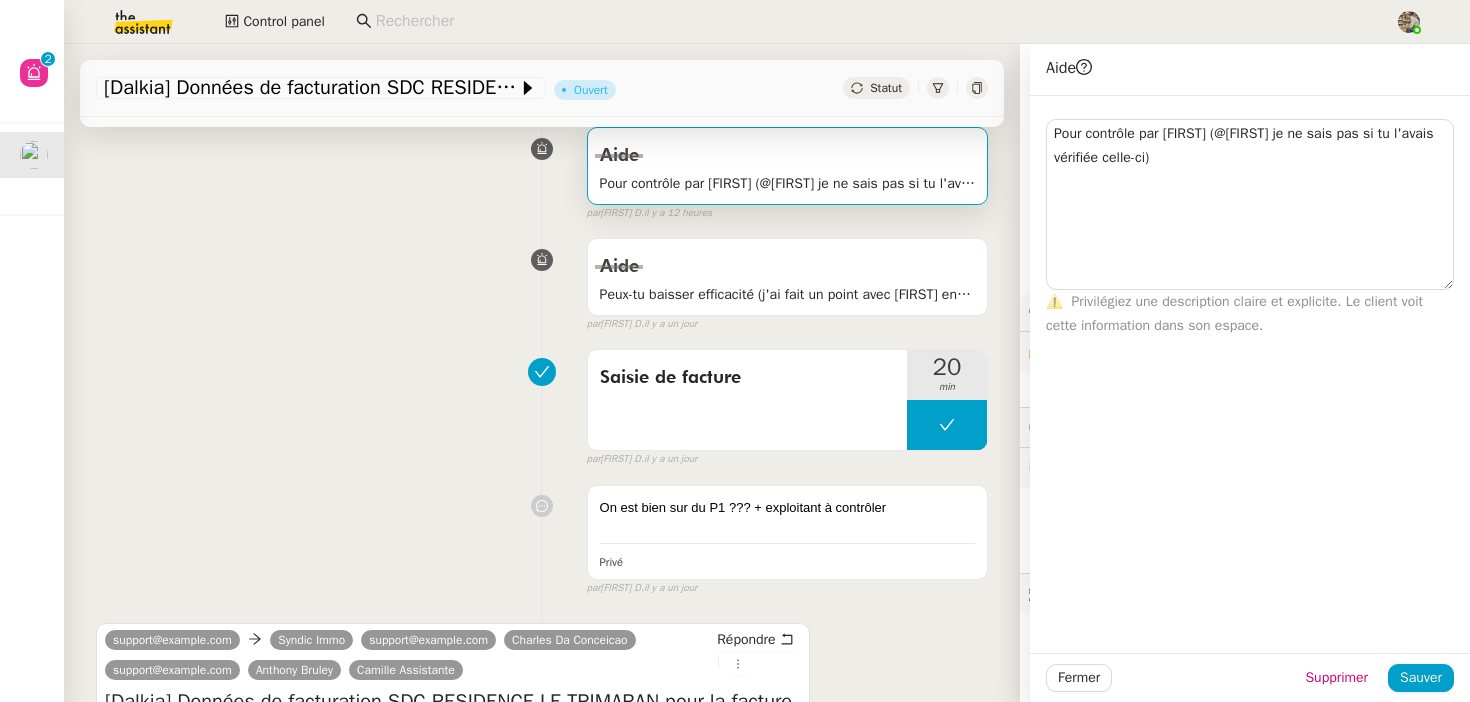 scroll, scrollTop: 332, scrollLeft: 0, axis: vertical 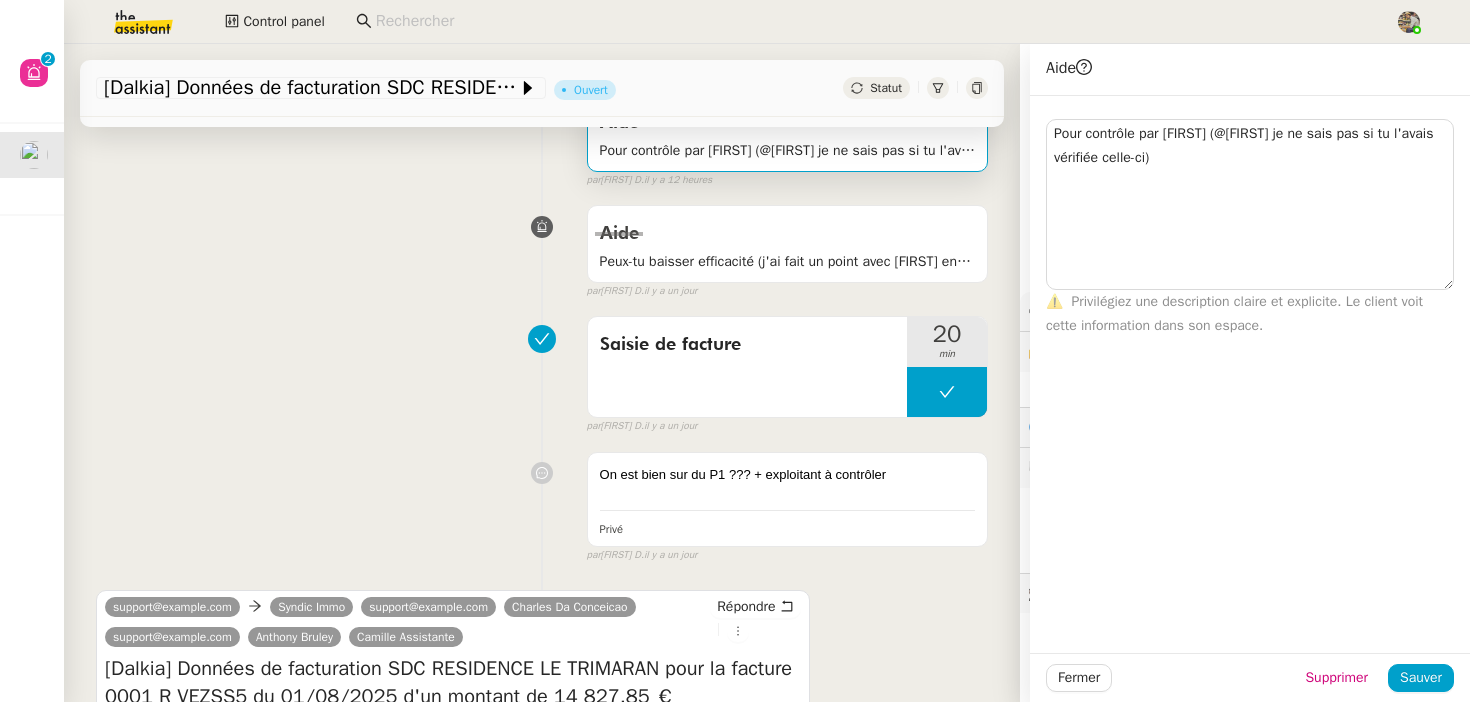 click on "Saisie de facture     20 min false par   Marylou D.   il y a un jour" at bounding box center (542, 371) 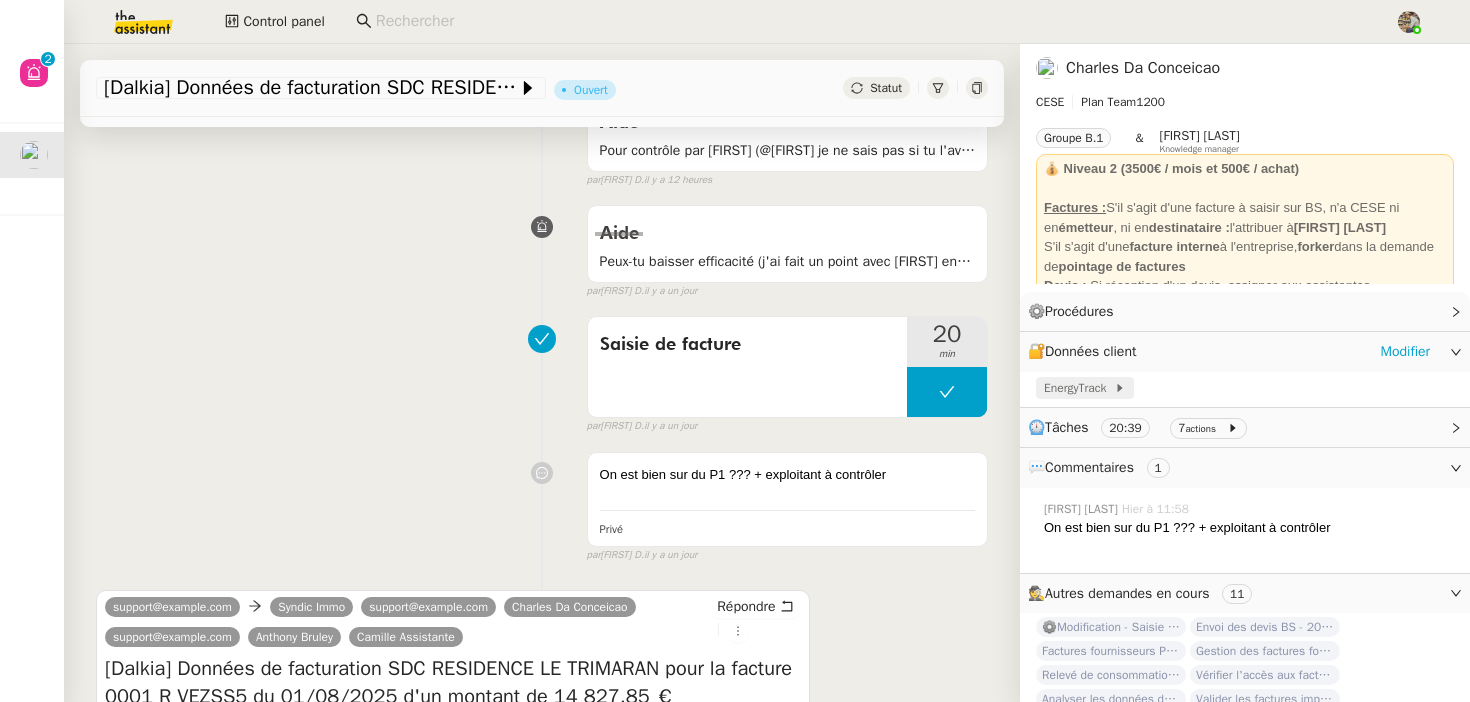 click on "EnergyTrack" 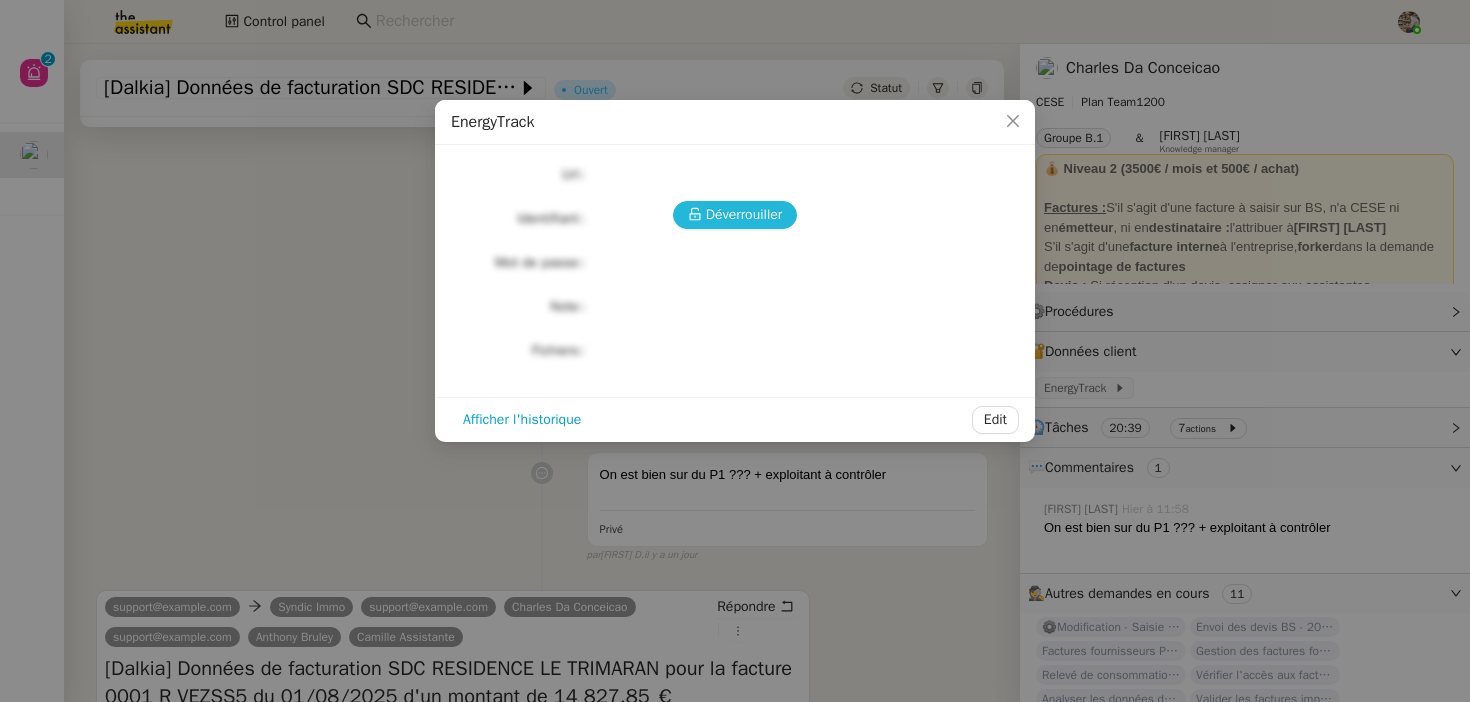 click on "Déverrouiller" at bounding box center [744, 214] 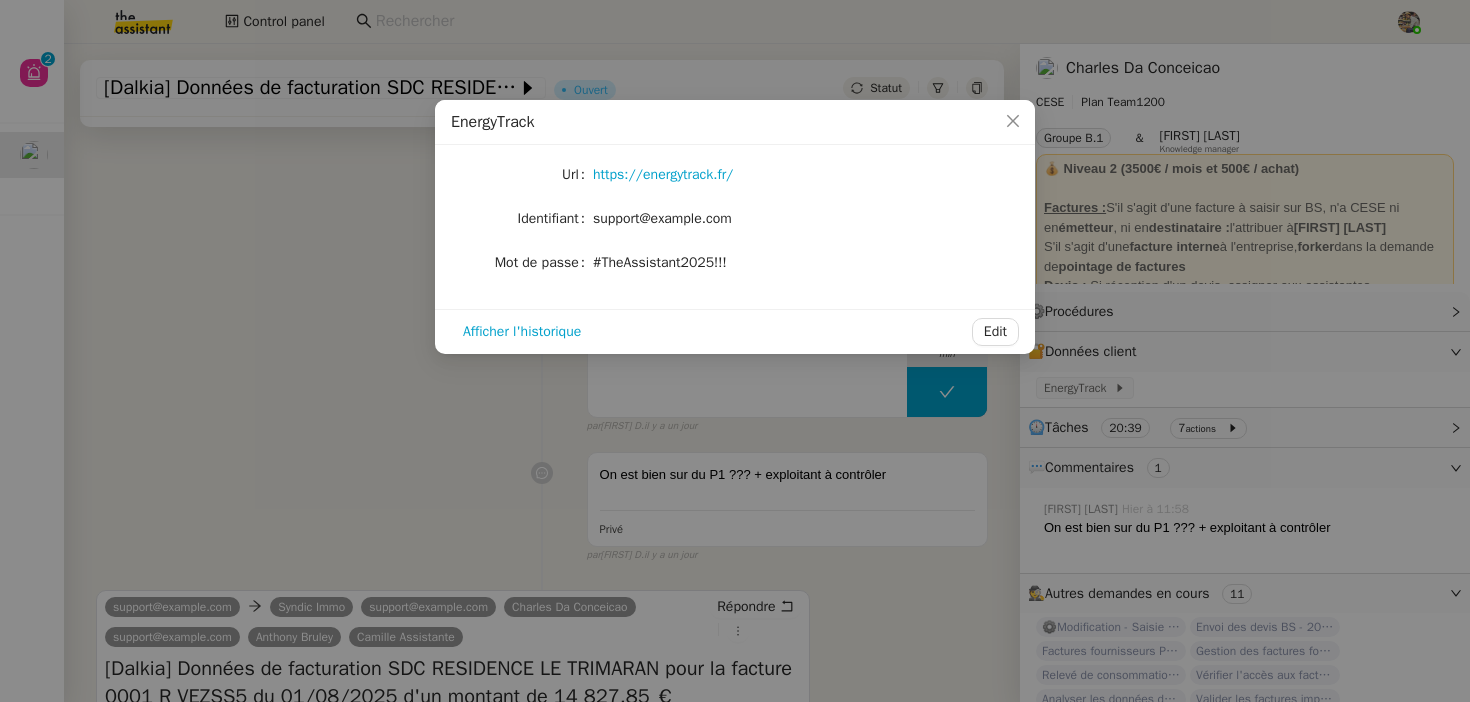click on "EnergyTrack Url https://energytrack.fr/    Identifiant camille.assistante@cese.fr Mot de passe #TheAssistant2025!!! Afficher l'historique Edit" at bounding box center [735, 351] 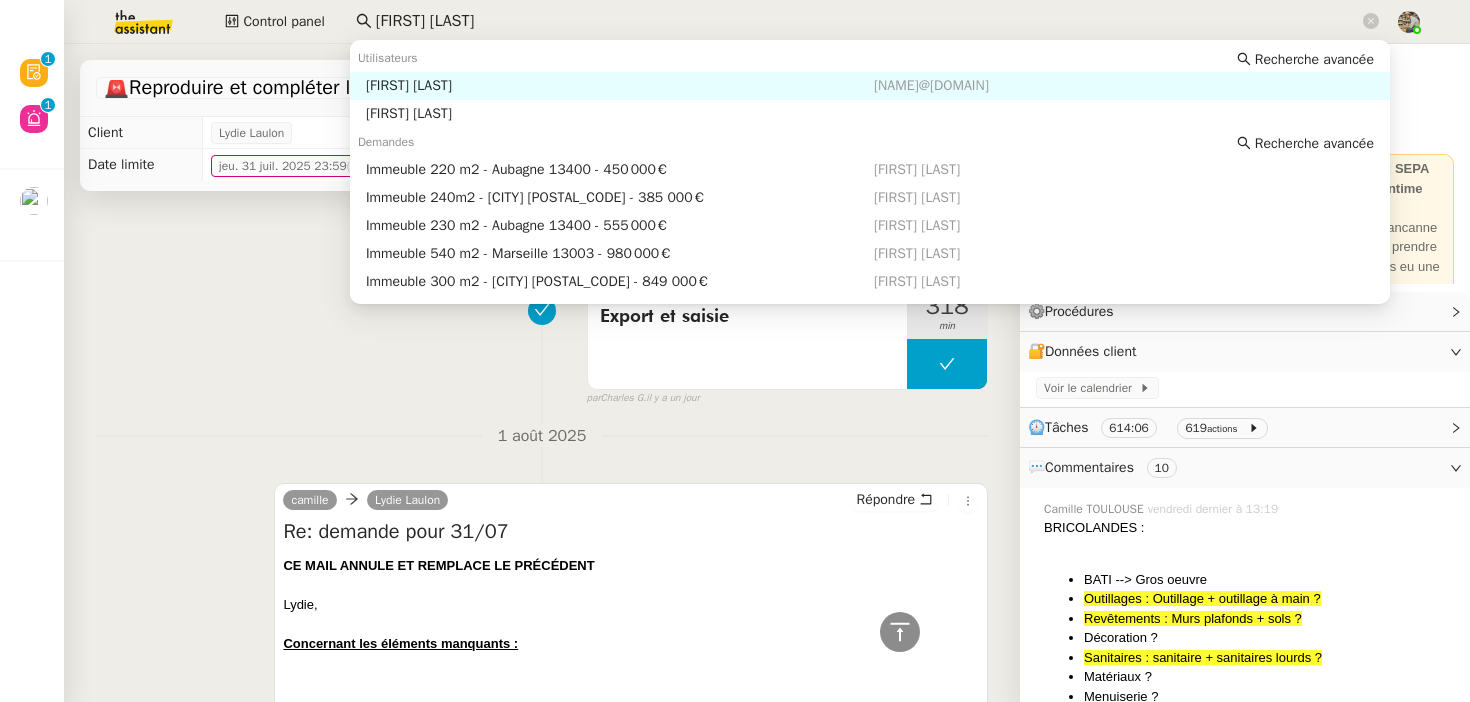 click on "[FIRST] [LAST]" 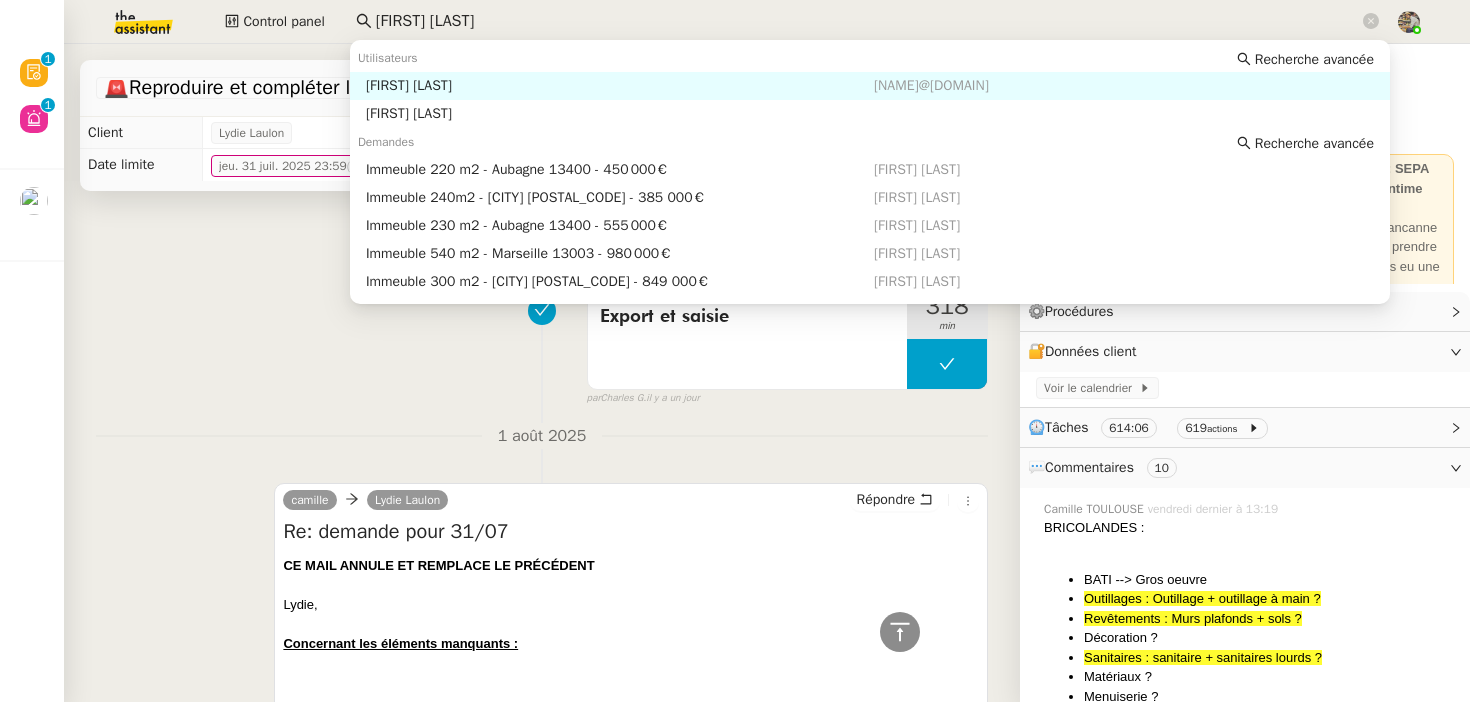scroll, scrollTop: 0, scrollLeft: 0, axis: both 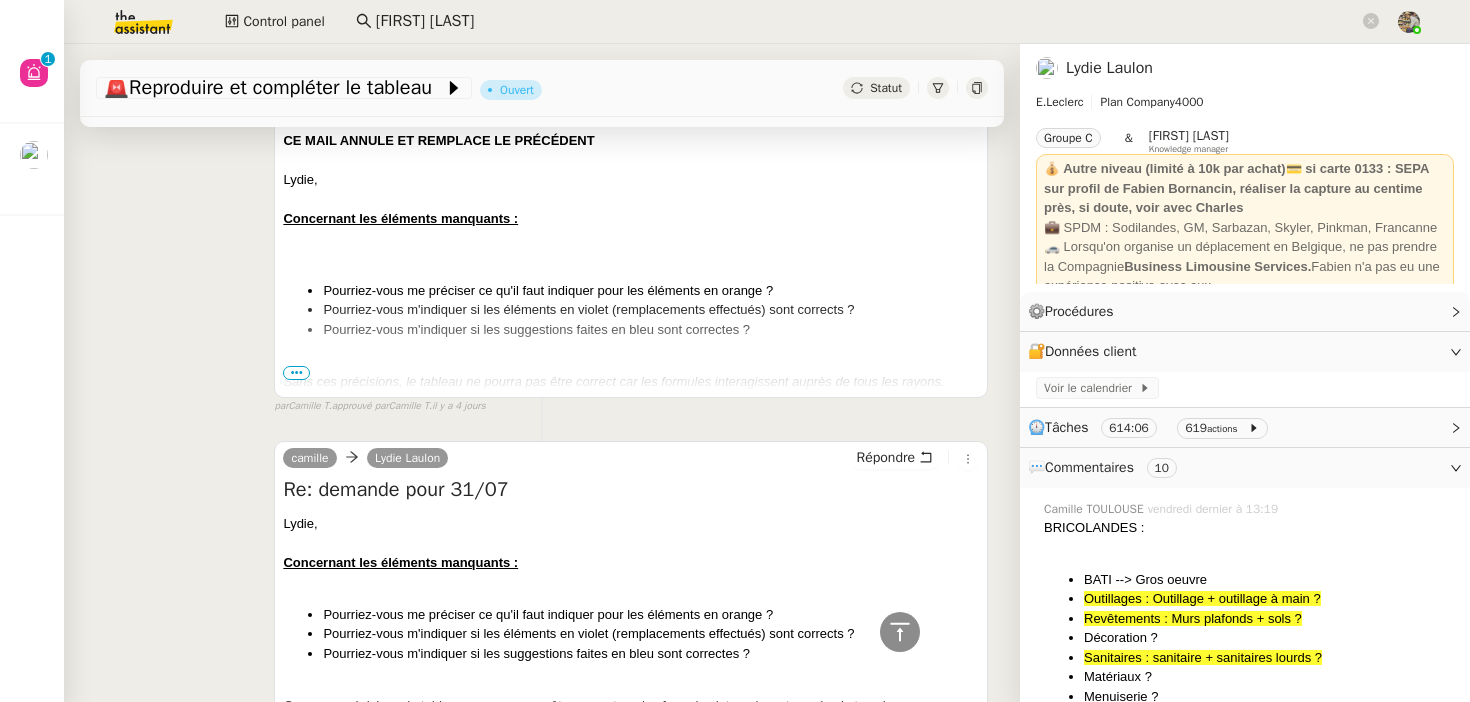 click on "[FIRST] [LAST]" 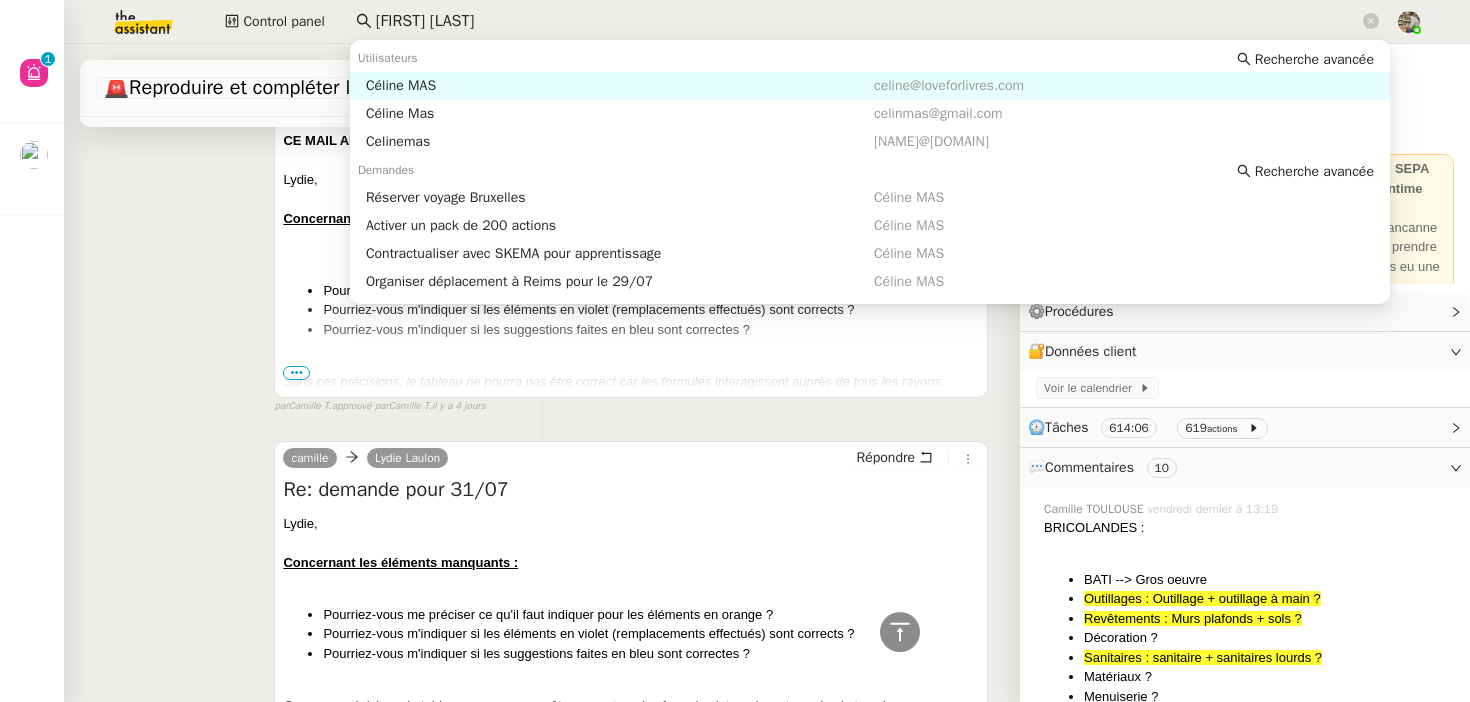 click on "Céline MAS" at bounding box center (620, 86) 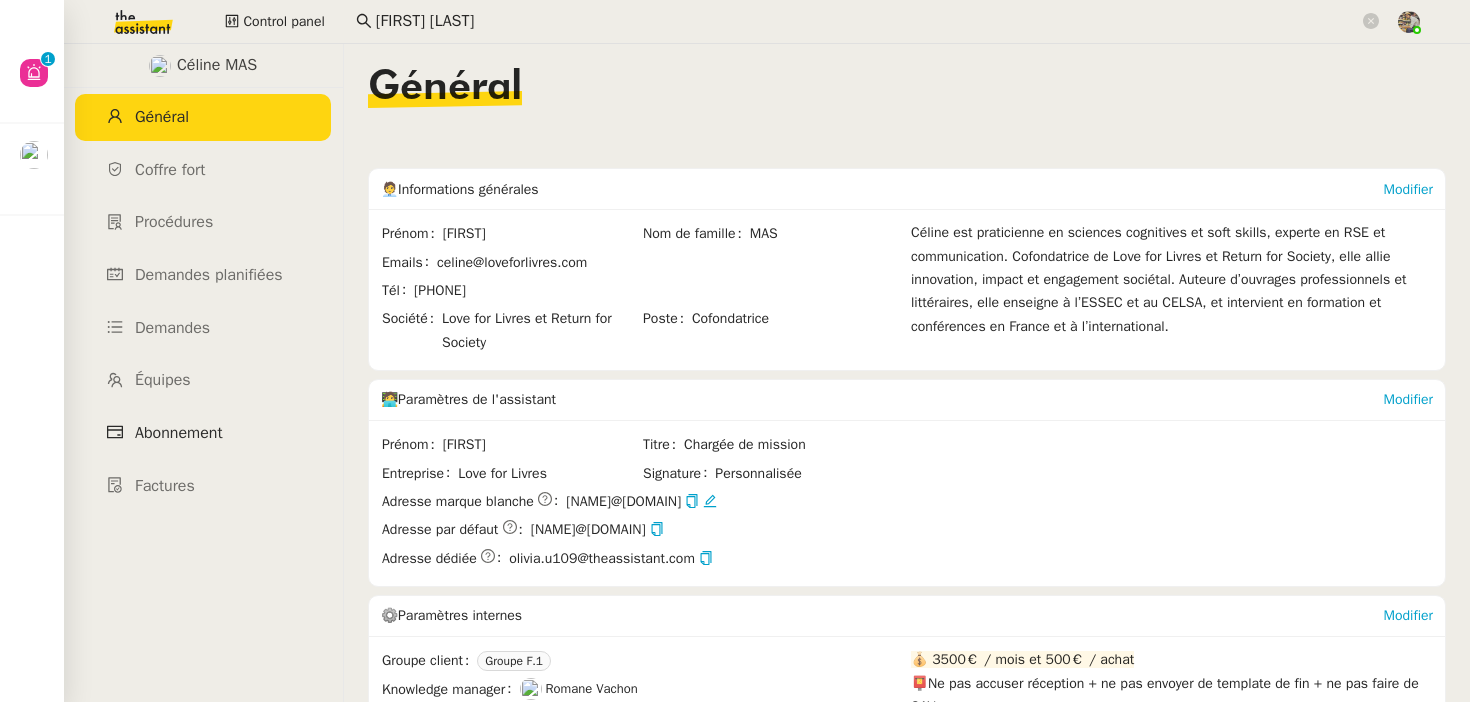 click on "Abonnement" 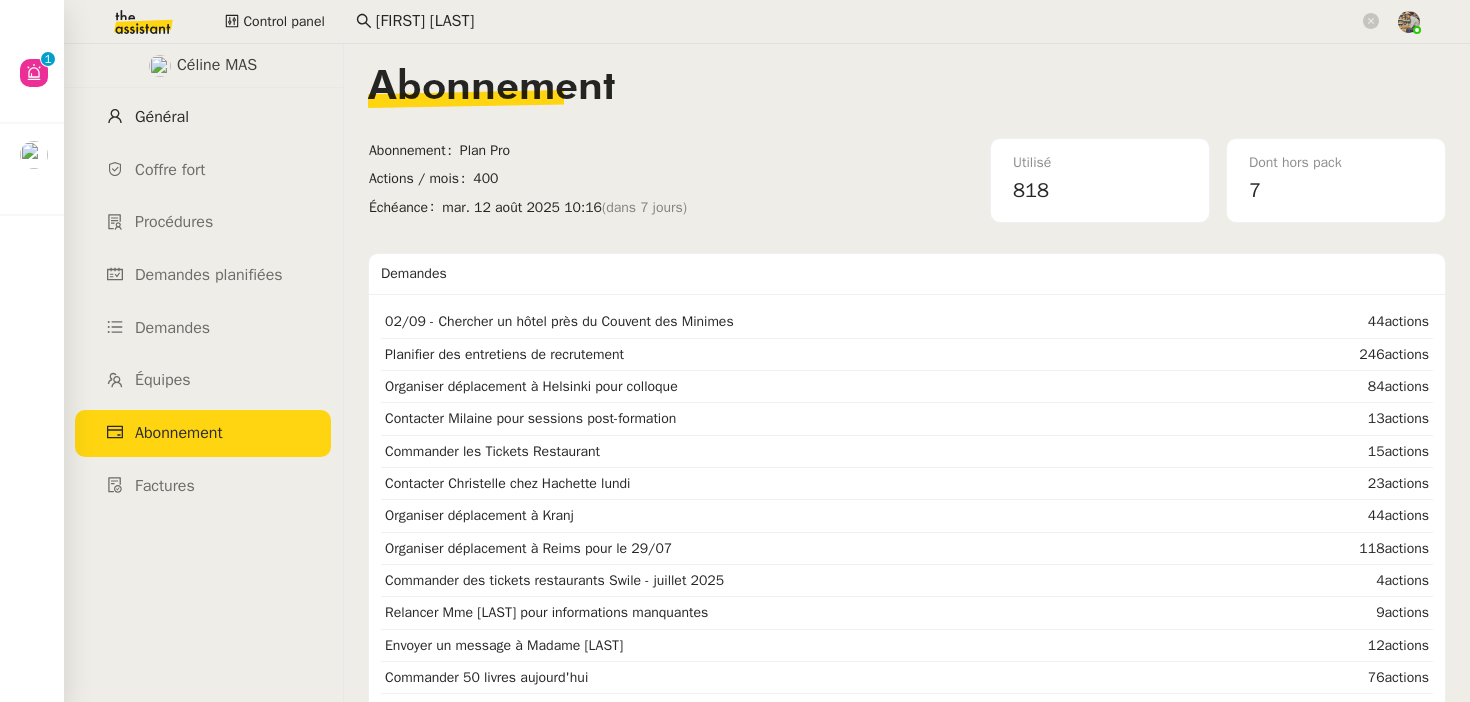 click on "Général" 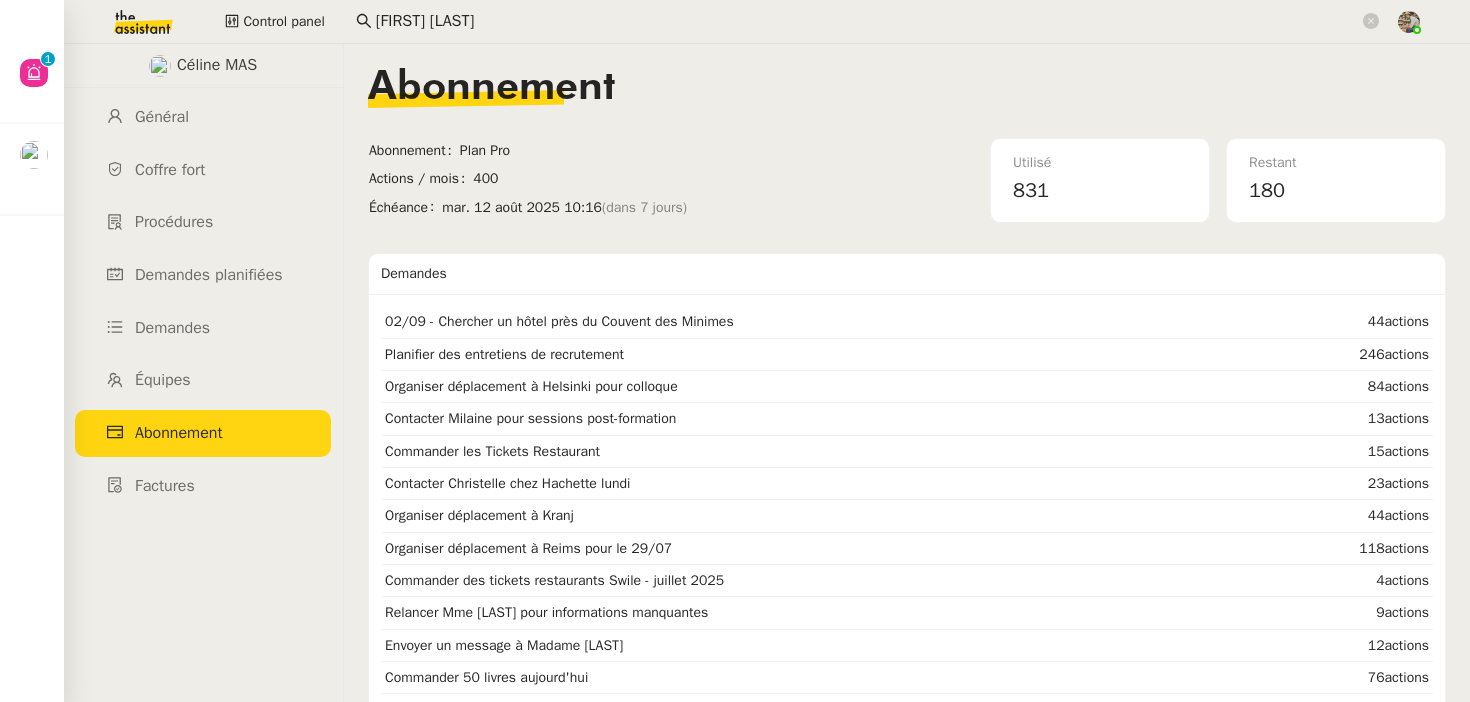 click on "[FIRST] [LAST]" 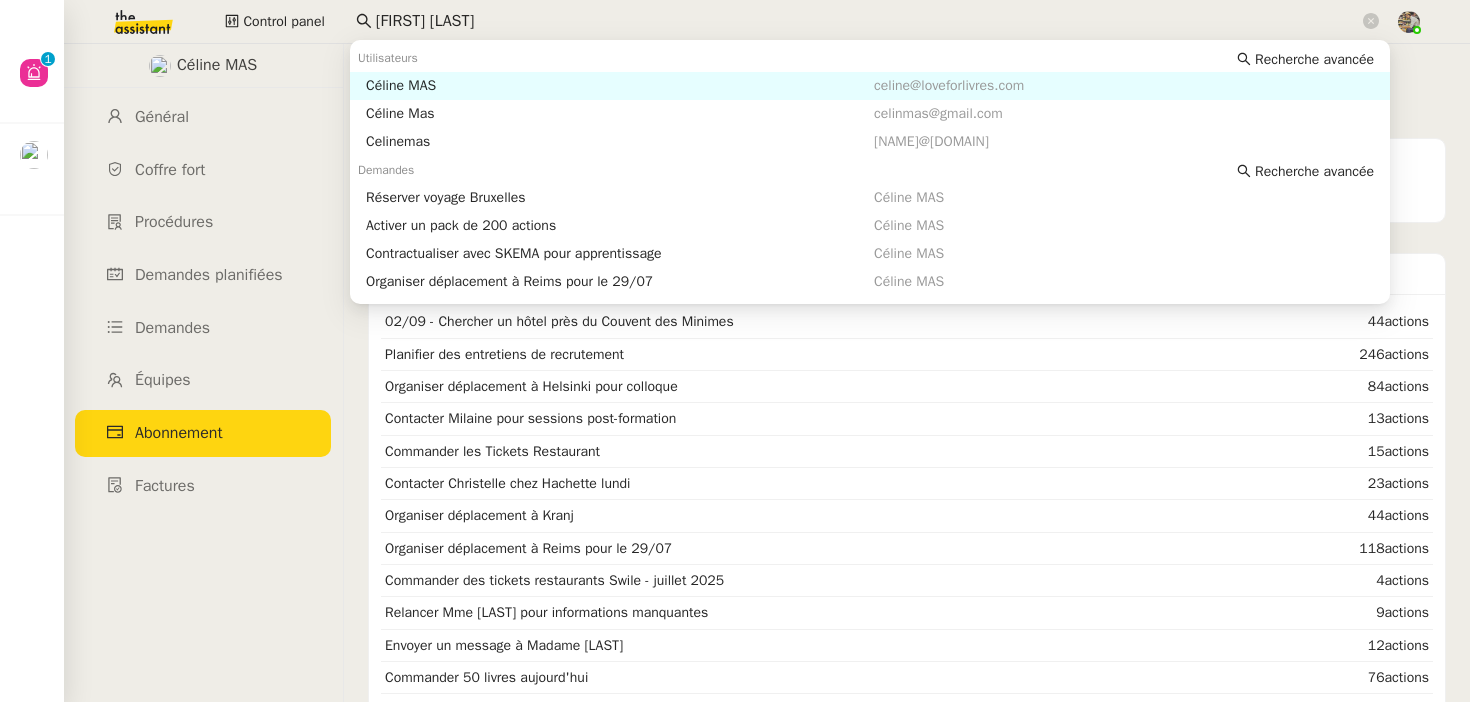 click on "[FIRST] [LAST]" 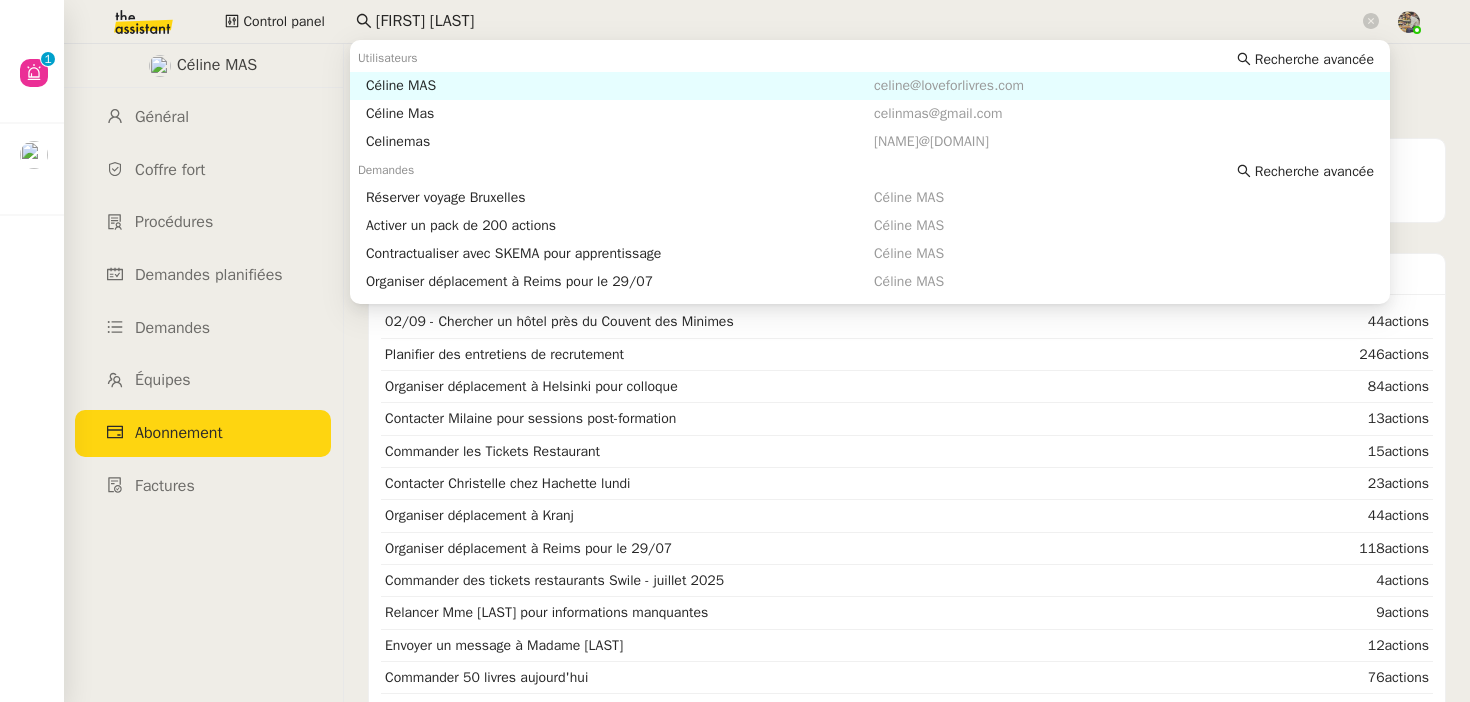 click on "[FIRST] [LAST]" 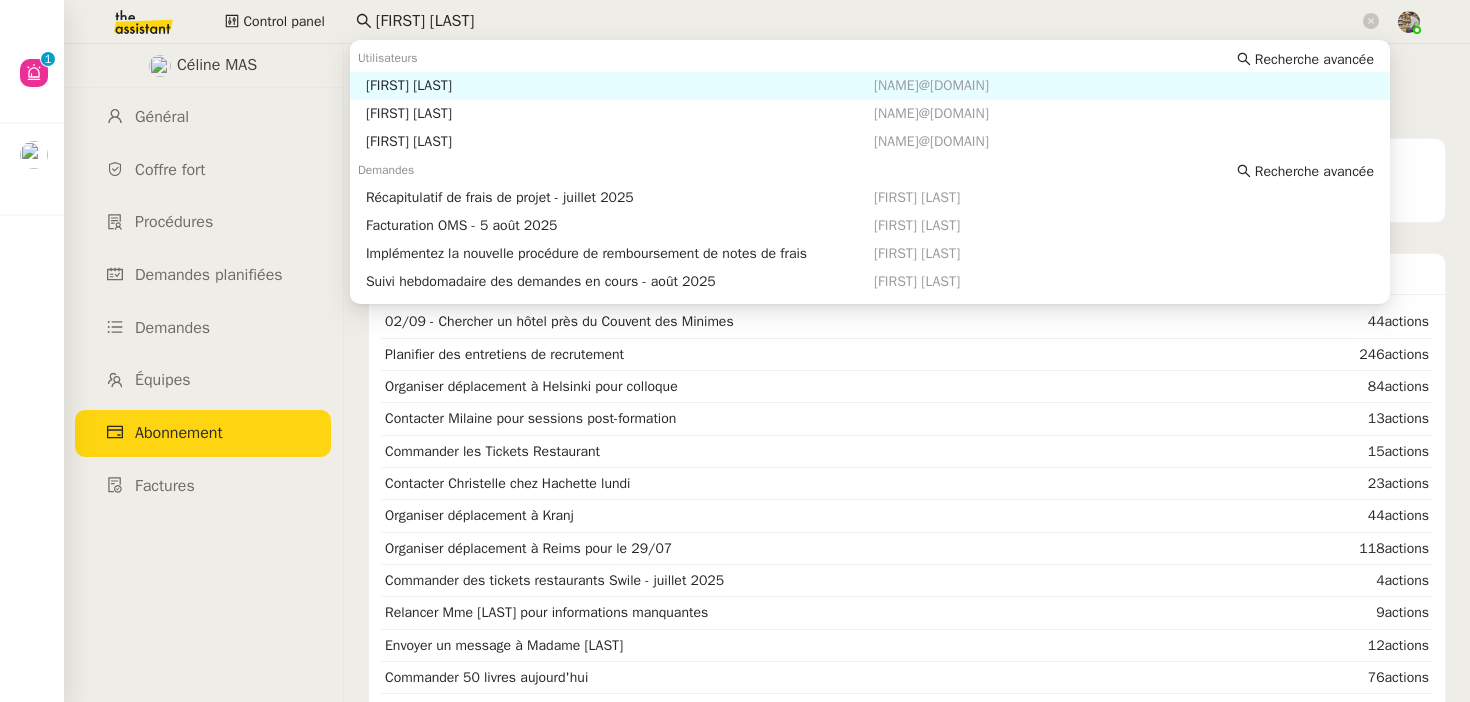 click on "[FIRST] [LAST]" at bounding box center [620, 86] 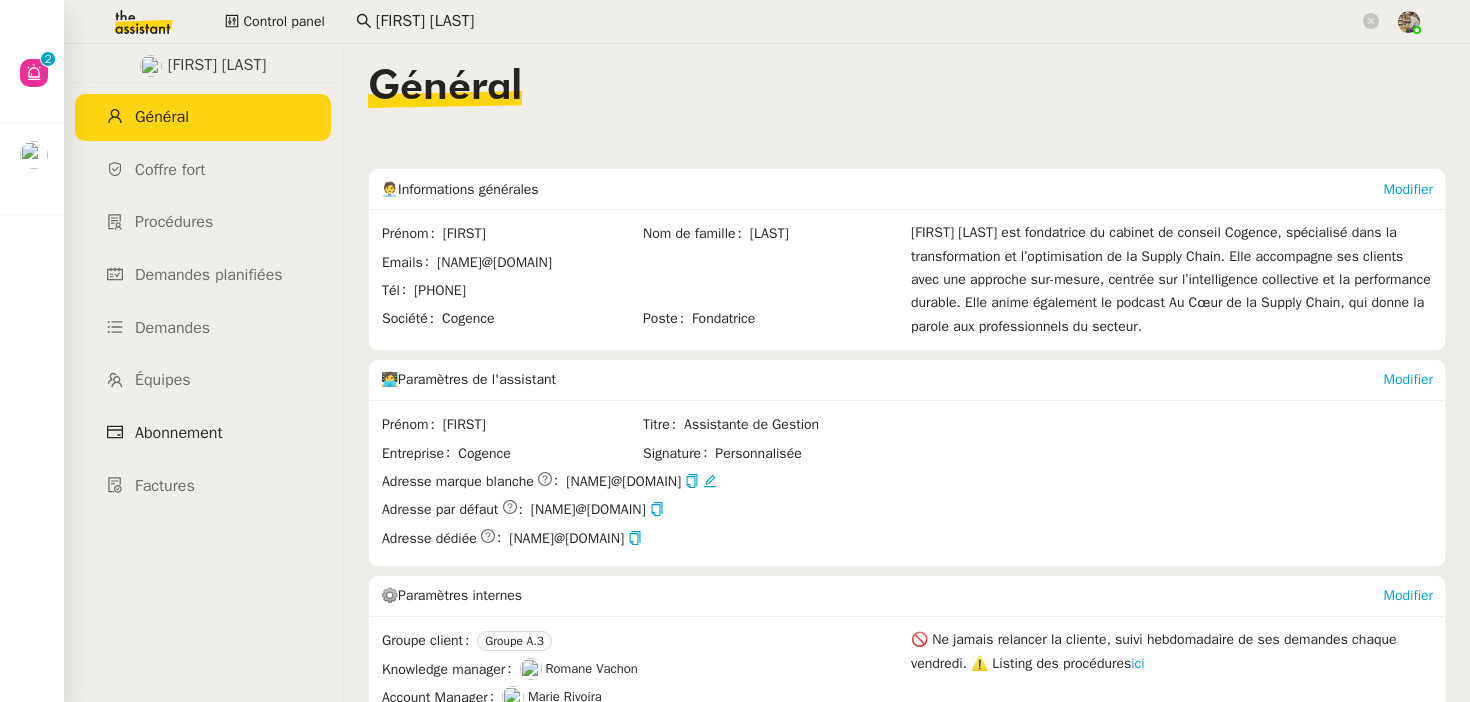 click on "Abonnement" 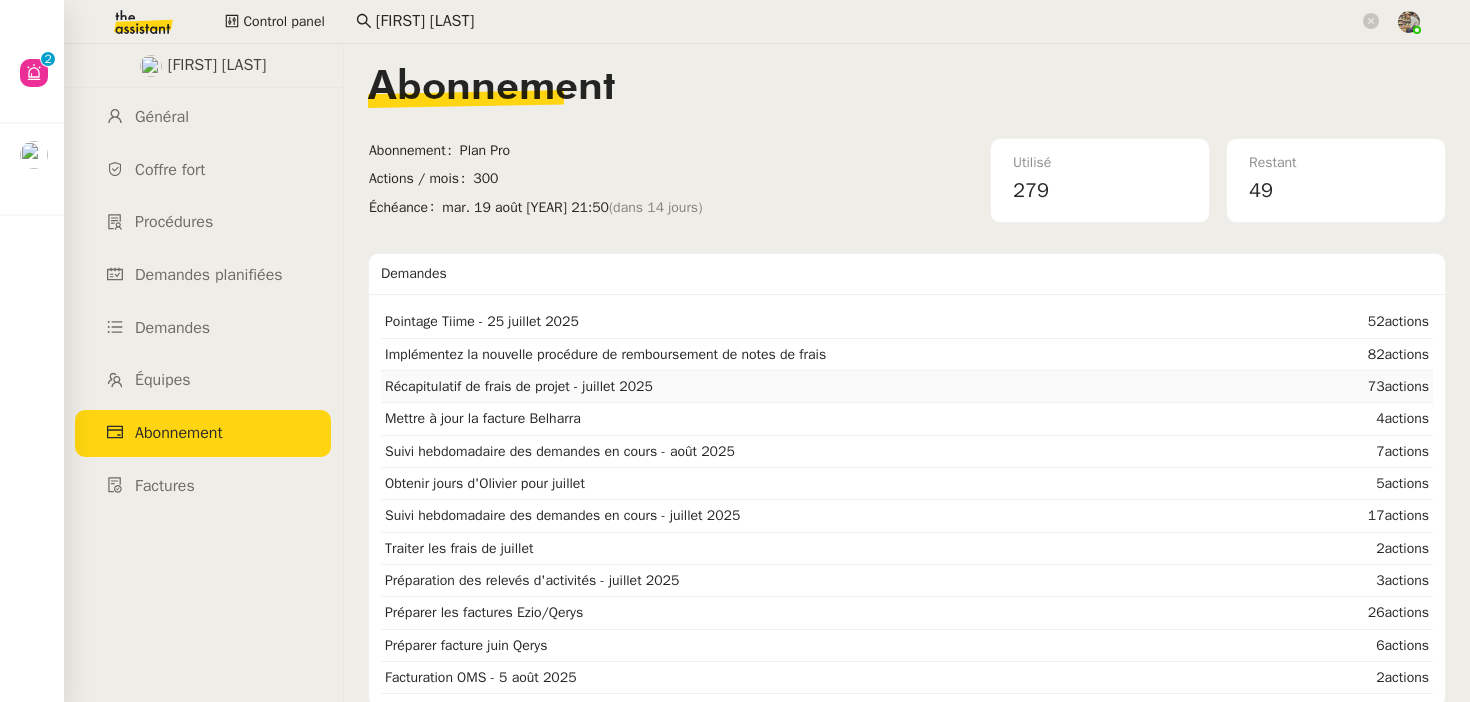 scroll, scrollTop: 5, scrollLeft: 0, axis: vertical 